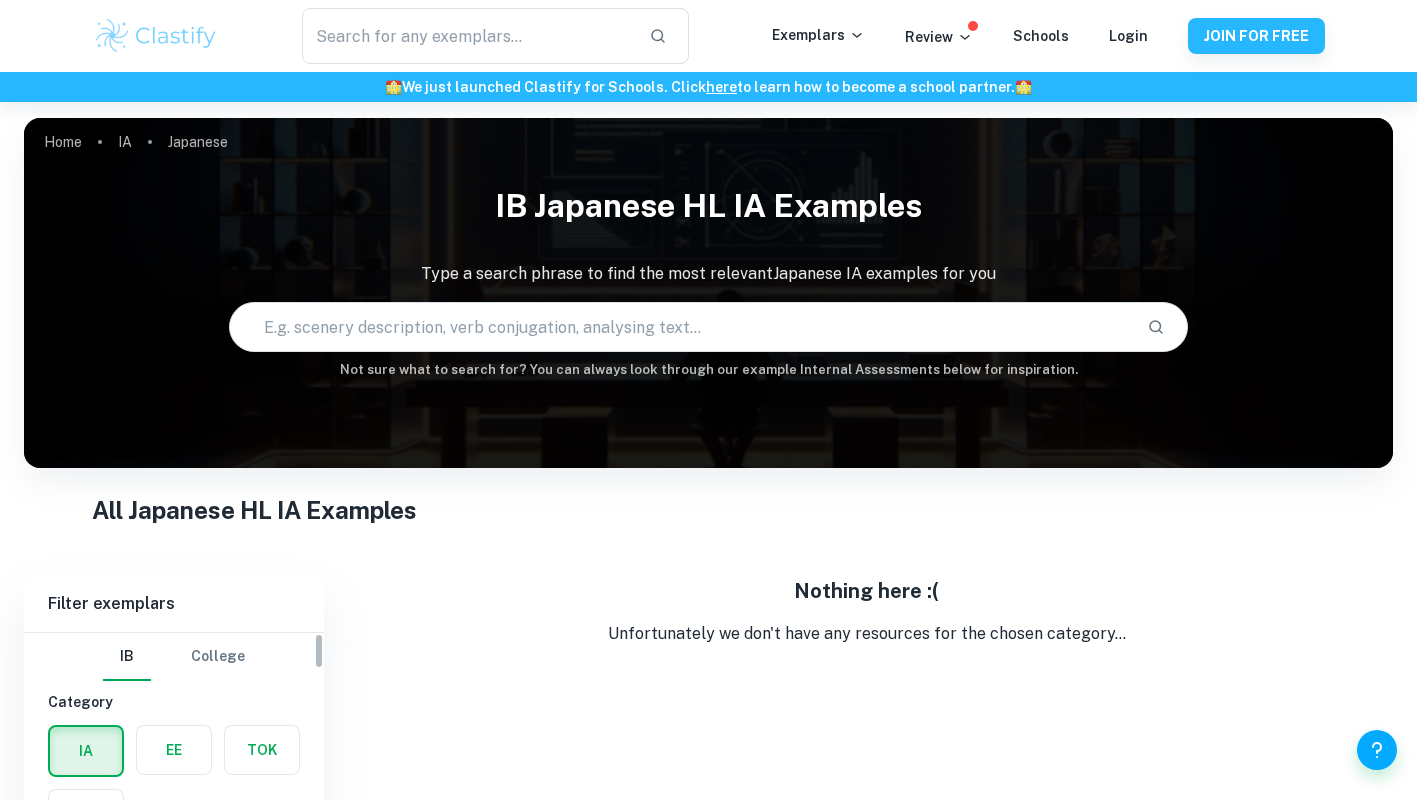 scroll, scrollTop: 102, scrollLeft: 0, axis: vertical 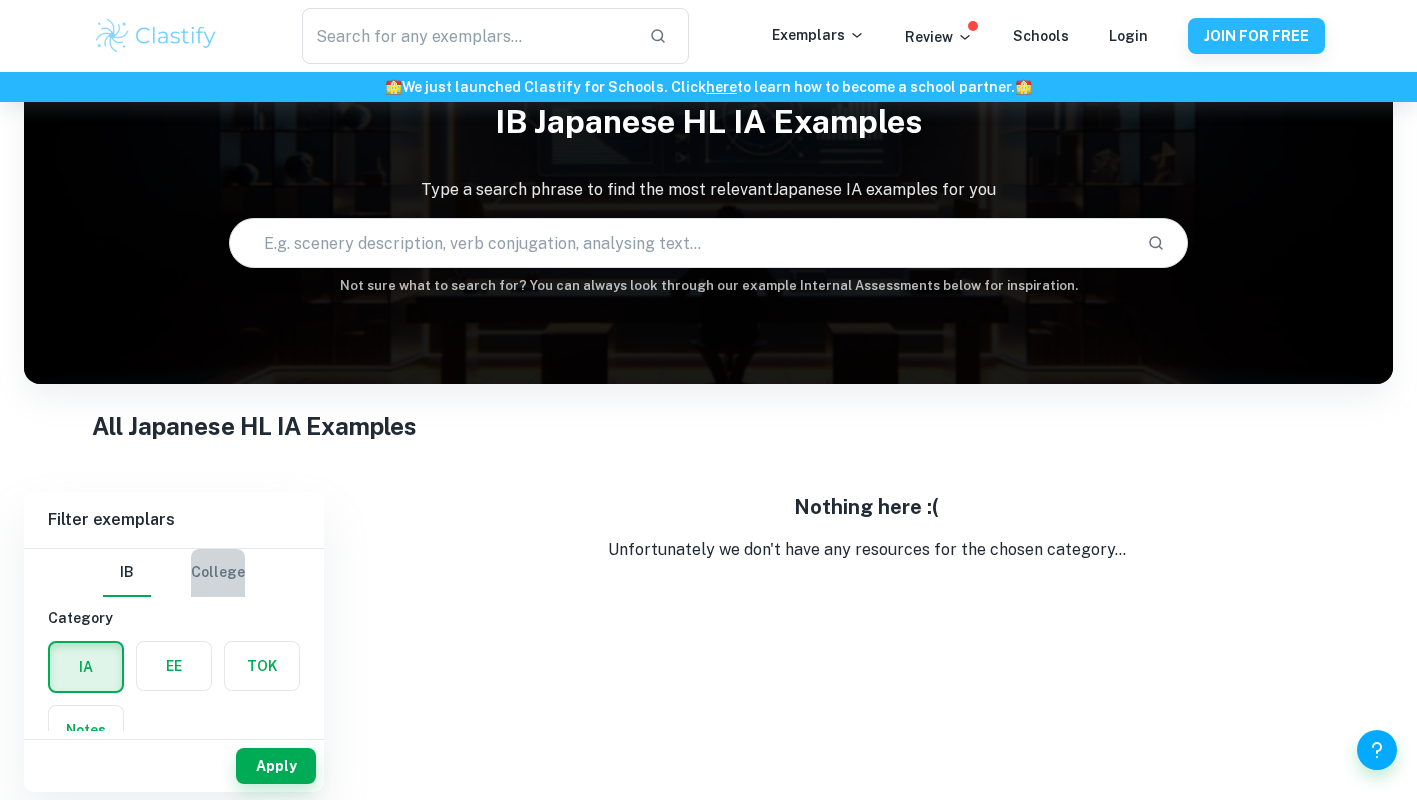 click on "College" at bounding box center (218, 573) 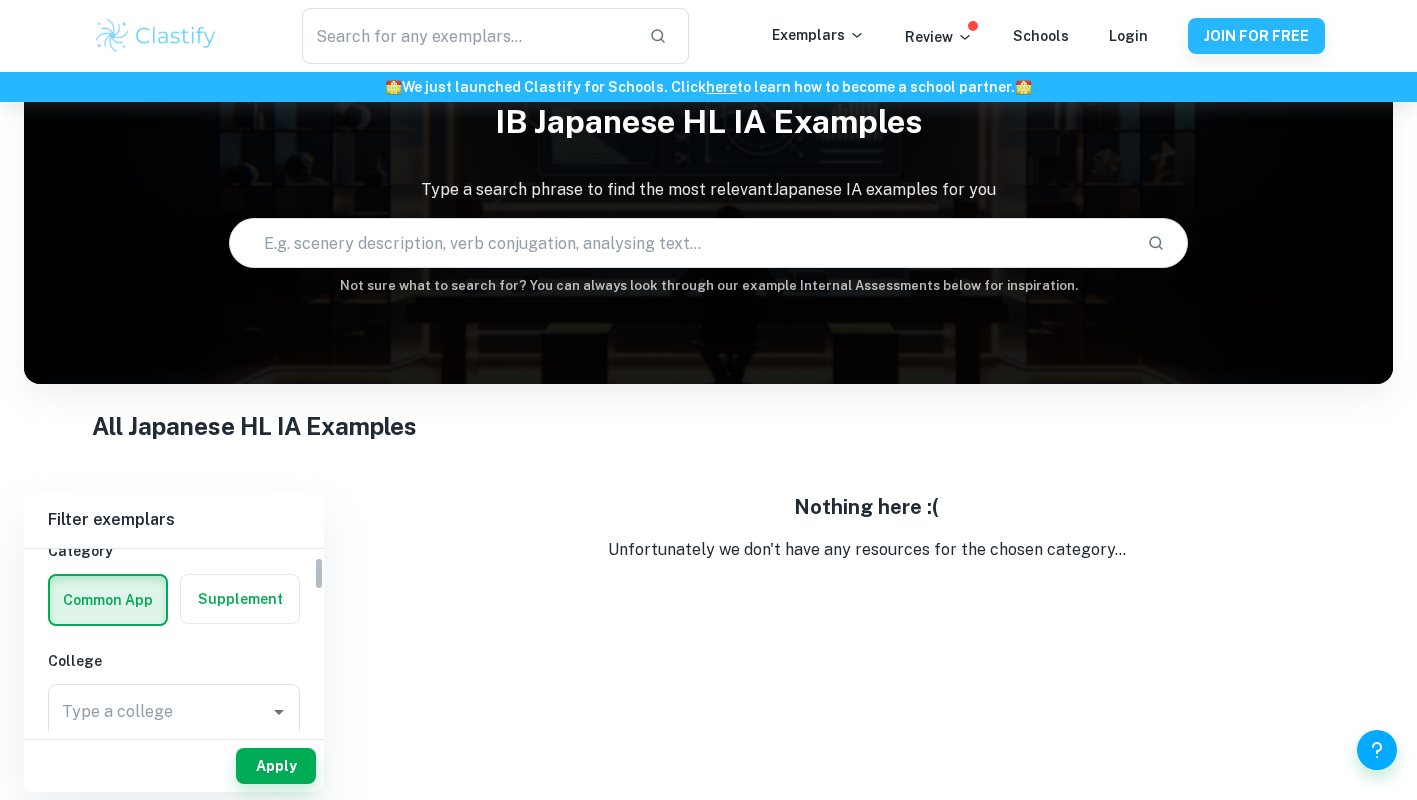 scroll, scrollTop: 0, scrollLeft: 0, axis: both 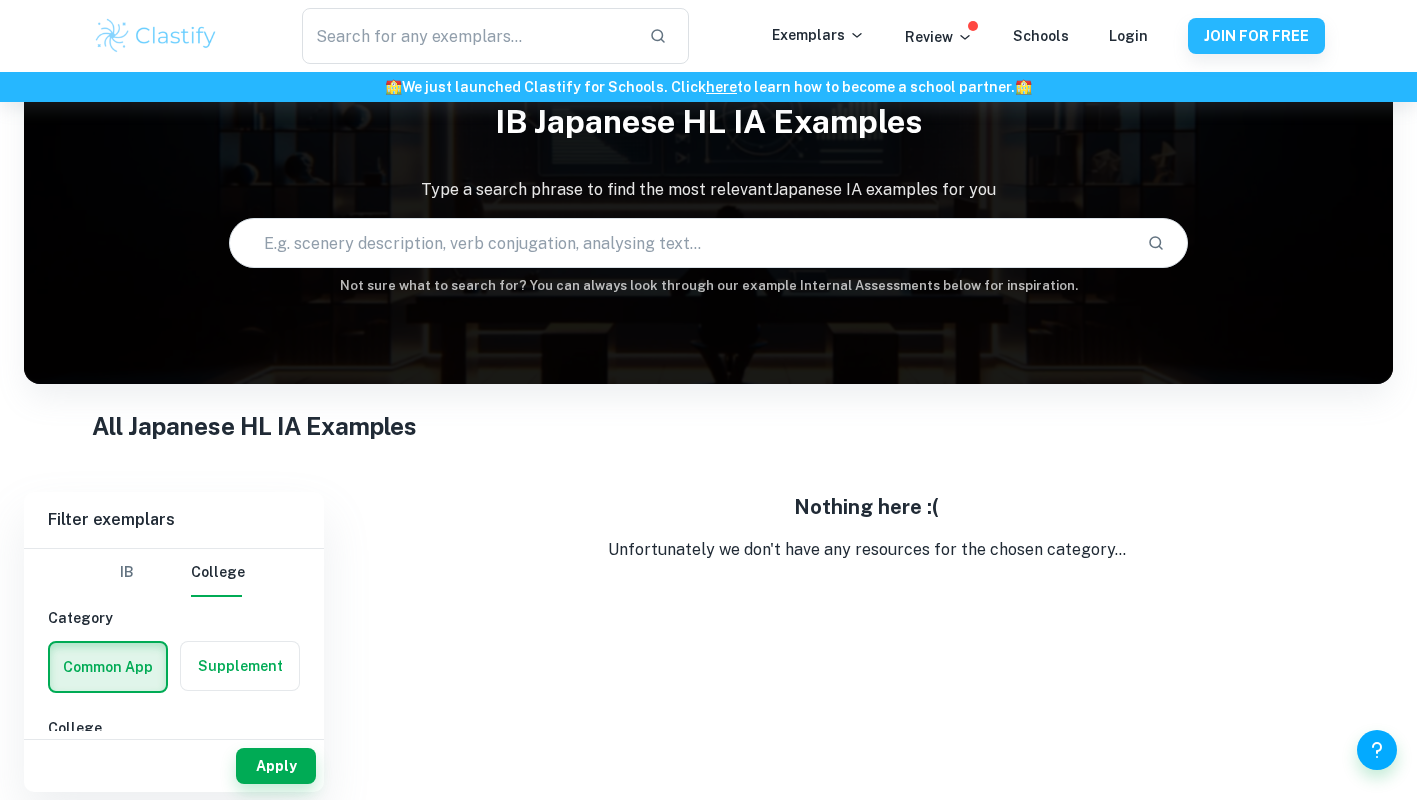 click on "IB" at bounding box center [127, 573] 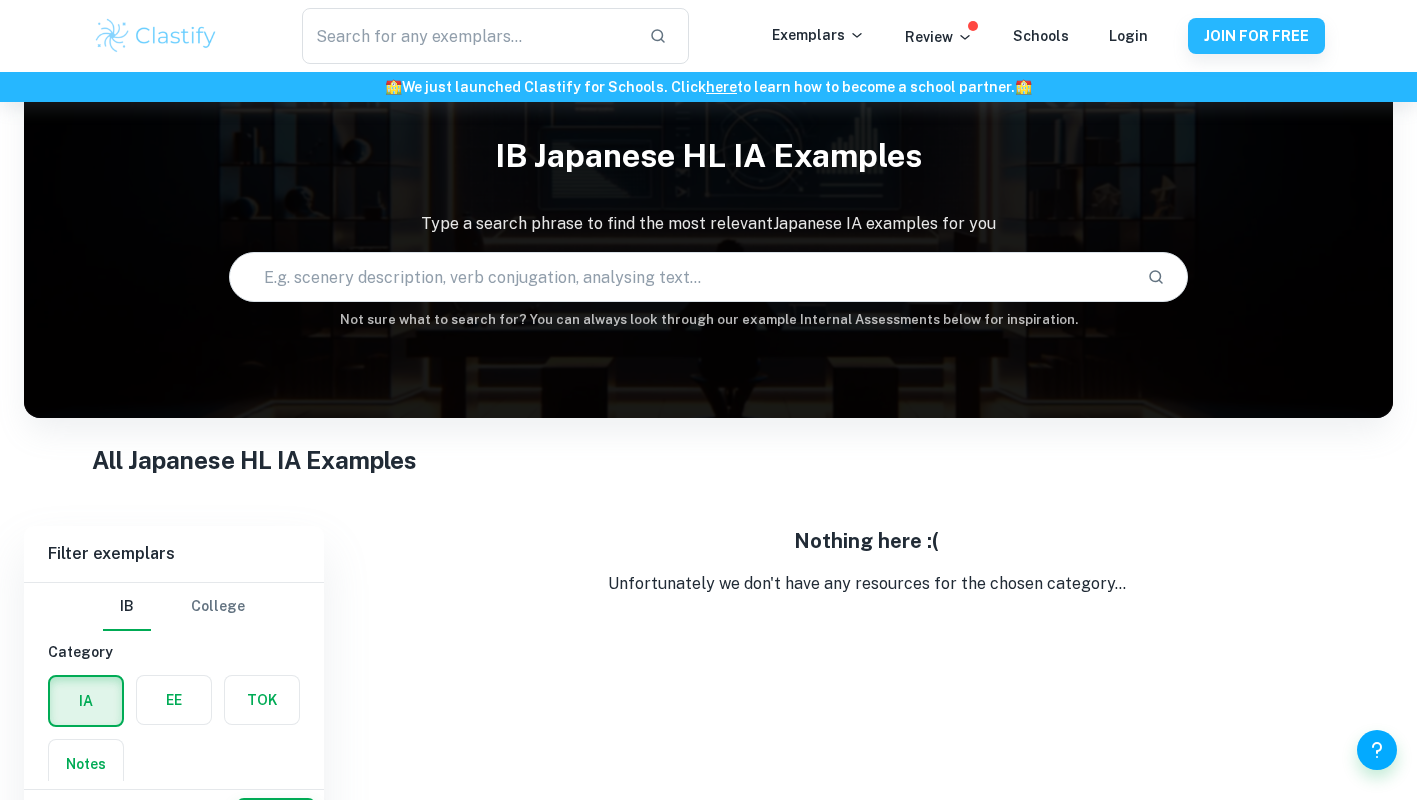 scroll, scrollTop: 102, scrollLeft: 0, axis: vertical 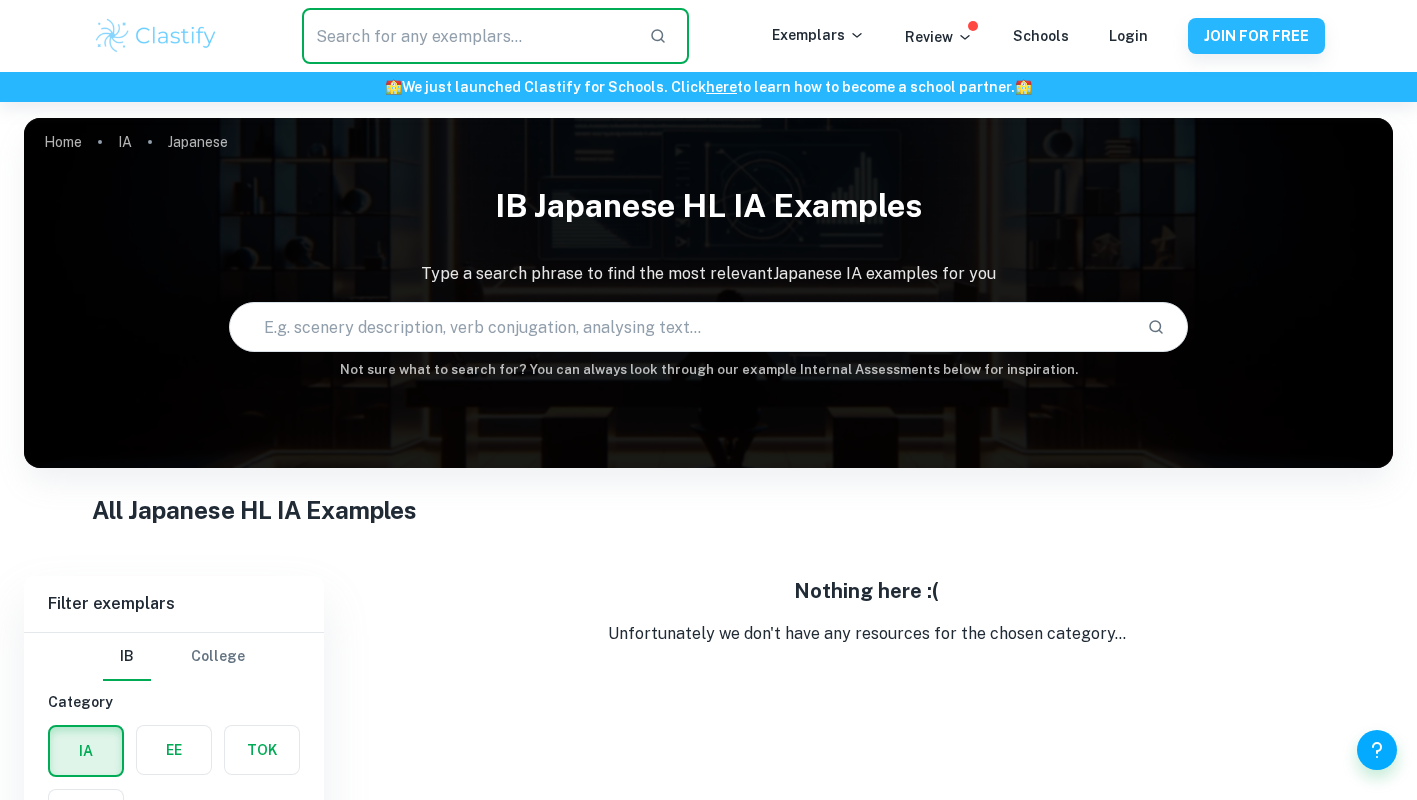 click at bounding box center (467, 36) 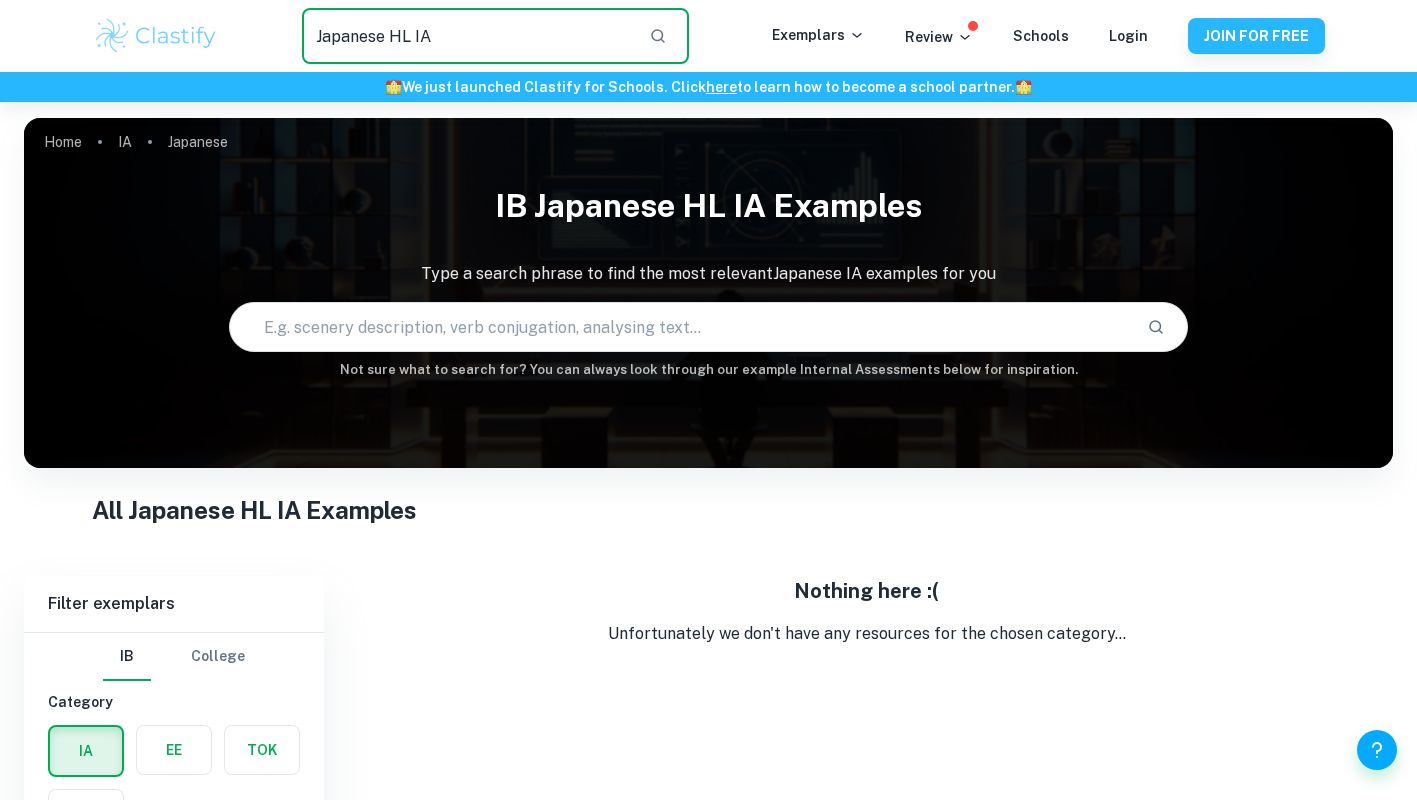 type on "Japanese HL IA" 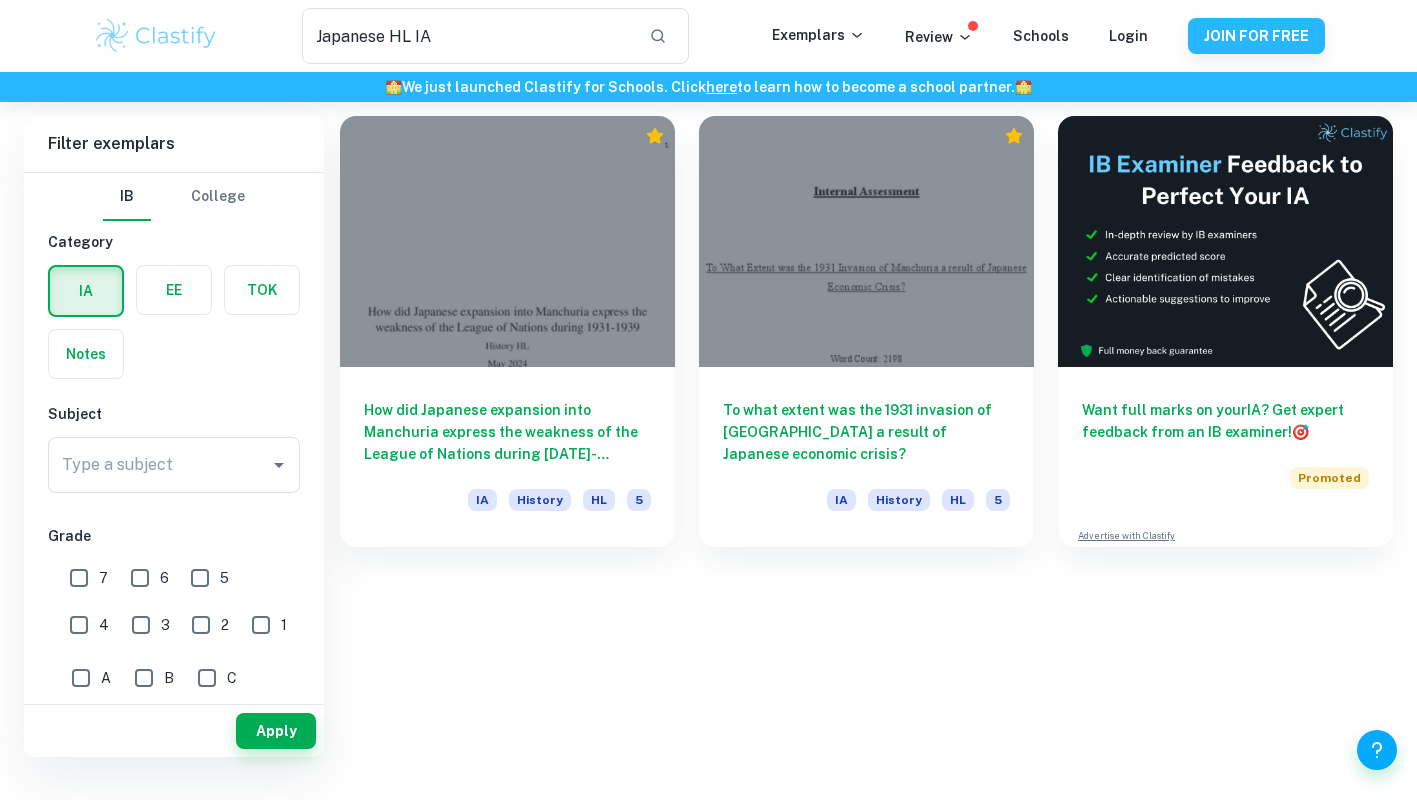 scroll, scrollTop: 0, scrollLeft: 0, axis: both 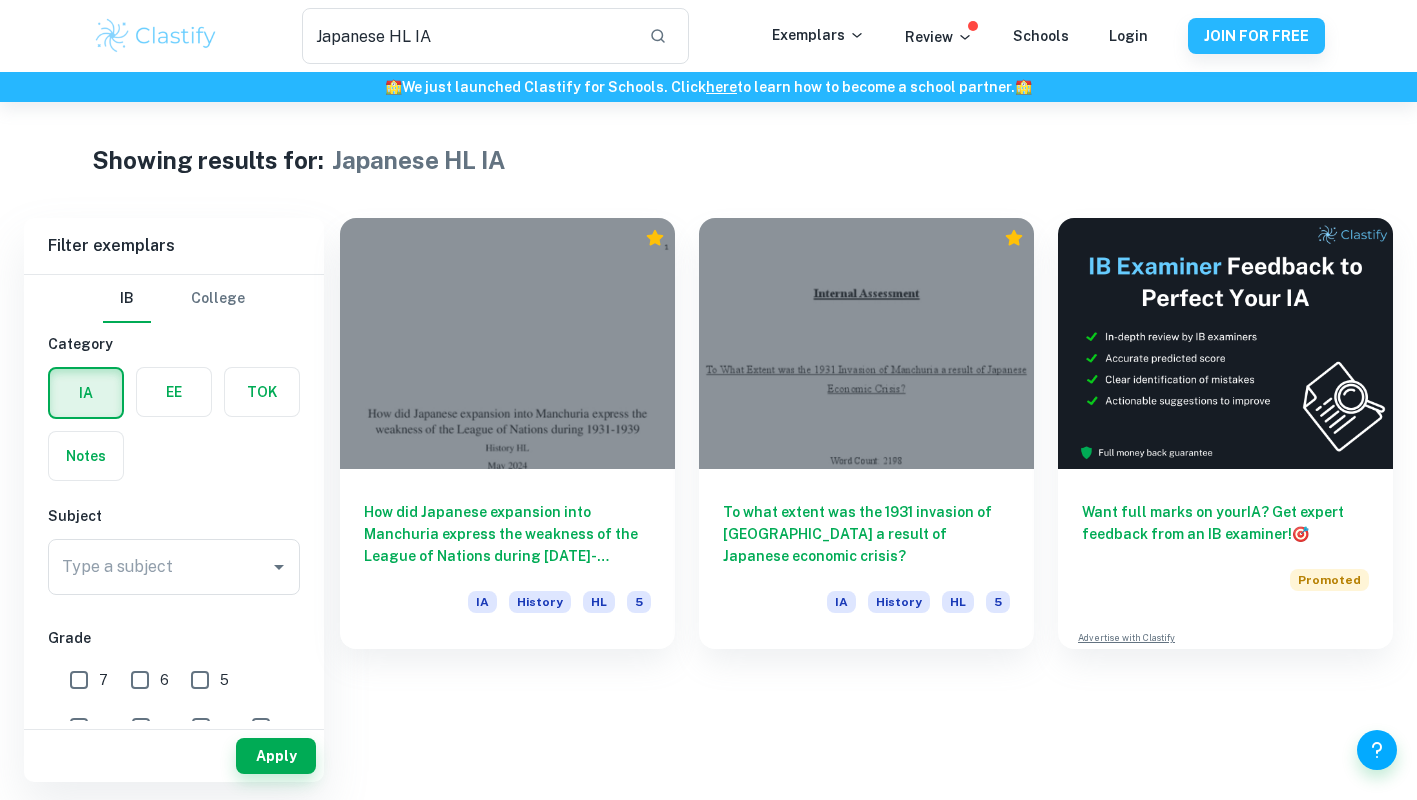 click 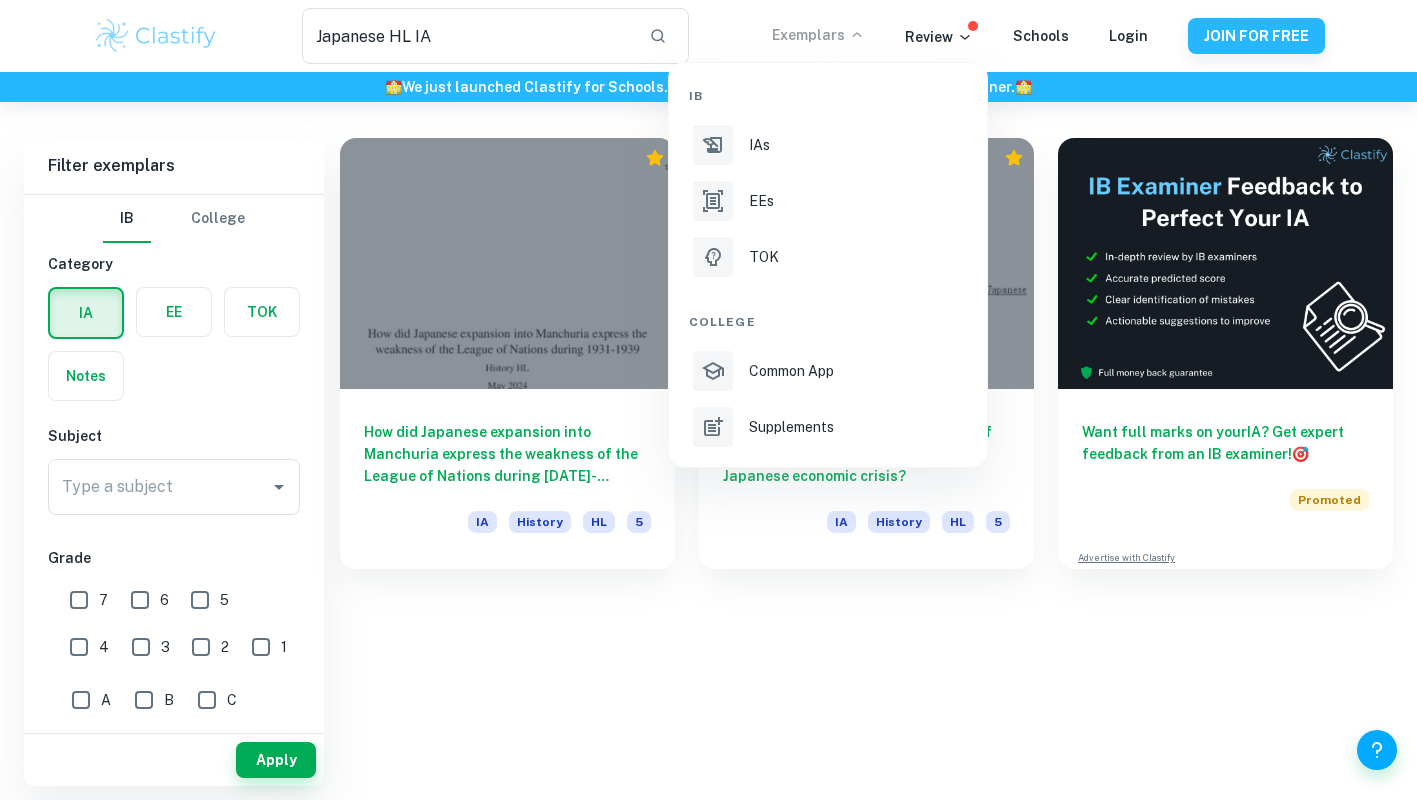 scroll, scrollTop: 88, scrollLeft: 0, axis: vertical 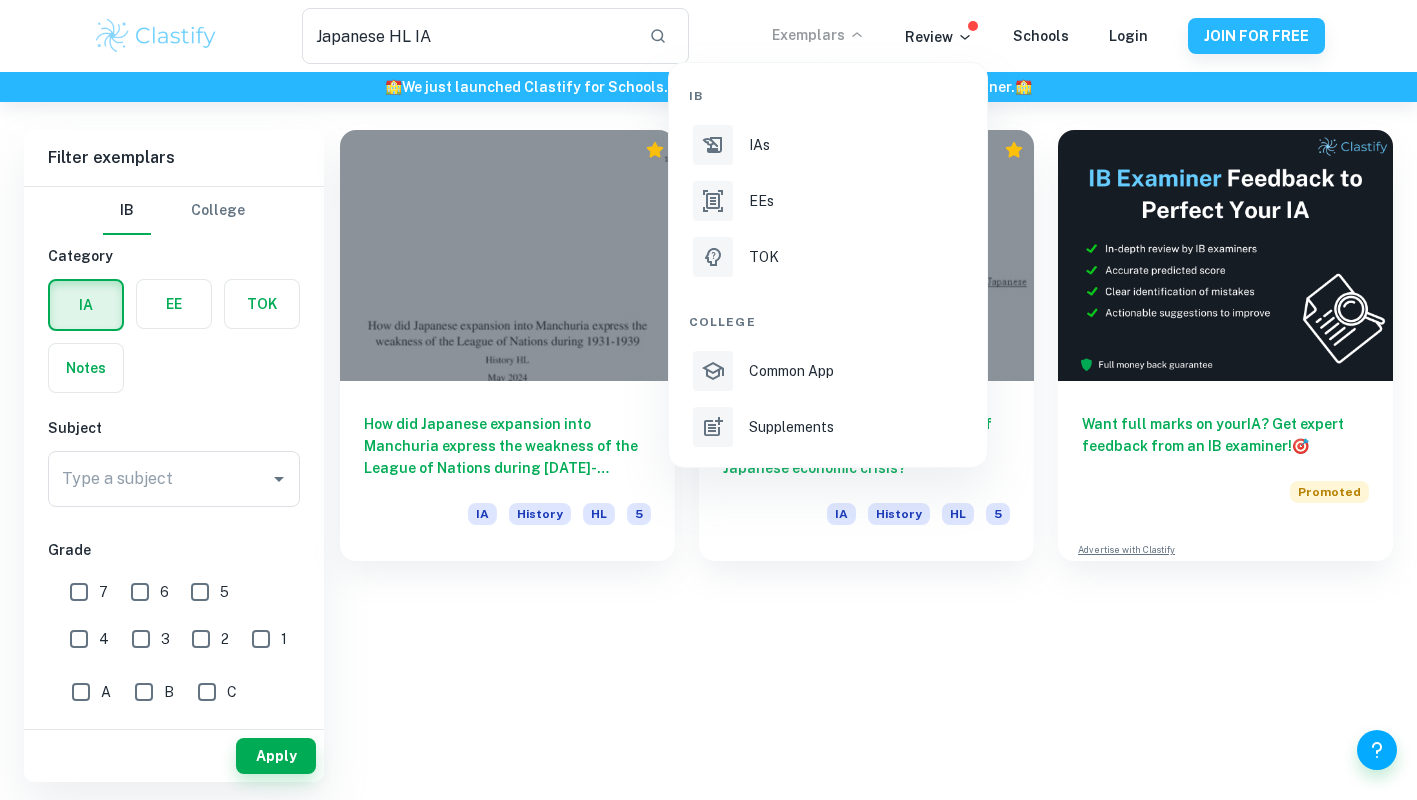 click on "IAs" at bounding box center (856, 145) 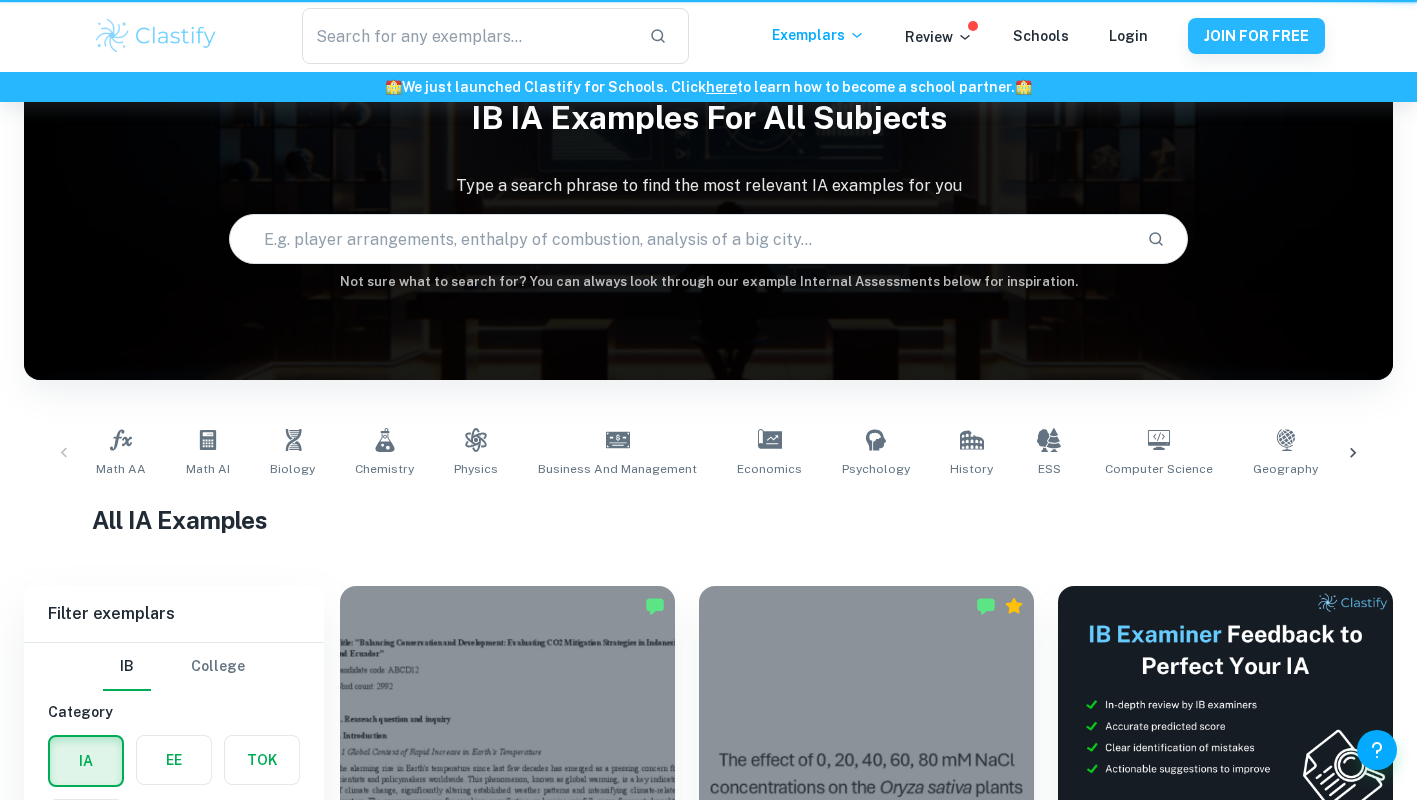 click on "Home IA IB IA examples for all subjects Type a search phrase to find the most relevant    IA    examples for you ​ Not sure what to search for? You can always look through our example Internal Assessments below for inspiration." at bounding box center [708, 30] 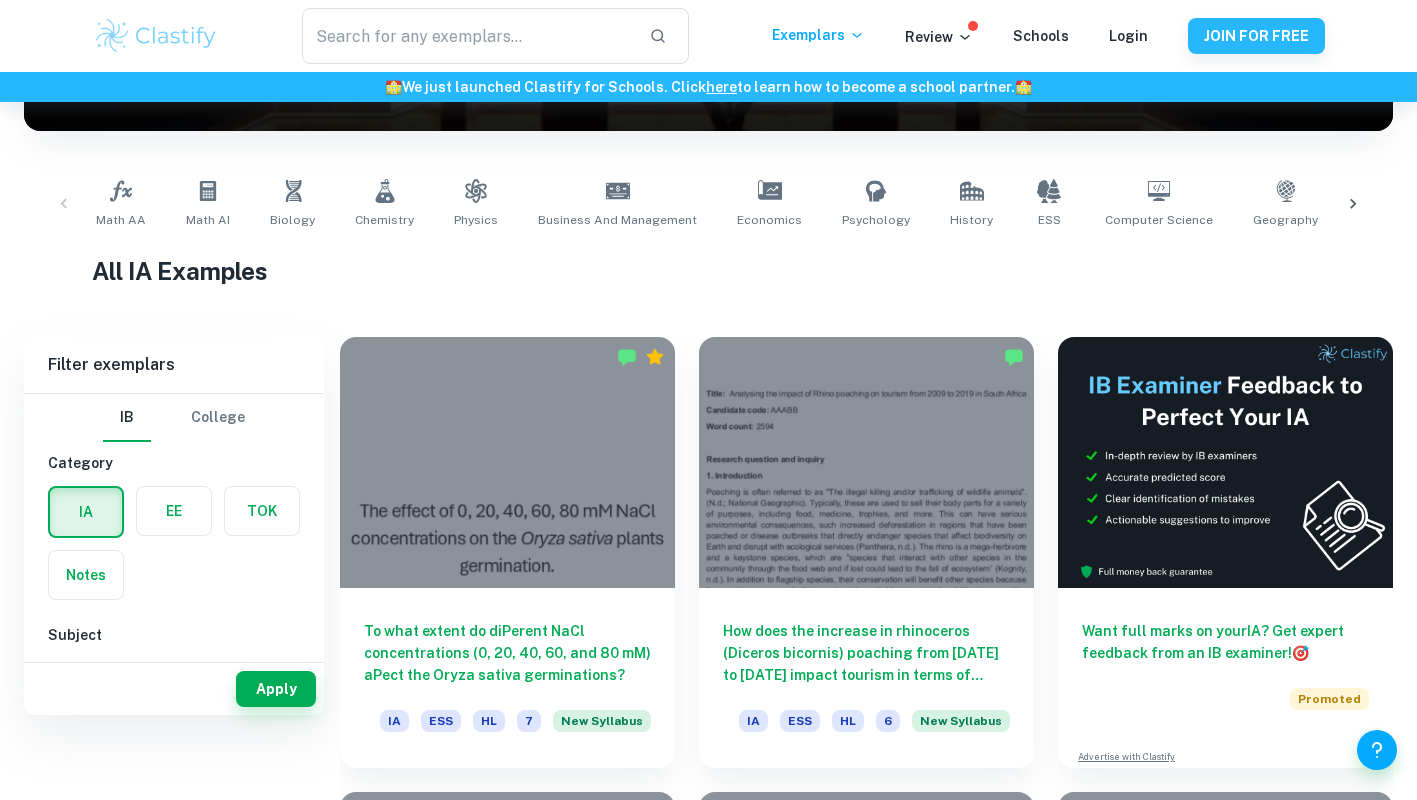 scroll, scrollTop: 262, scrollLeft: 0, axis: vertical 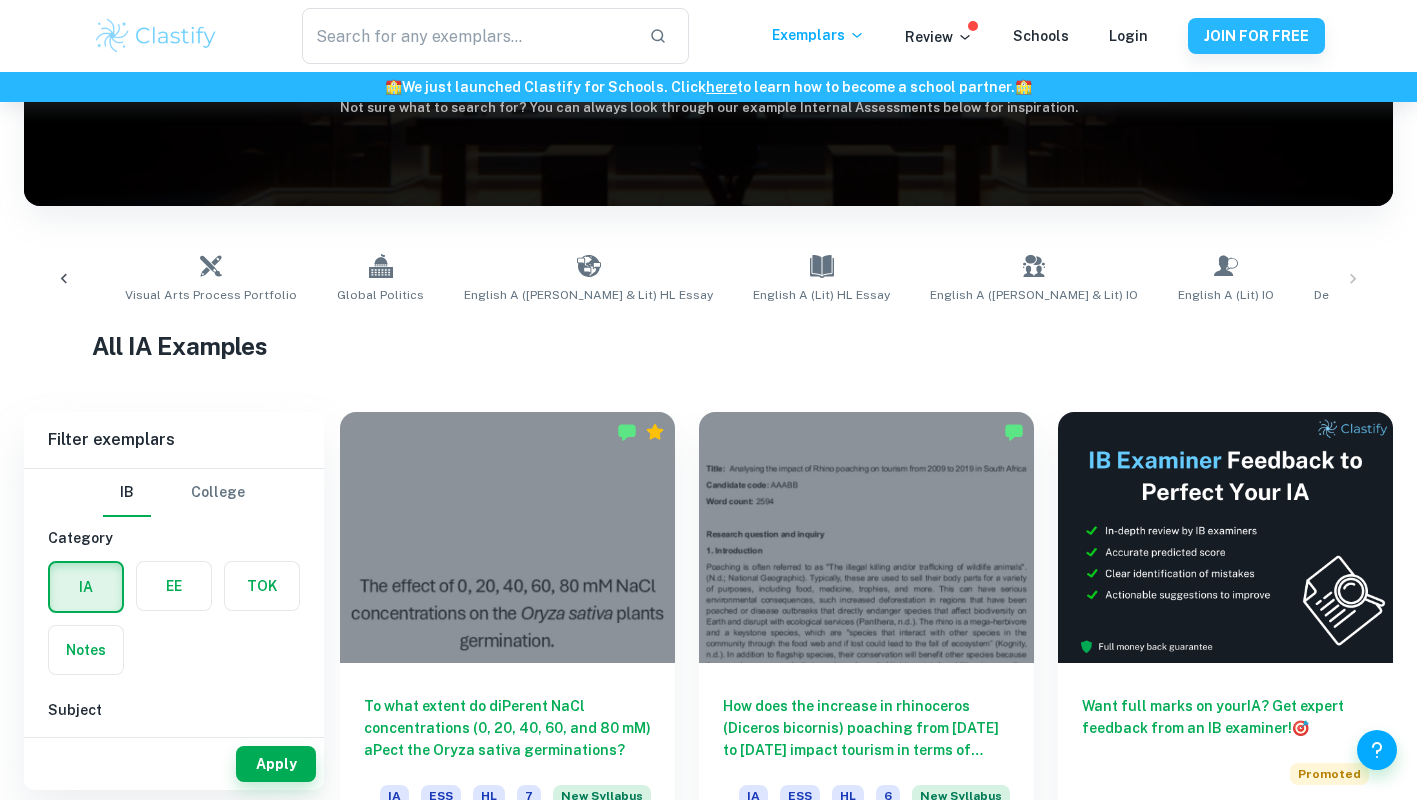 click on "Math AA Math AI Biology Chemistry Physics Business and Management Economics Psychology History ESS Computer Science Geography Visual Arts Comparative Study Visual Arts Process Portfolio Global Politics English A (Lang & Lit) HL Essay English A (Lit) HL Essay English A ([PERSON_NAME] & Lit) IO English A (Lit) IO Design Technology Sports Science" at bounding box center (708, 279) 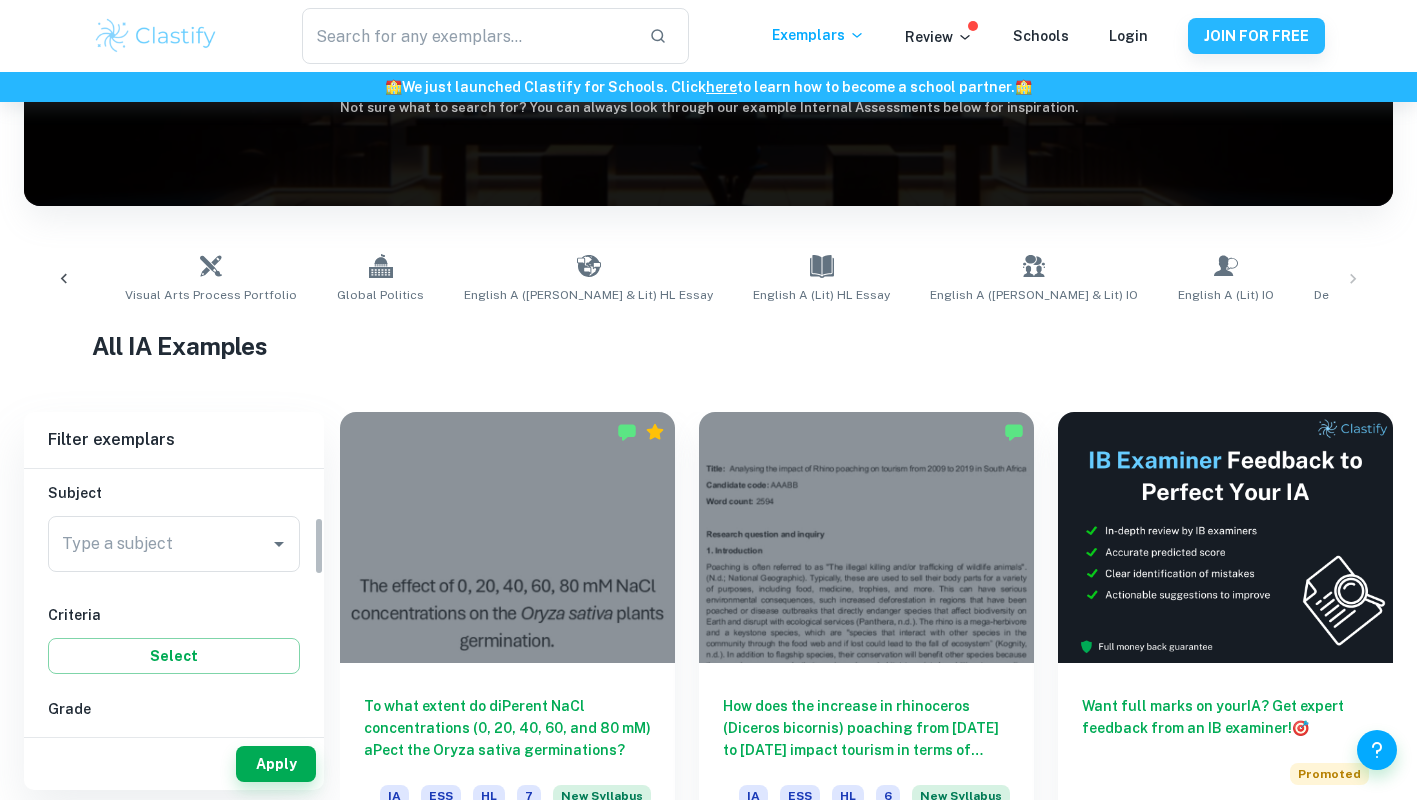 scroll, scrollTop: 223, scrollLeft: 0, axis: vertical 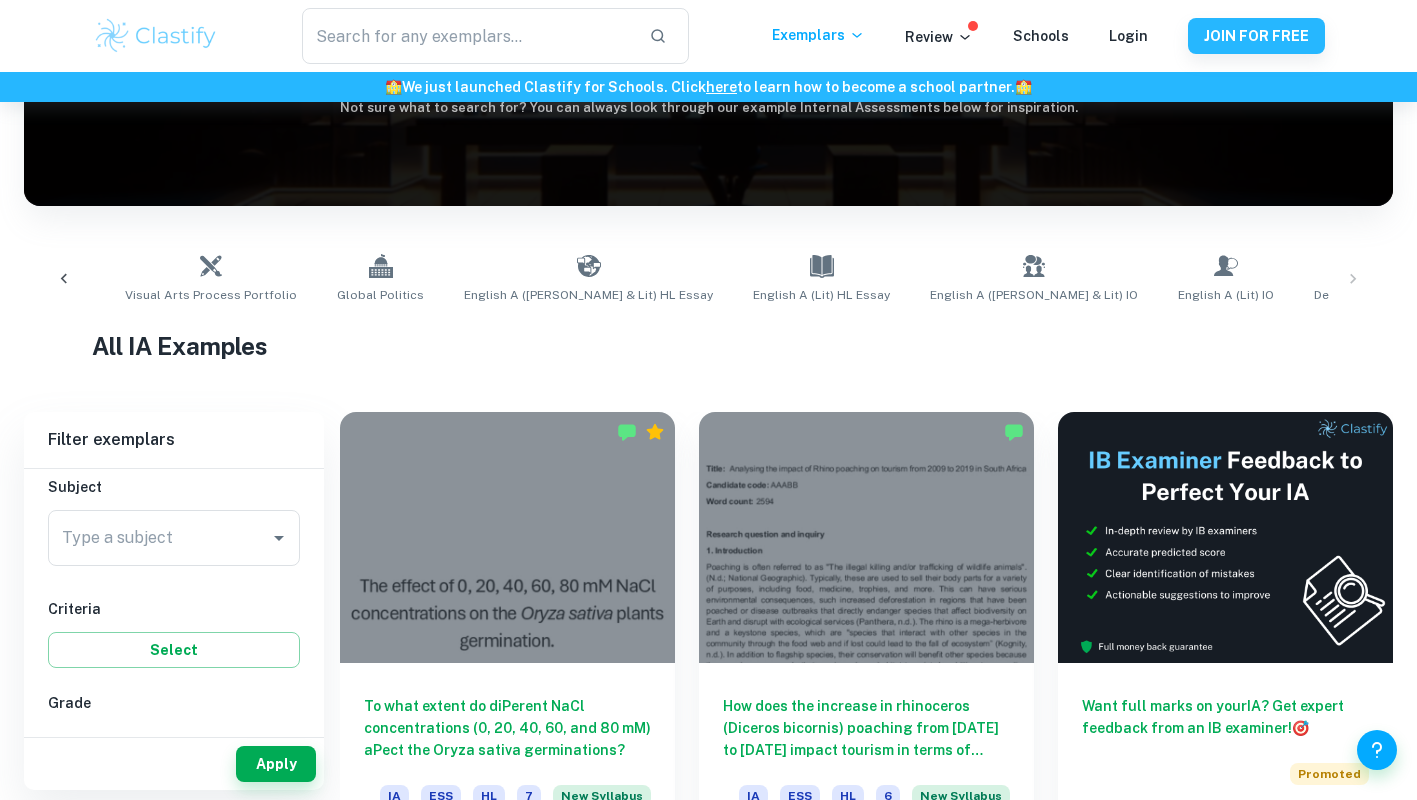click at bounding box center [279, 538] 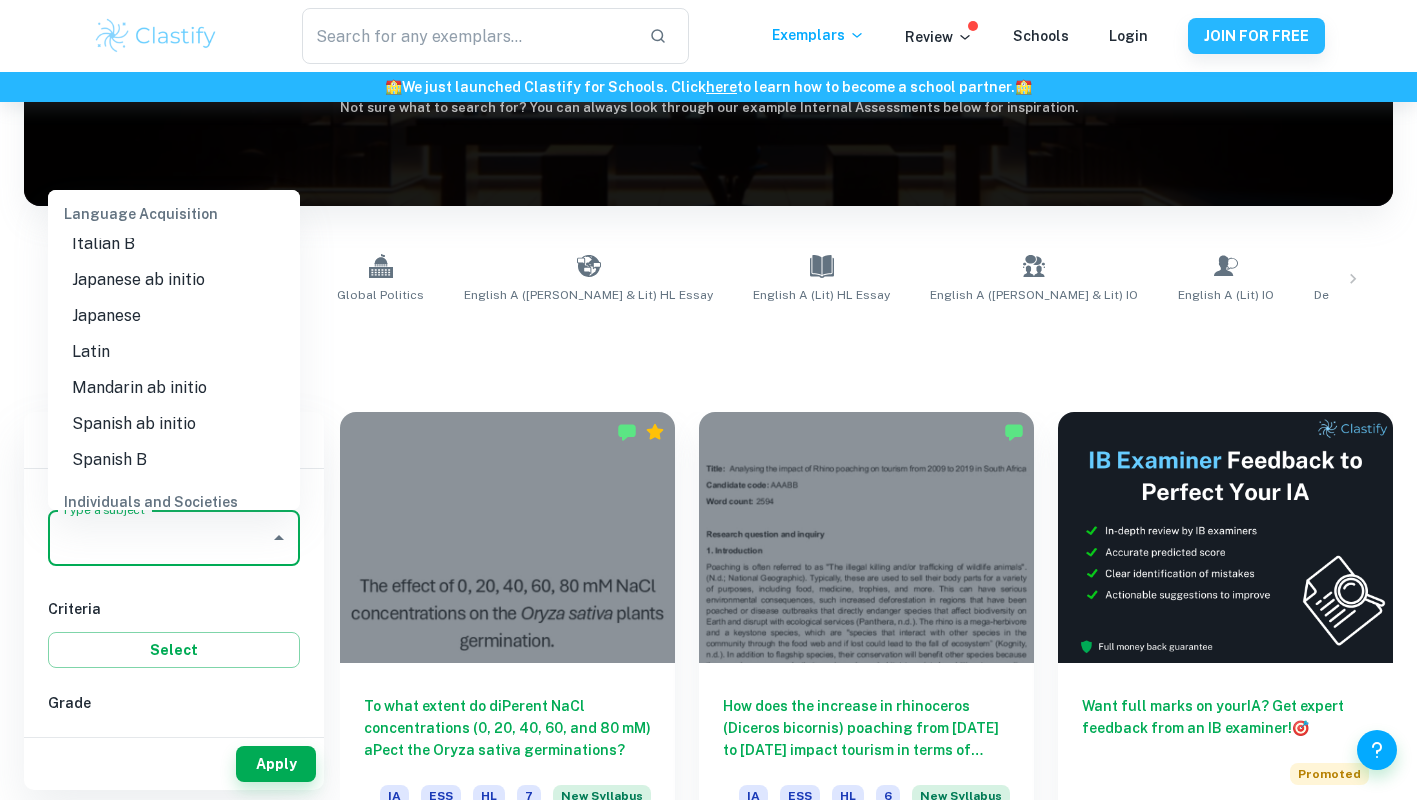 scroll, scrollTop: 1513, scrollLeft: 0, axis: vertical 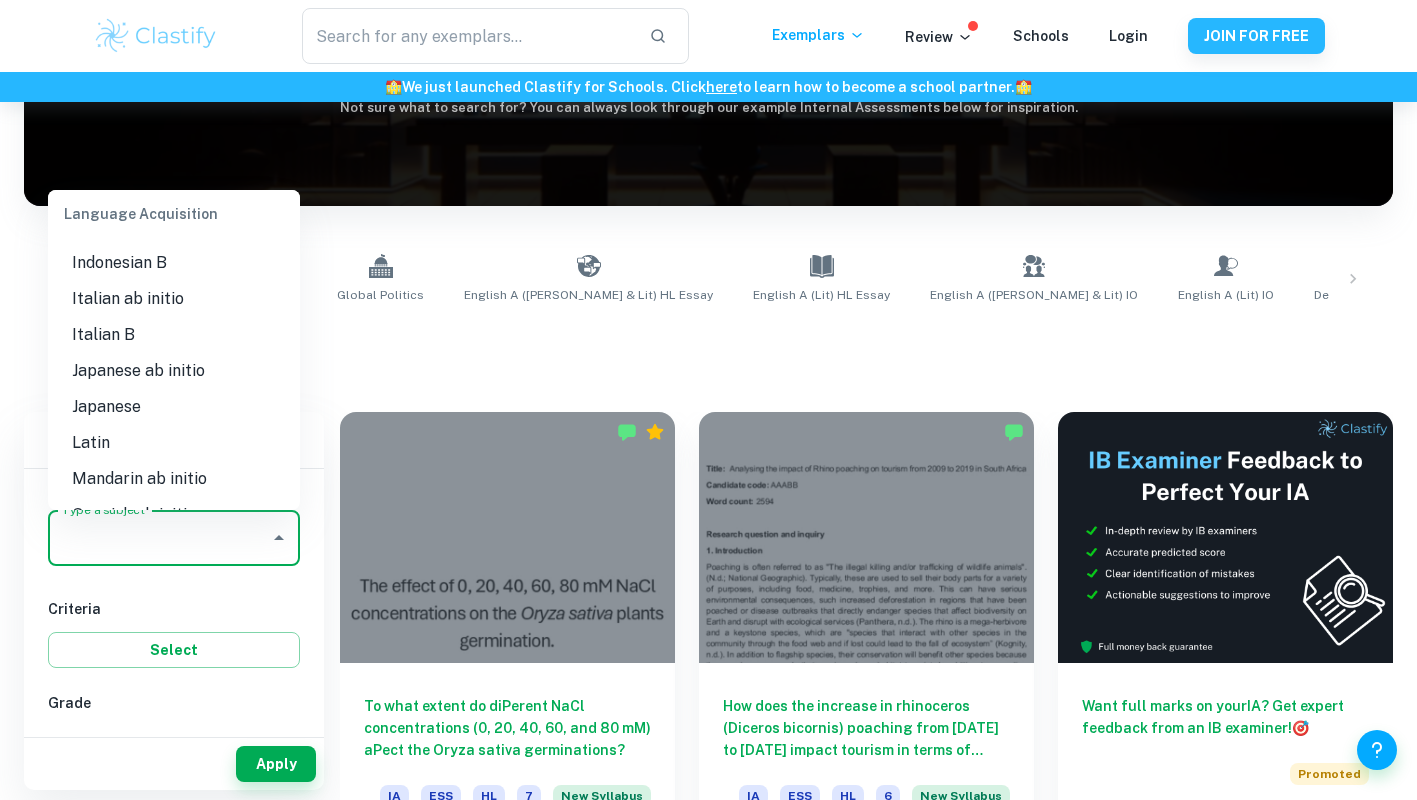 click on "Japanese ab initio" at bounding box center [174, 371] 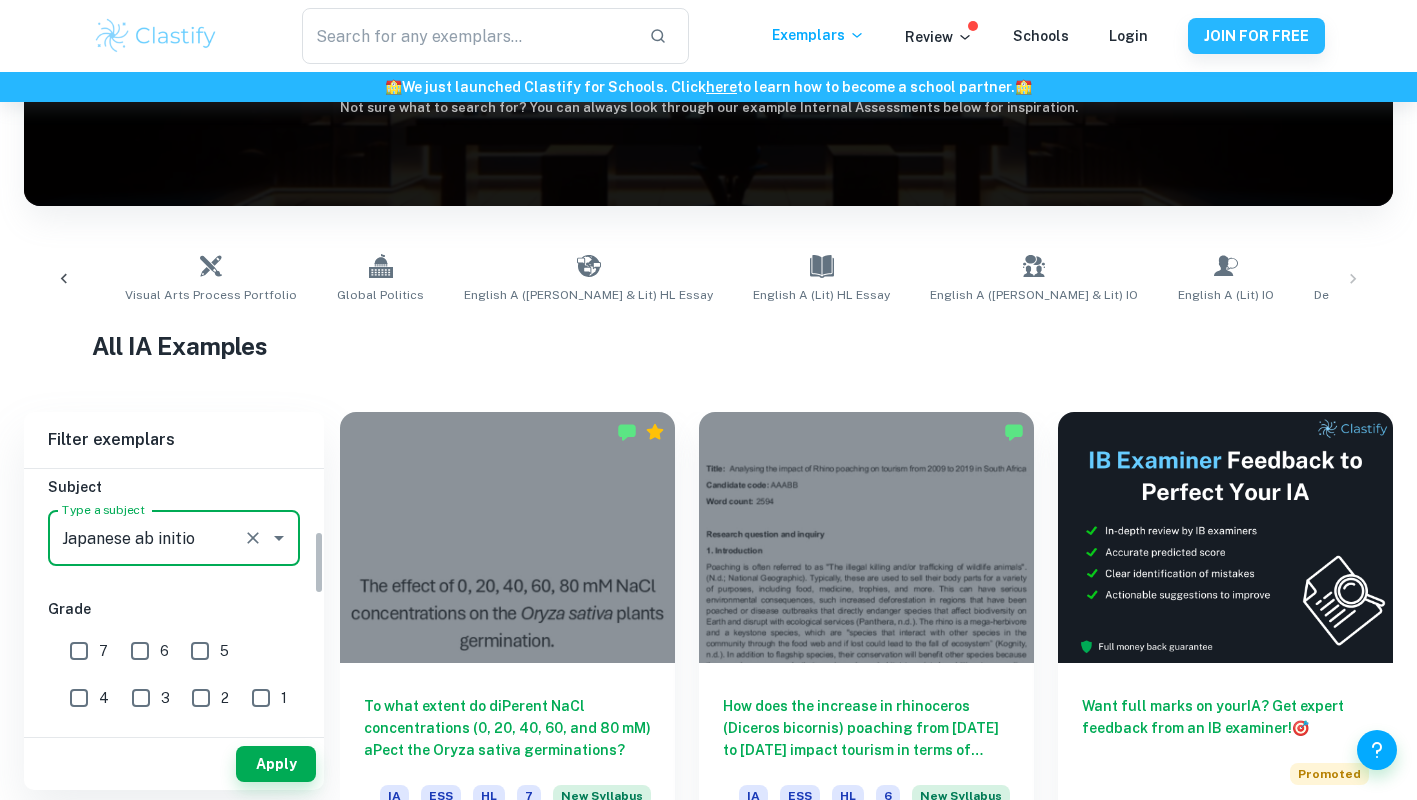scroll, scrollTop: 253, scrollLeft: 0, axis: vertical 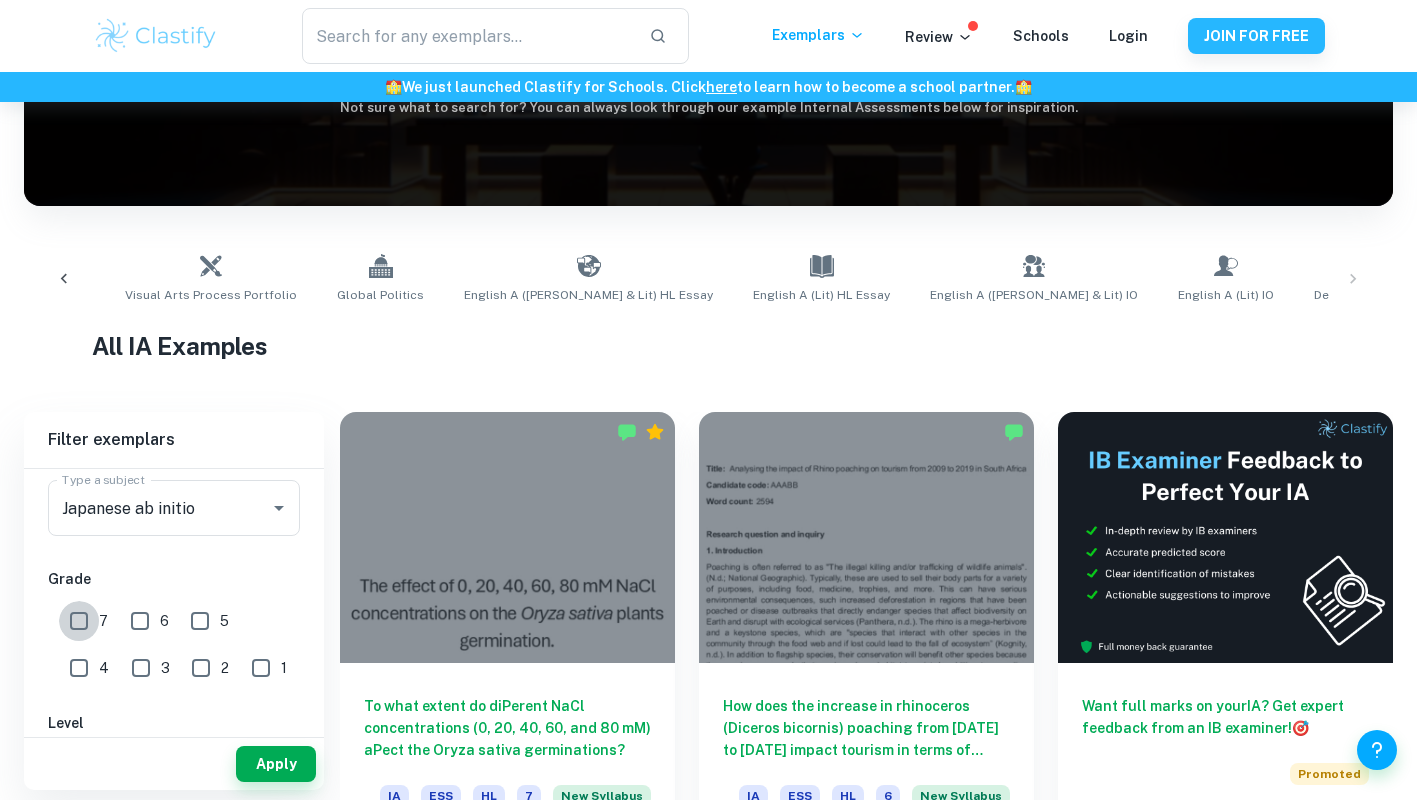 click on "7" at bounding box center [79, 621] 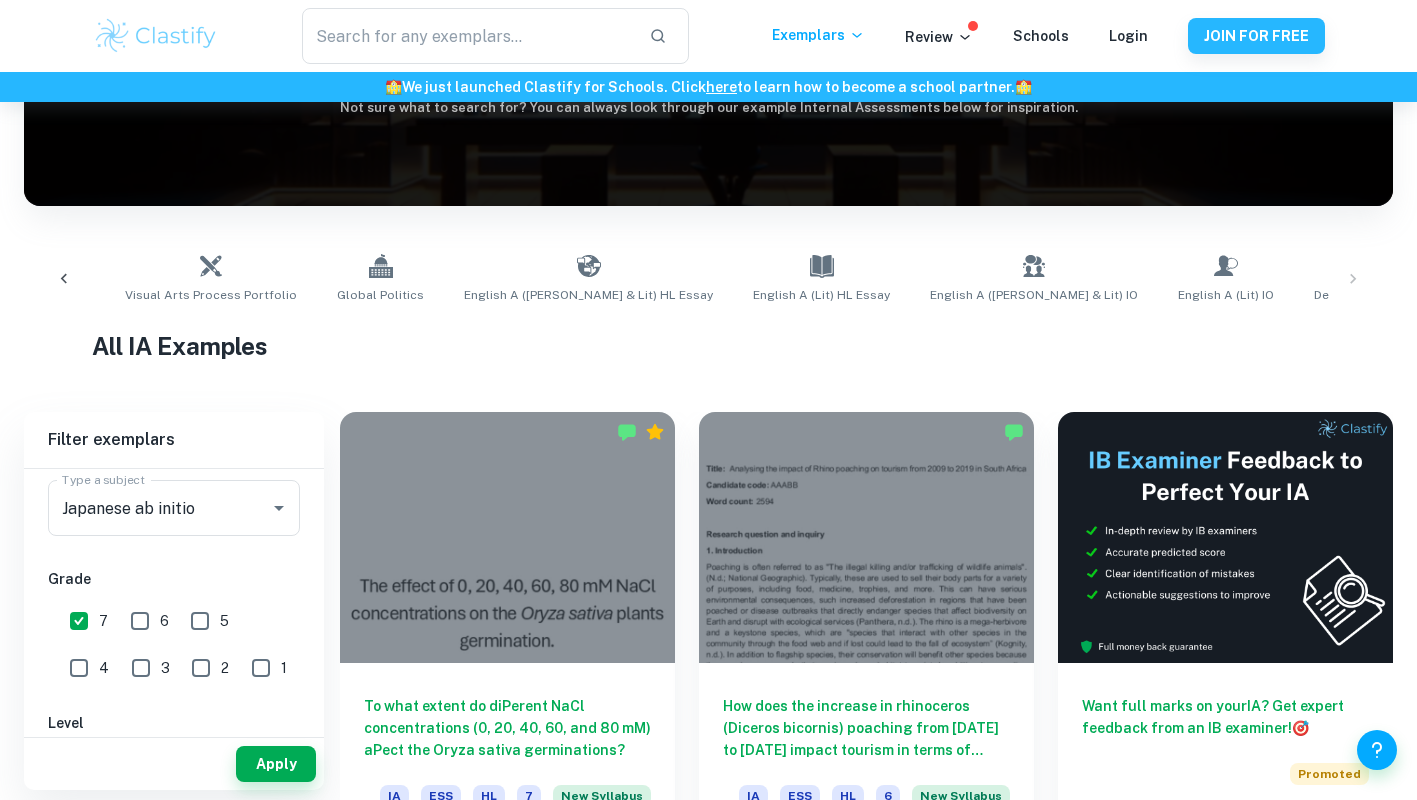 click on "6" at bounding box center [140, 621] 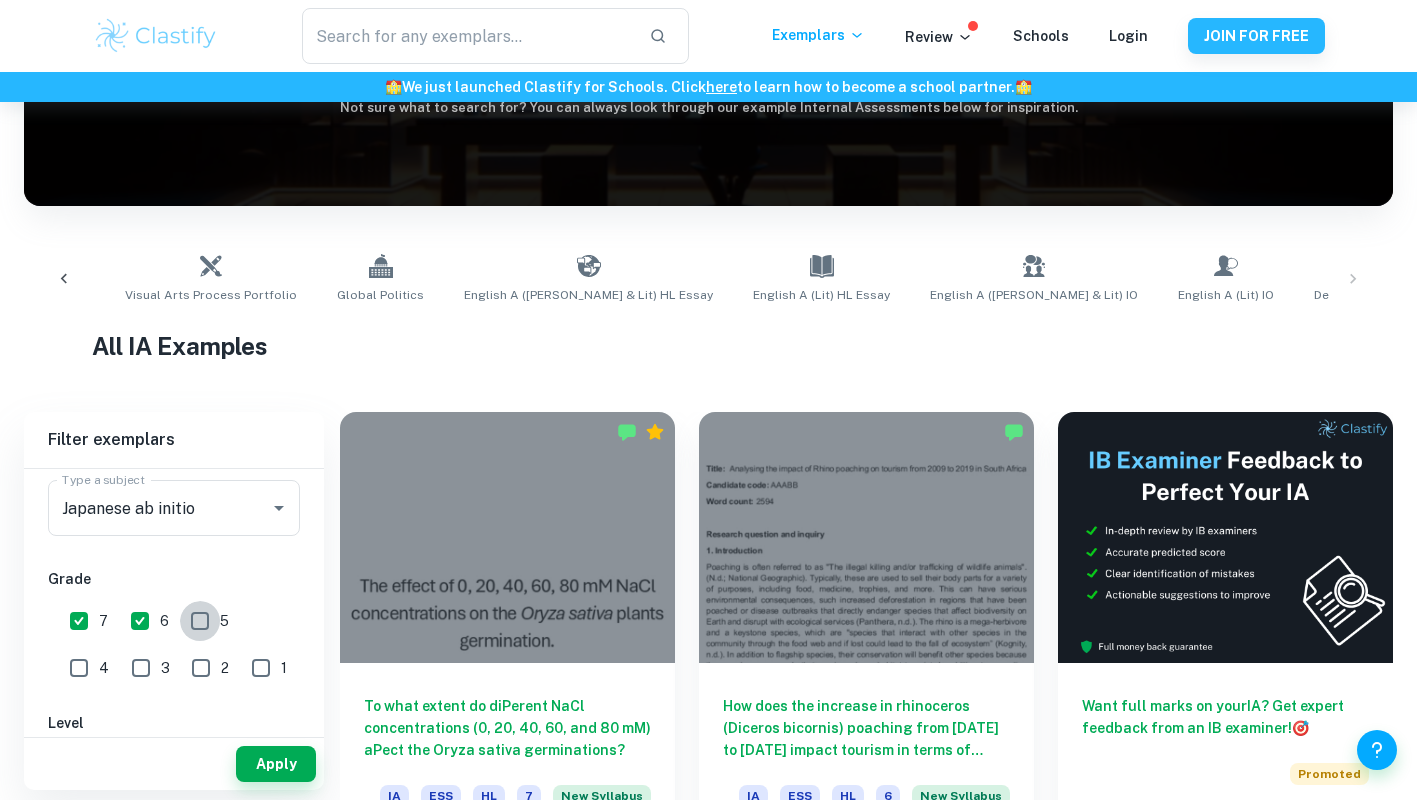 click on "5" at bounding box center [200, 621] 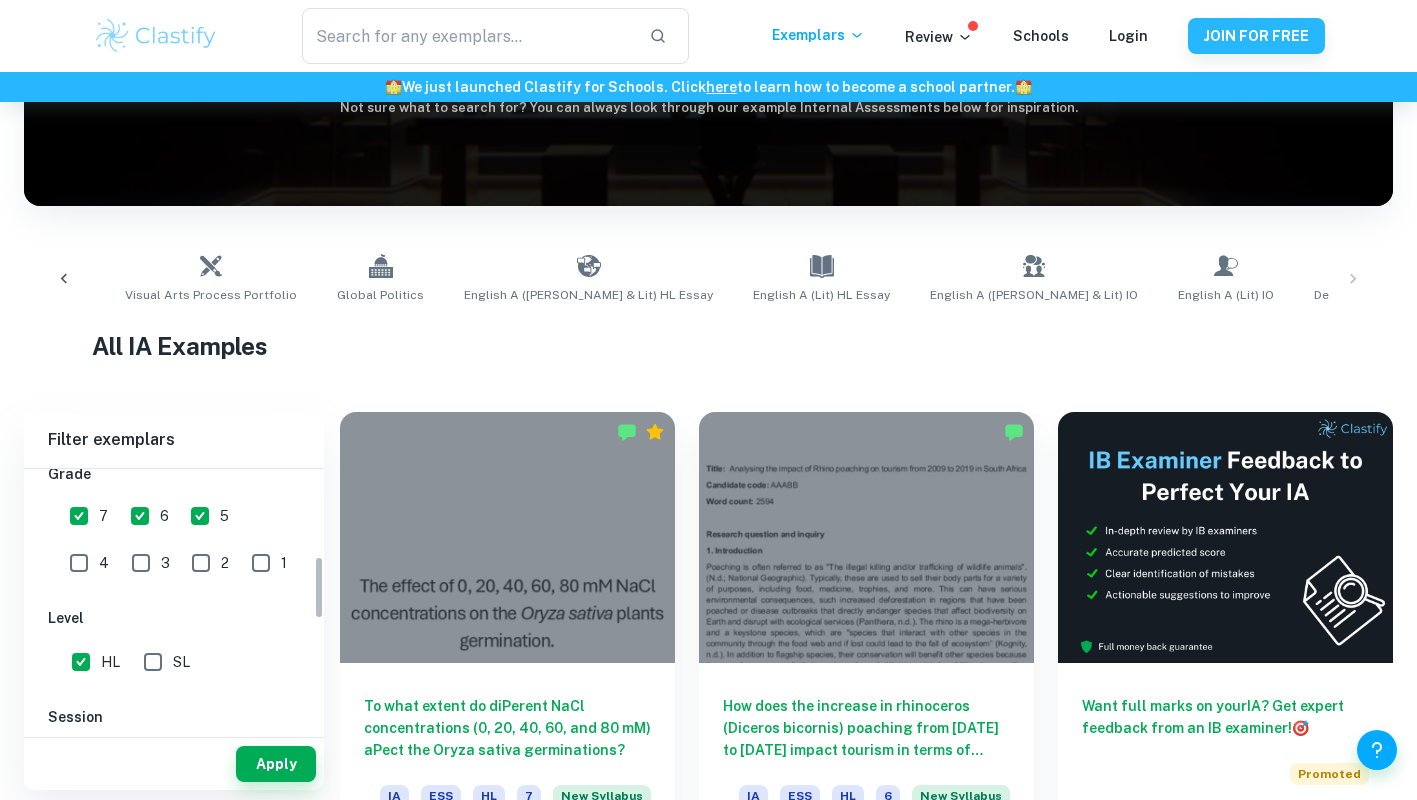 scroll, scrollTop: 357, scrollLeft: 0, axis: vertical 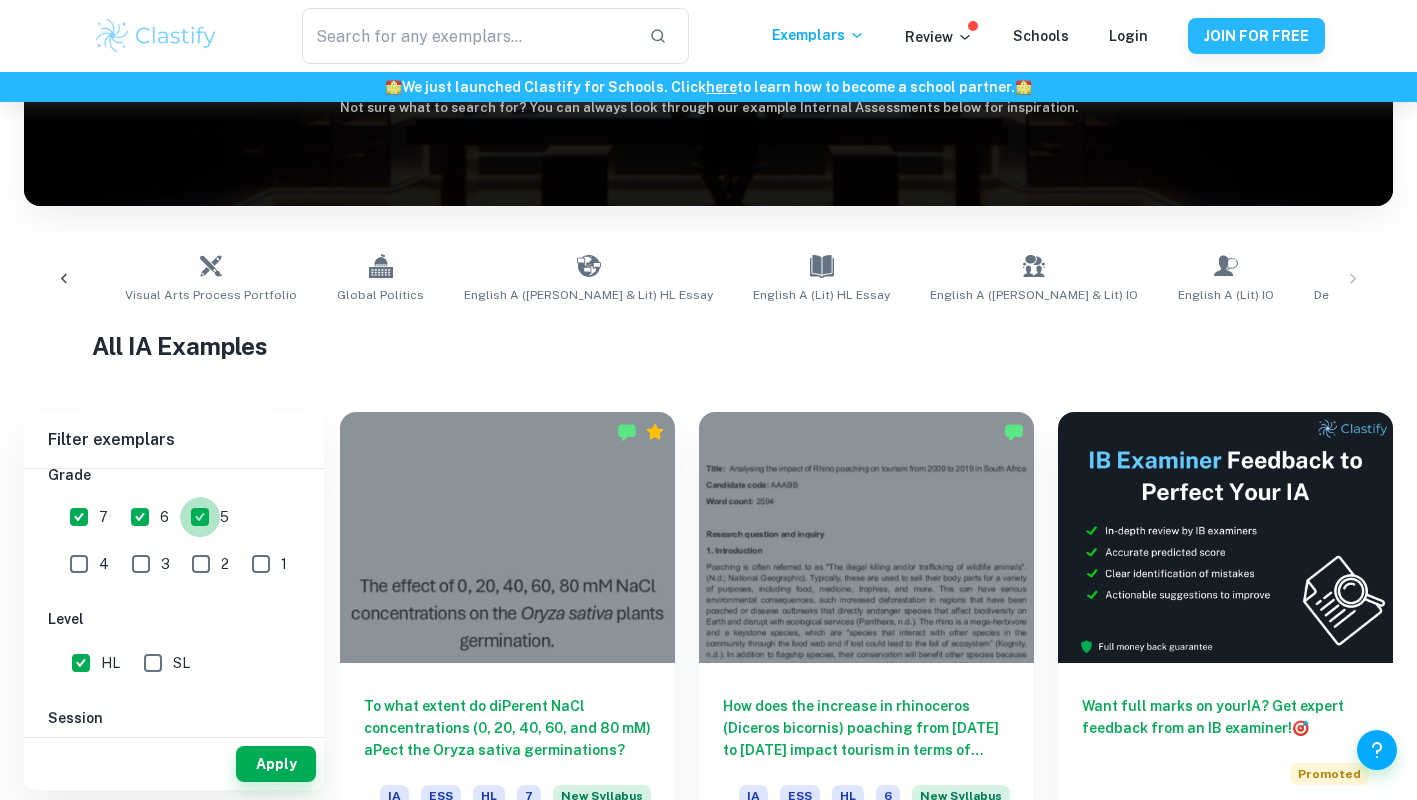 click on "5" at bounding box center [200, 517] 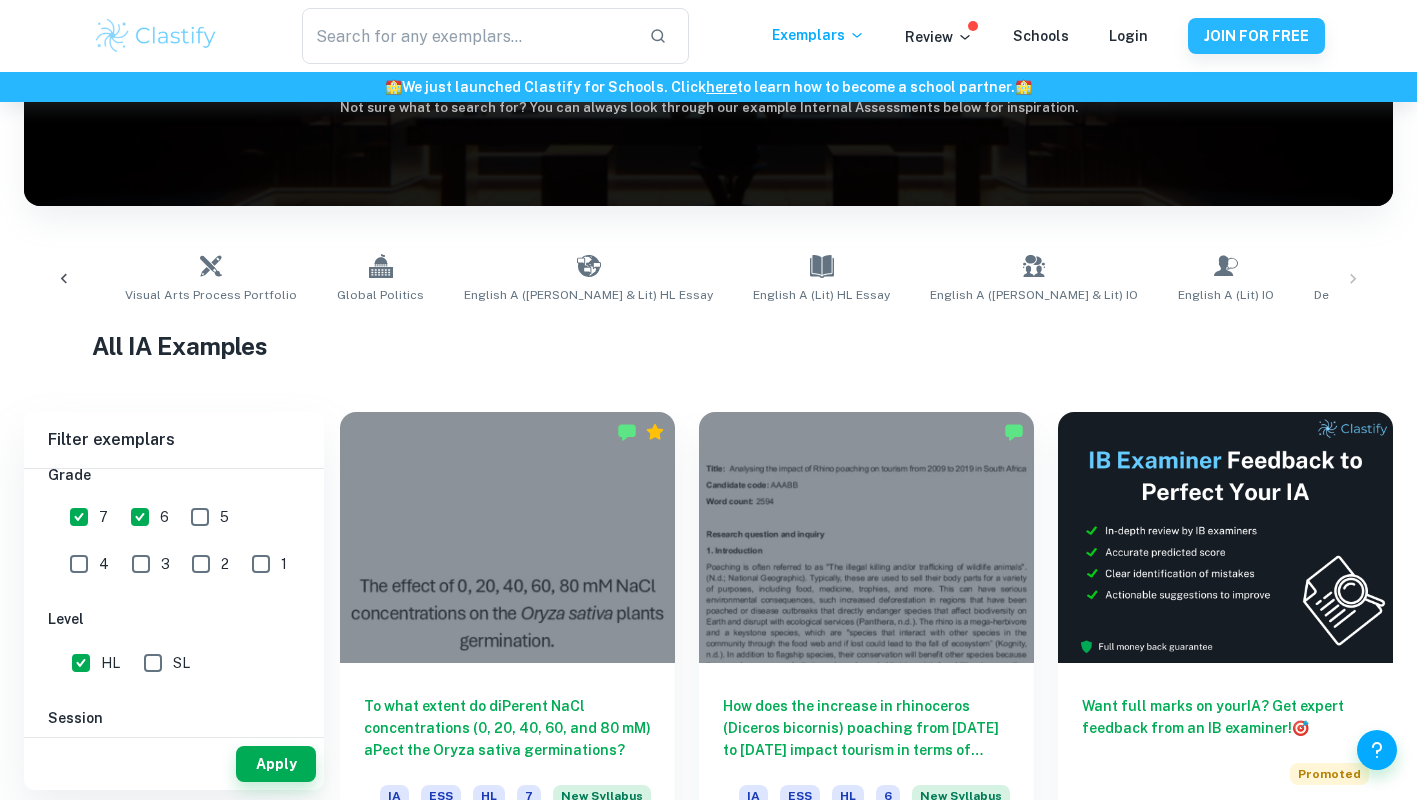 click on "5" at bounding box center (200, 517) 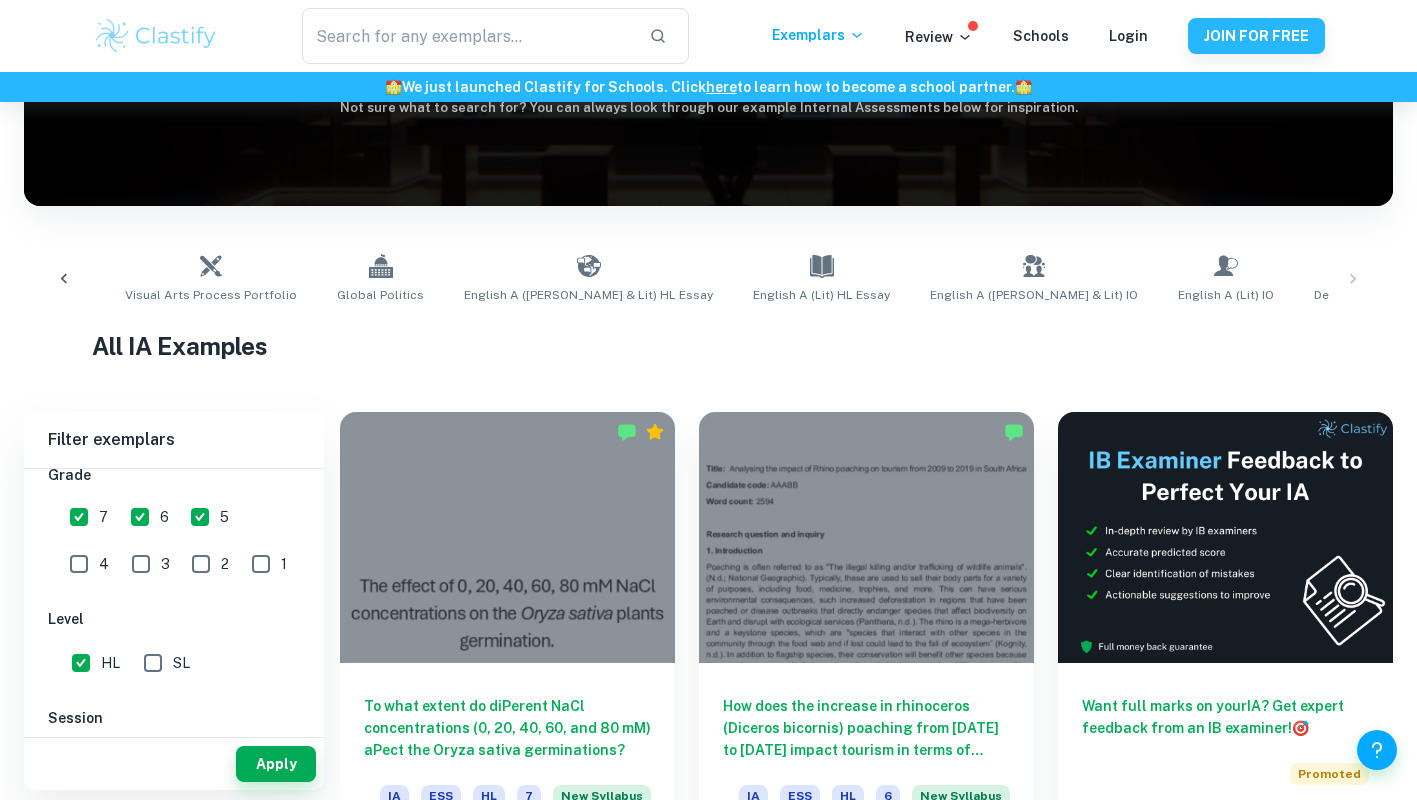 click on "4" at bounding box center [79, 564] 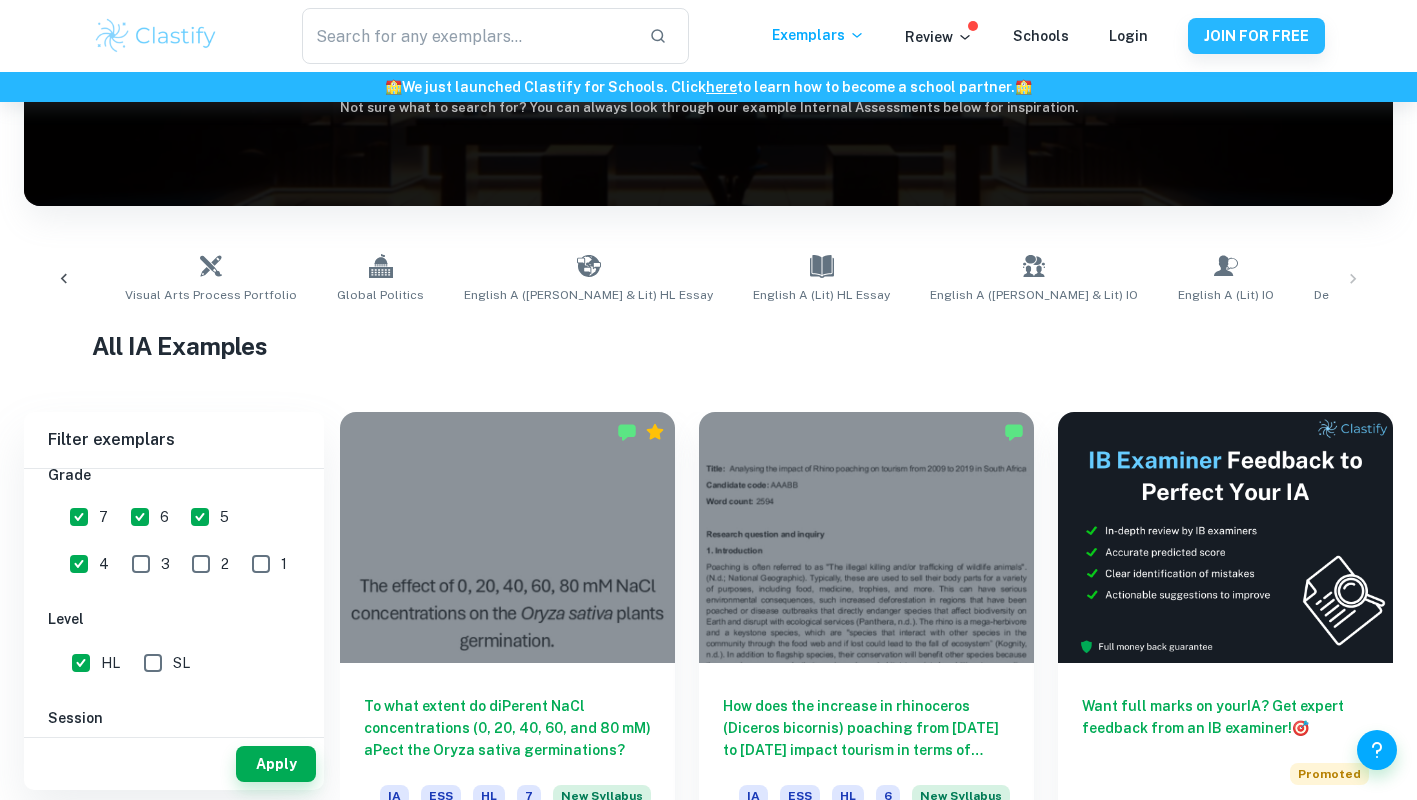 click on "3" at bounding box center (141, 564) 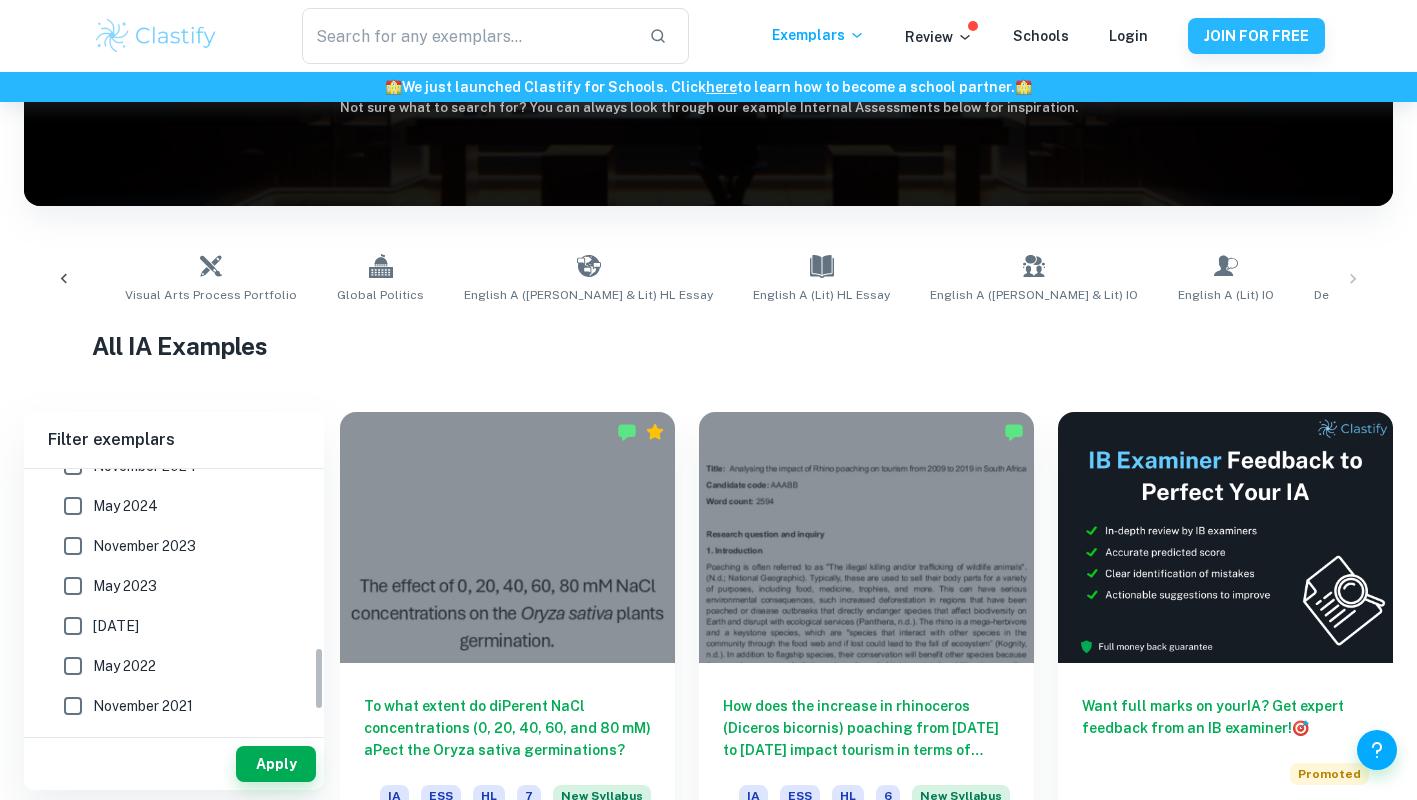 scroll, scrollTop: 802, scrollLeft: 0, axis: vertical 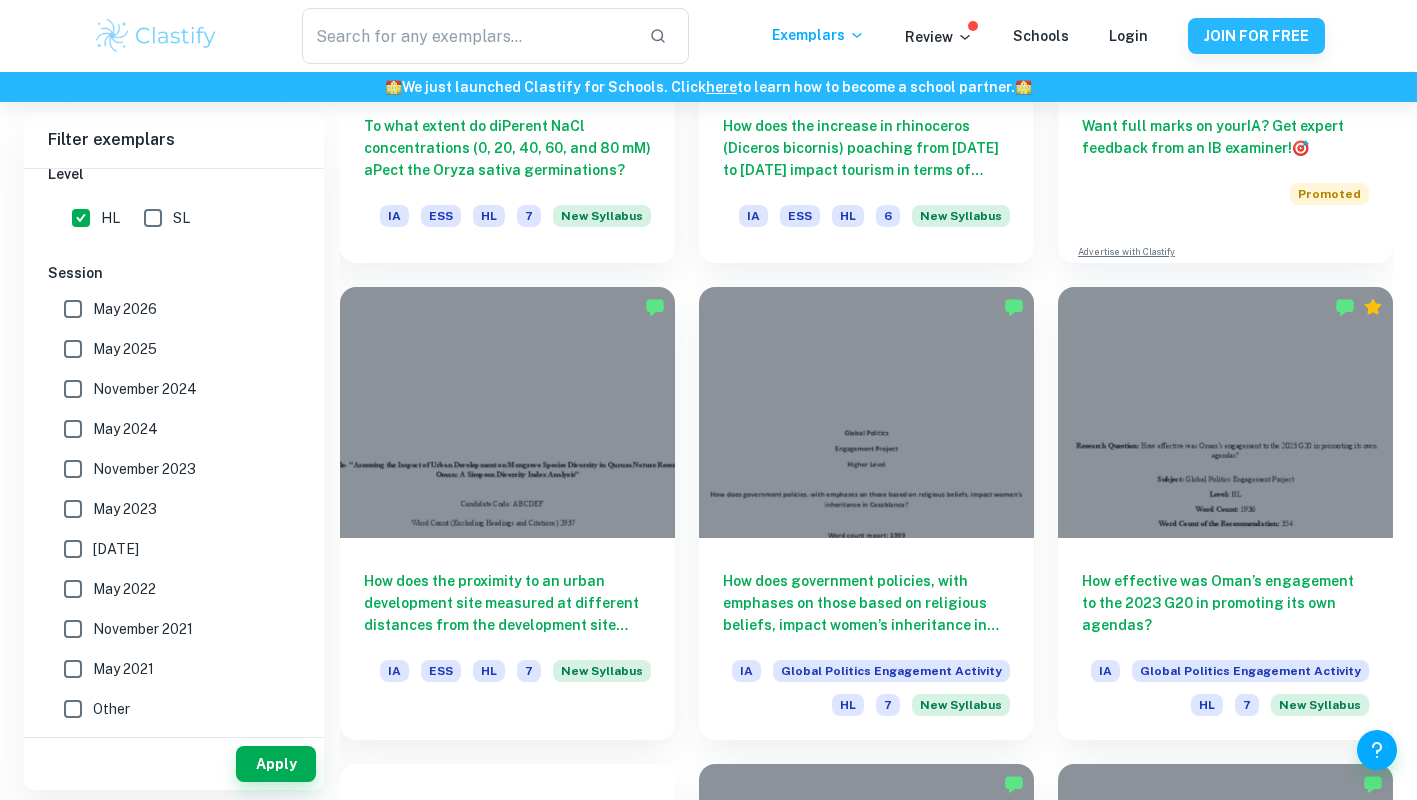 click on "Apply" at bounding box center [276, 764] 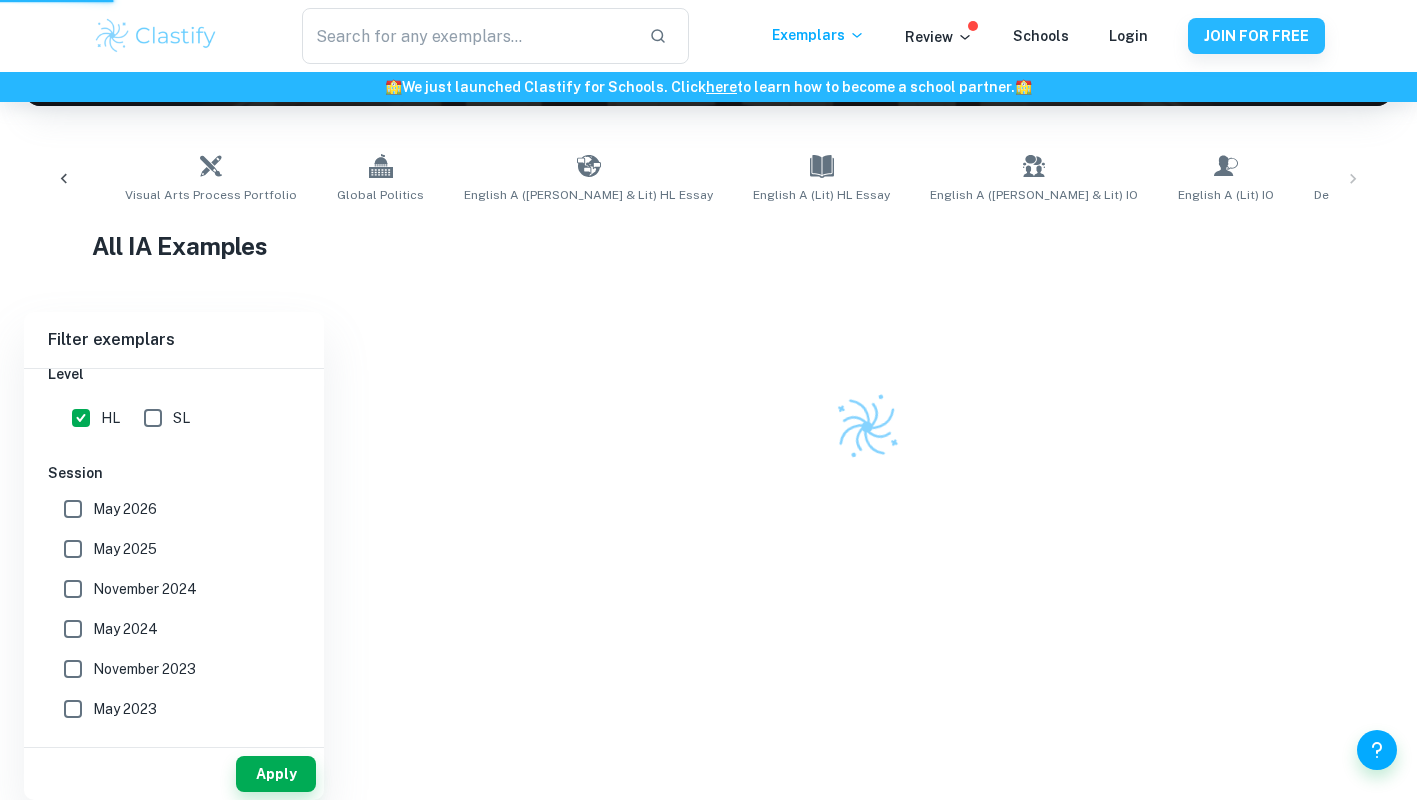 scroll, scrollTop: 332, scrollLeft: 0, axis: vertical 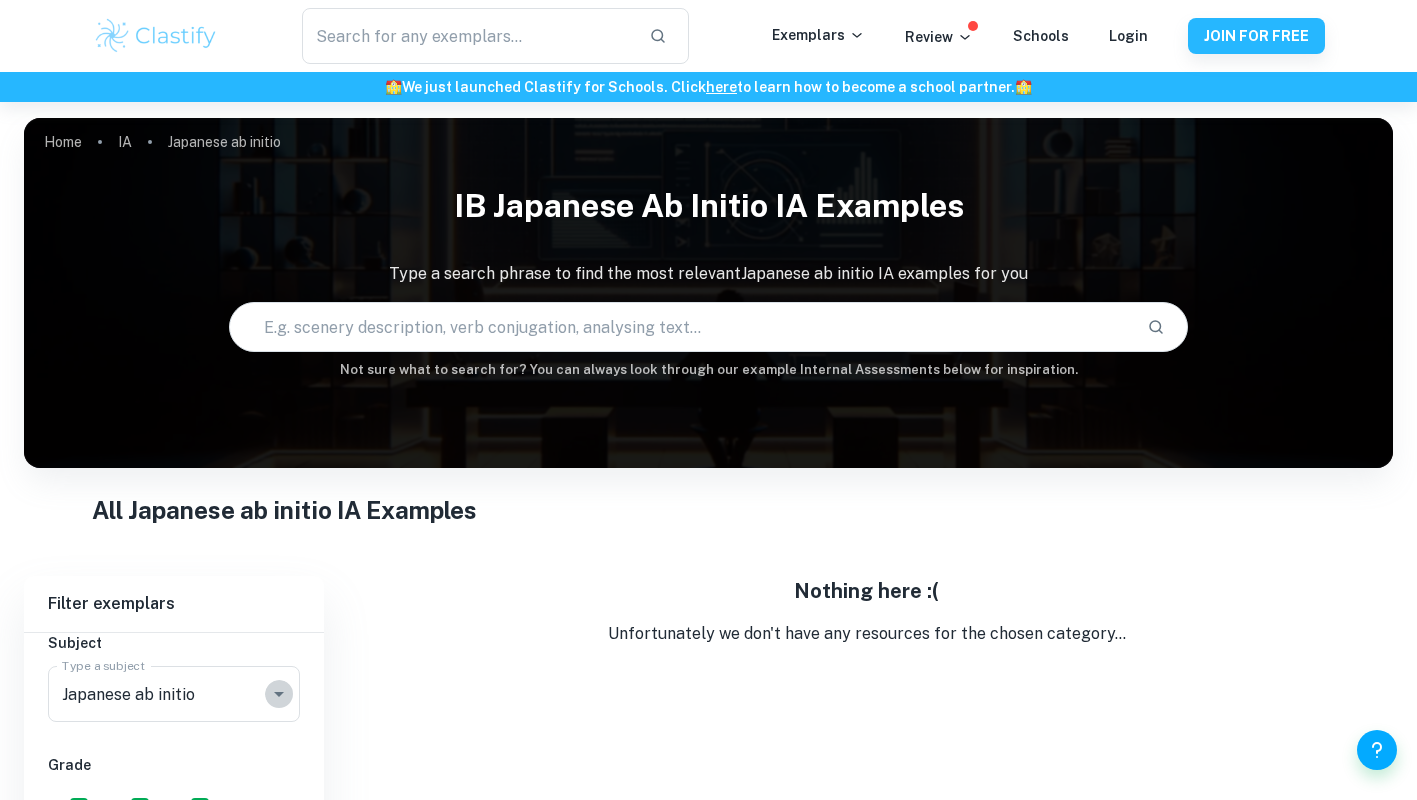 click 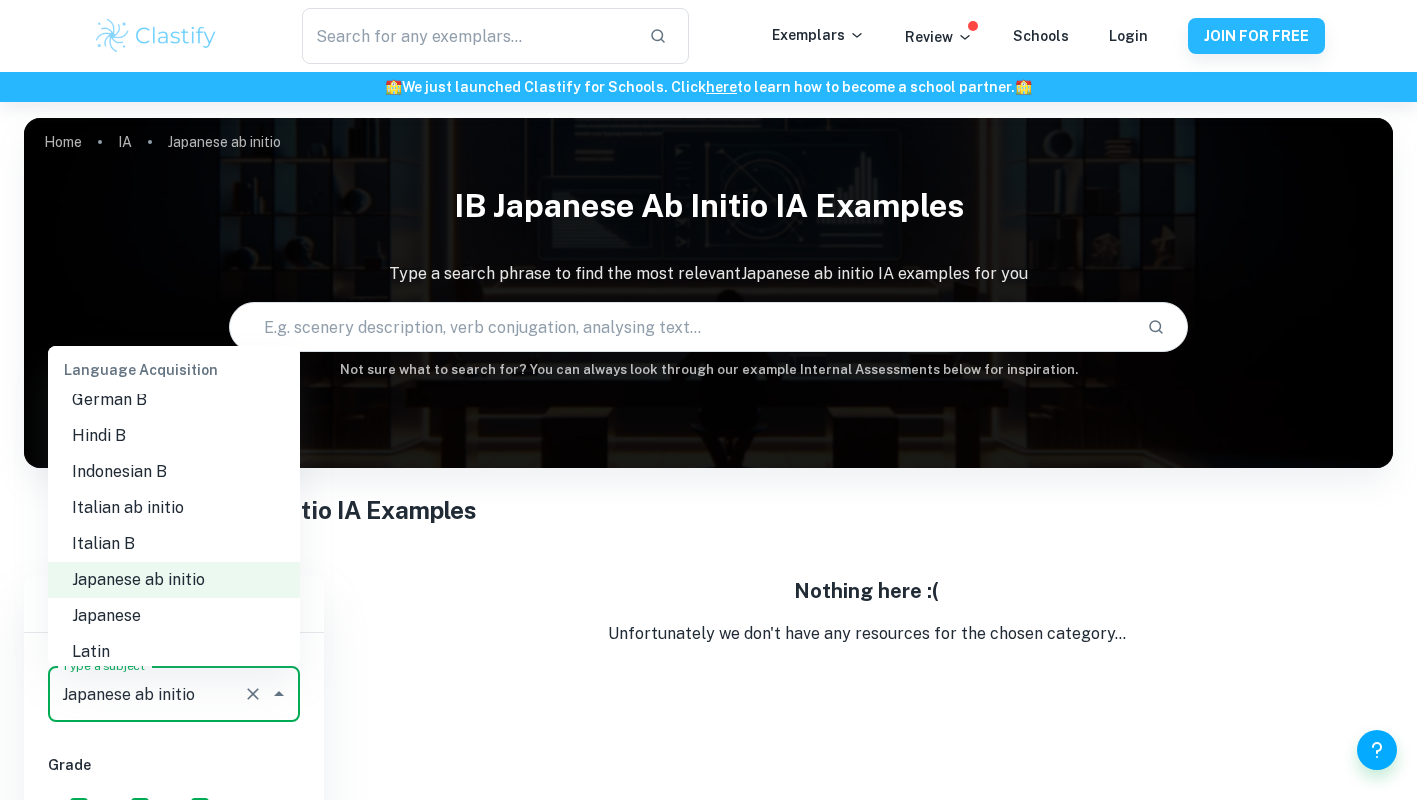 scroll, scrollTop: 1461, scrollLeft: 0, axis: vertical 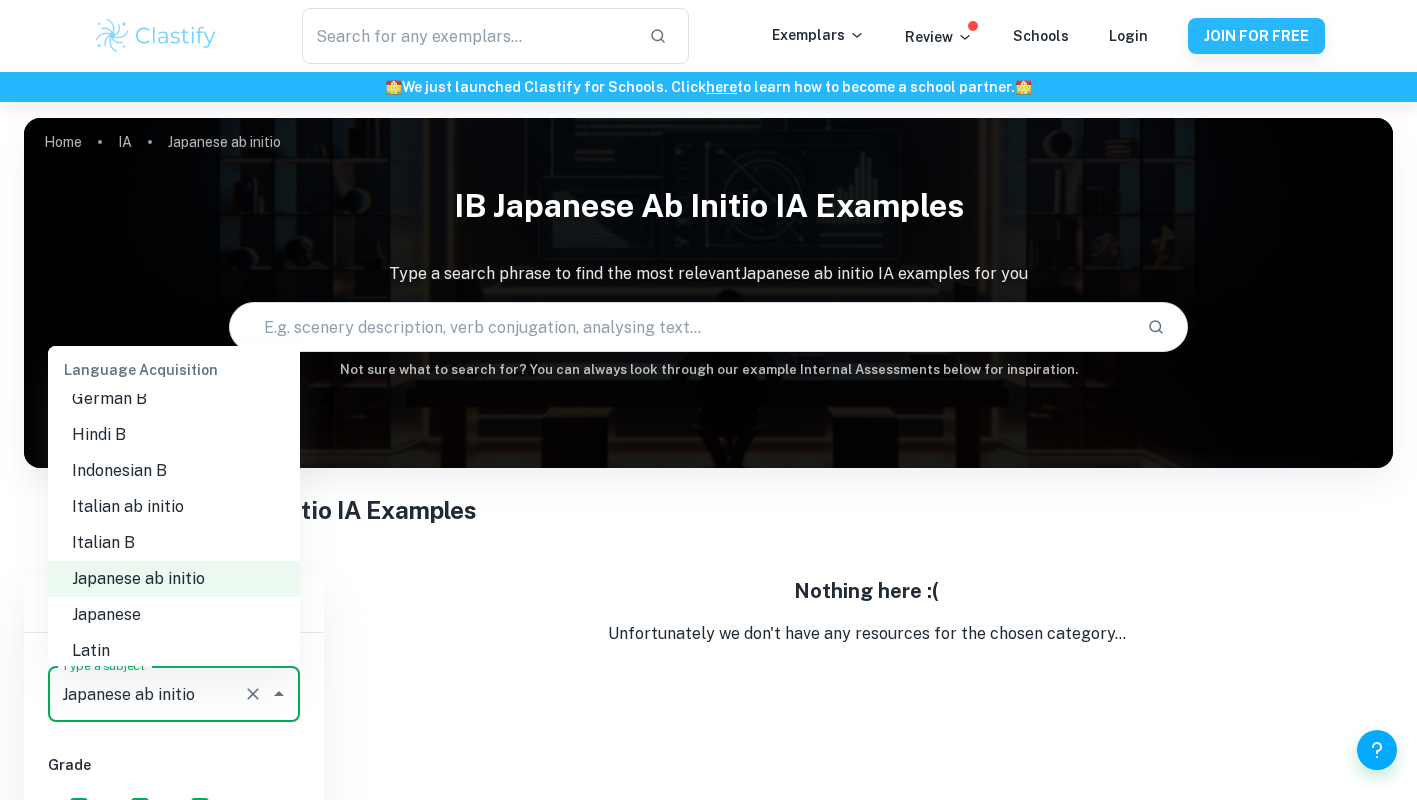 click on "Japanese" at bounding box center (174, 615) 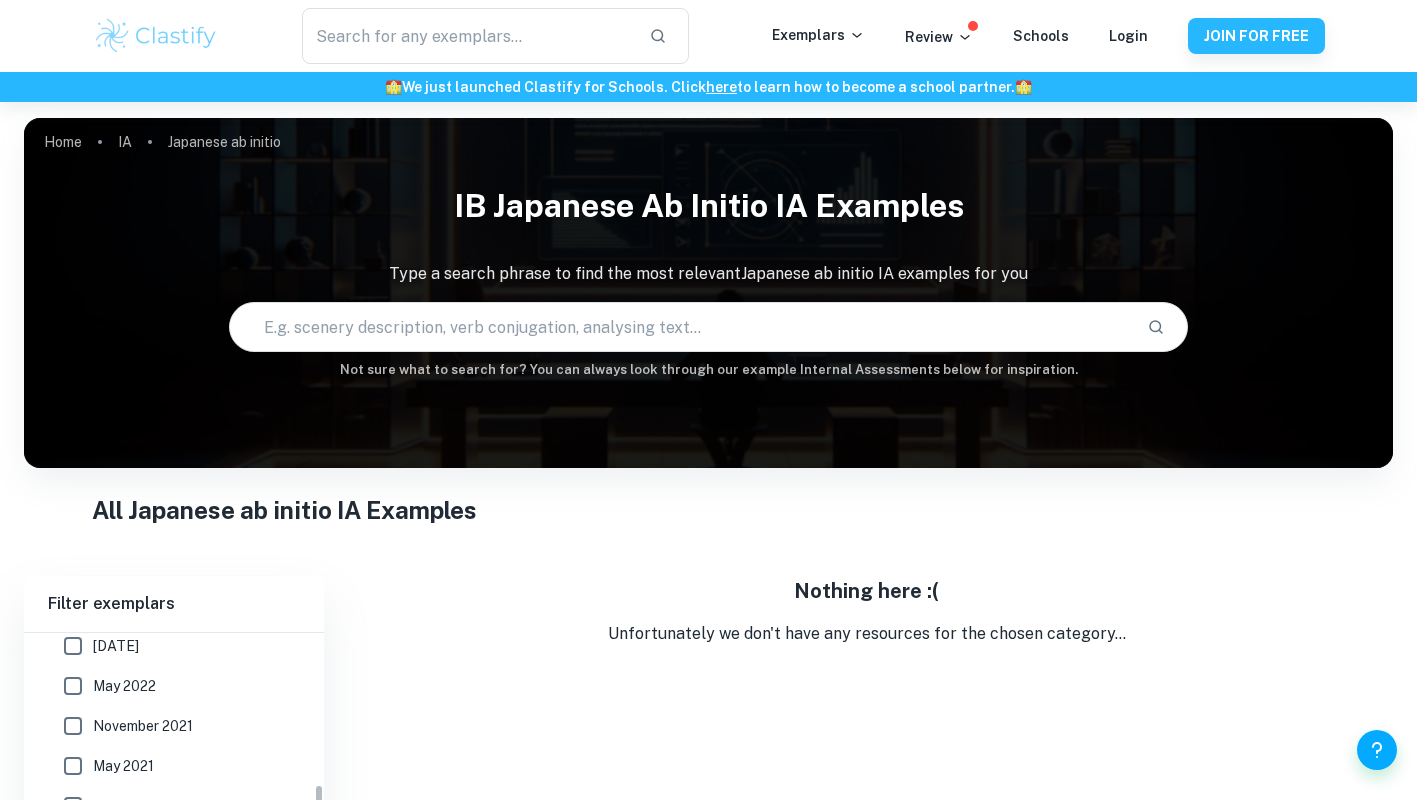 scroll, scrollTop: 880, scrollLeft: 0, axis: vertical 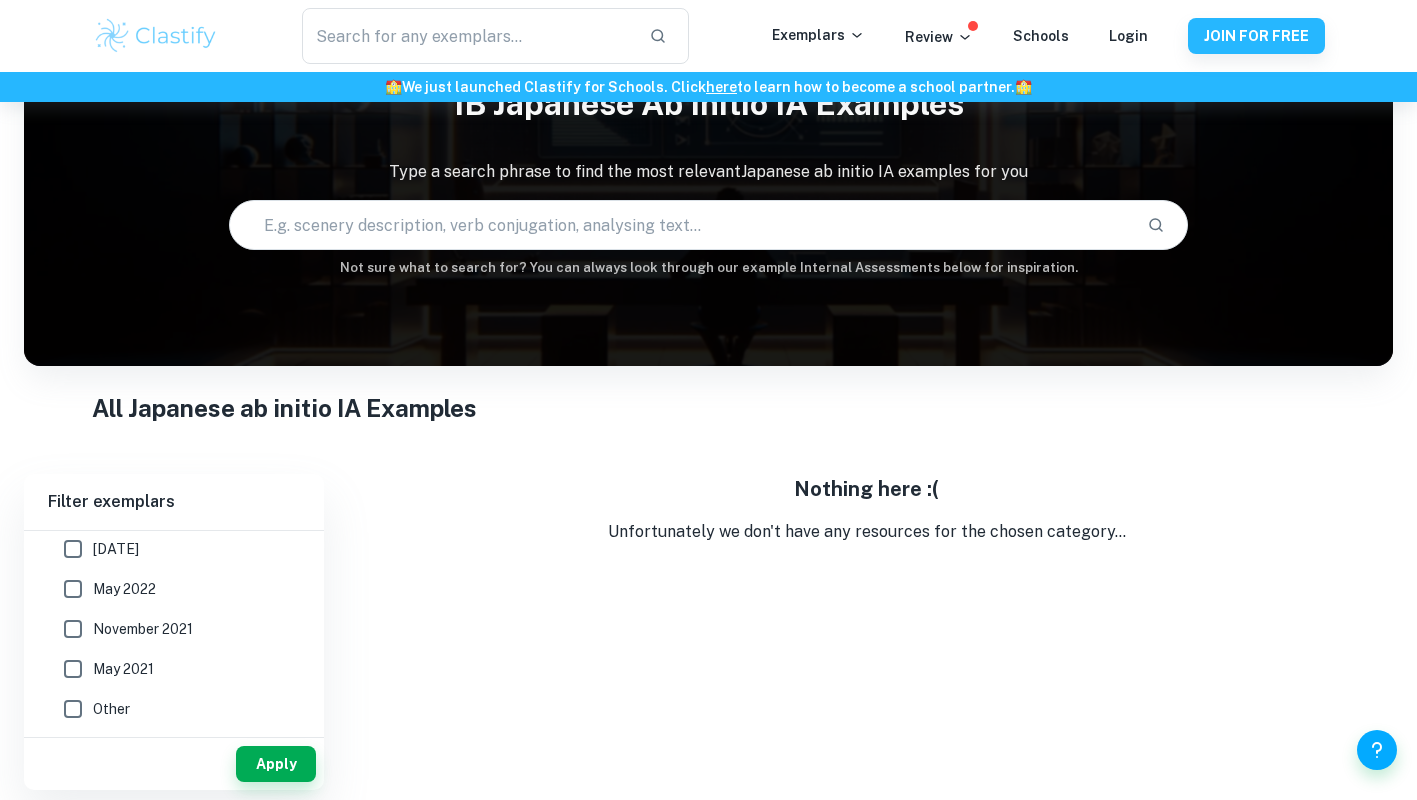 click on "Apply" at bounding box center [276, 764] 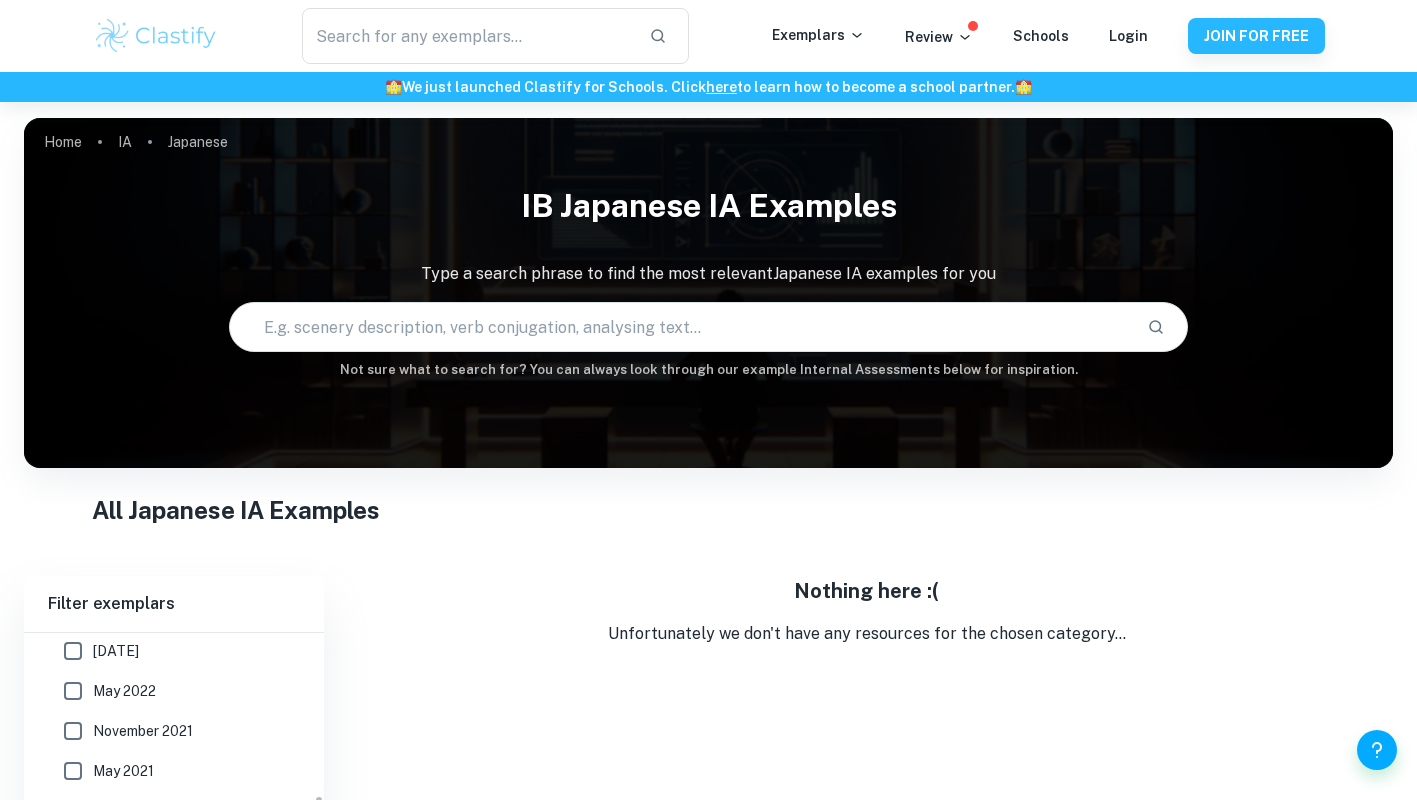 scroll, scrollTop: 102, scrollLeft: 0, axis: vertical 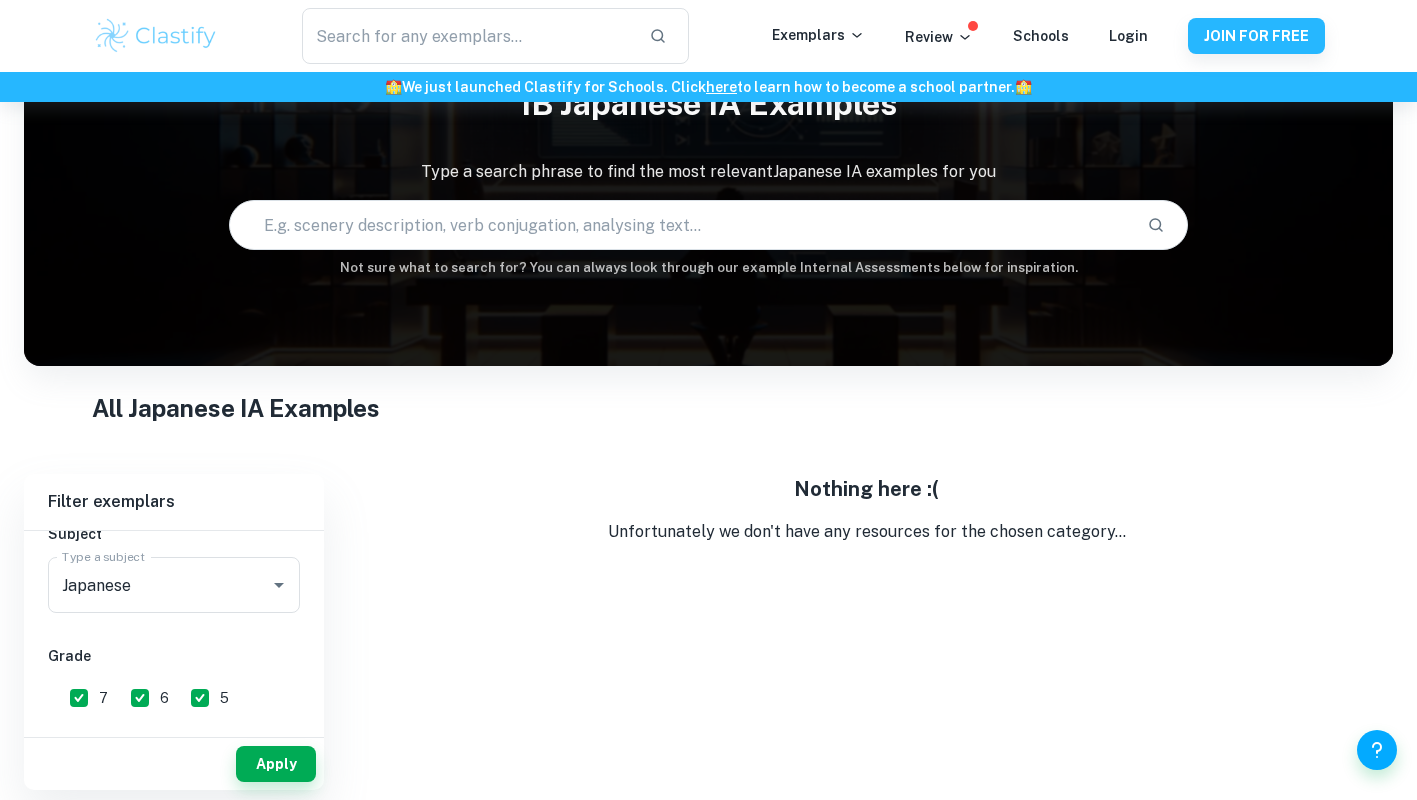 click 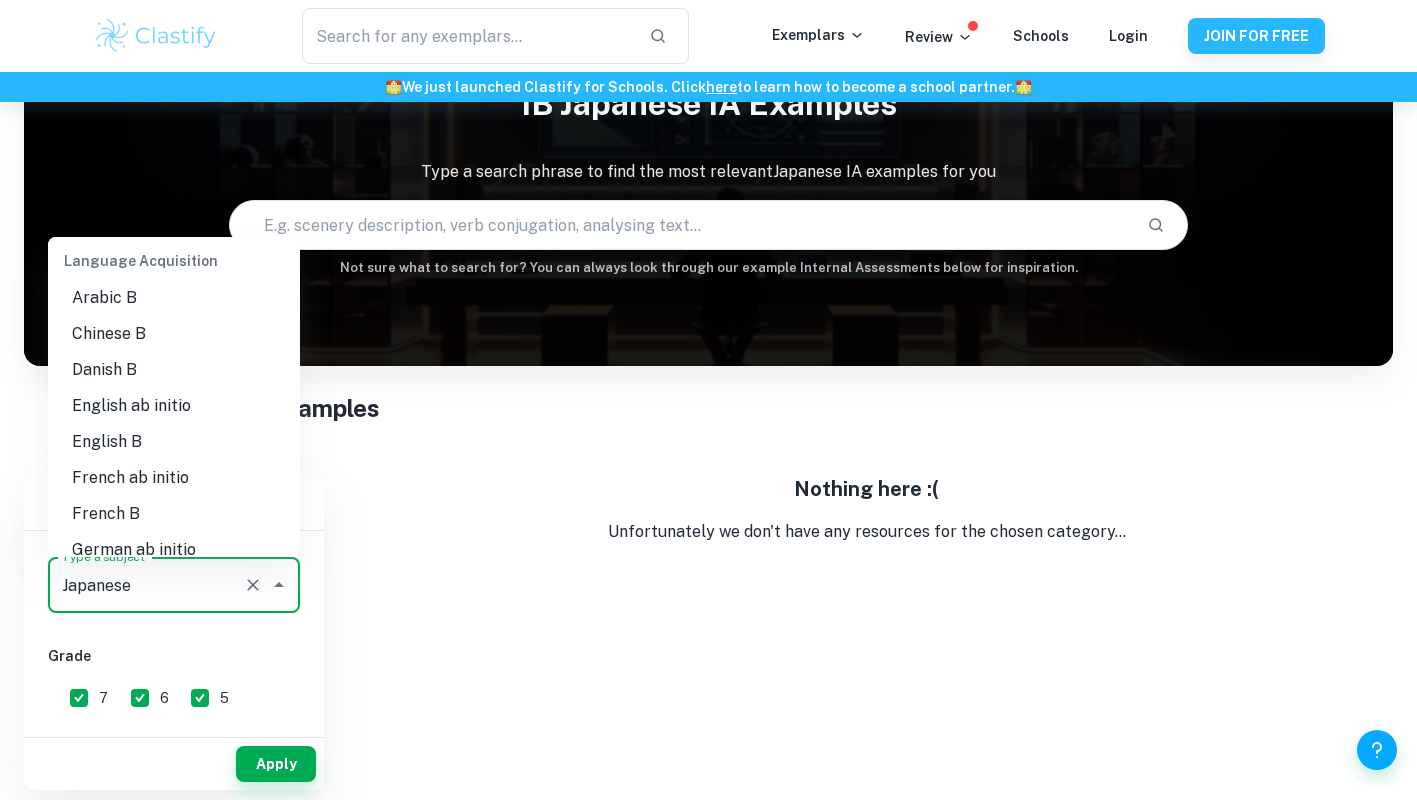 scroll, scrollTop: 1164, scrollLeft: 0, axis: vertical 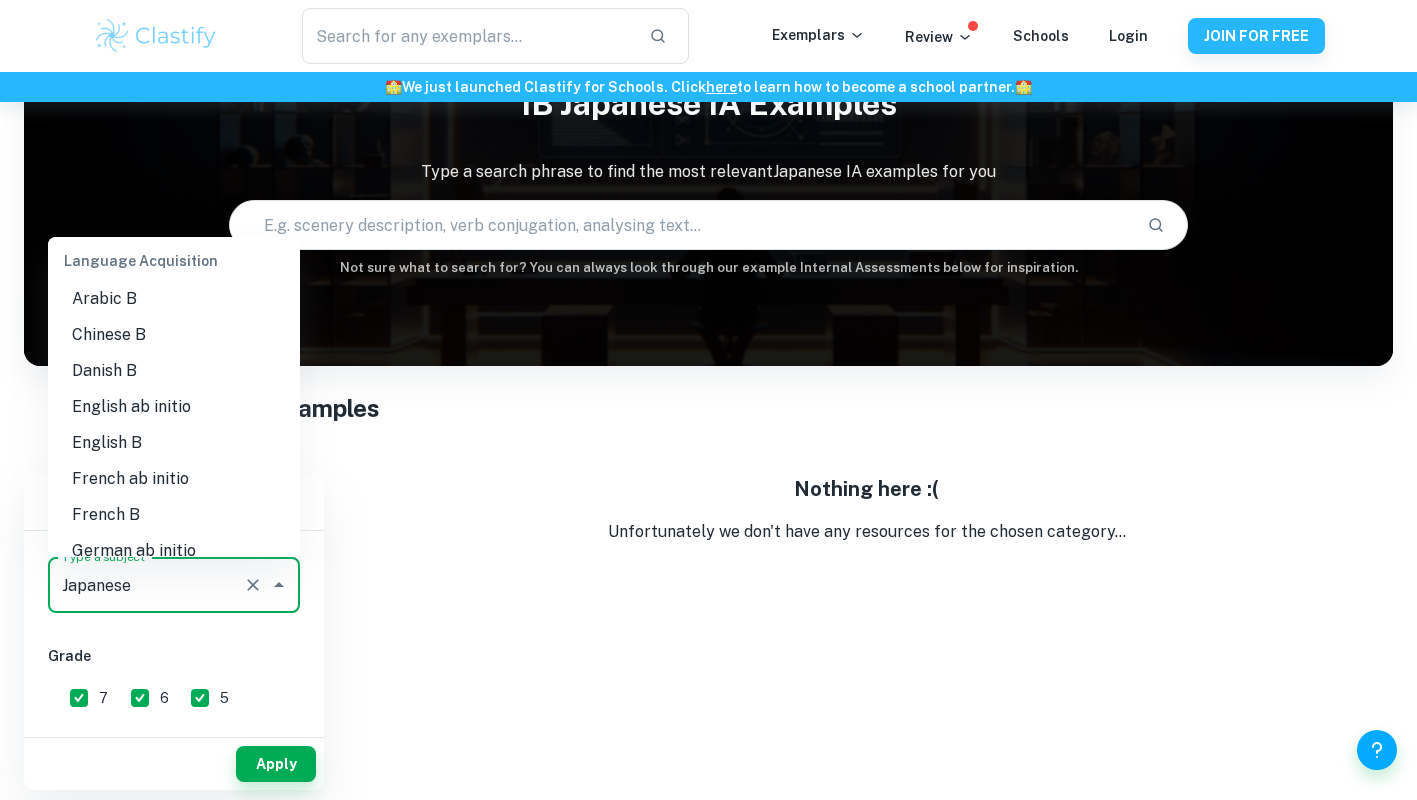 click on "English B" at bounding box center (174, 443) 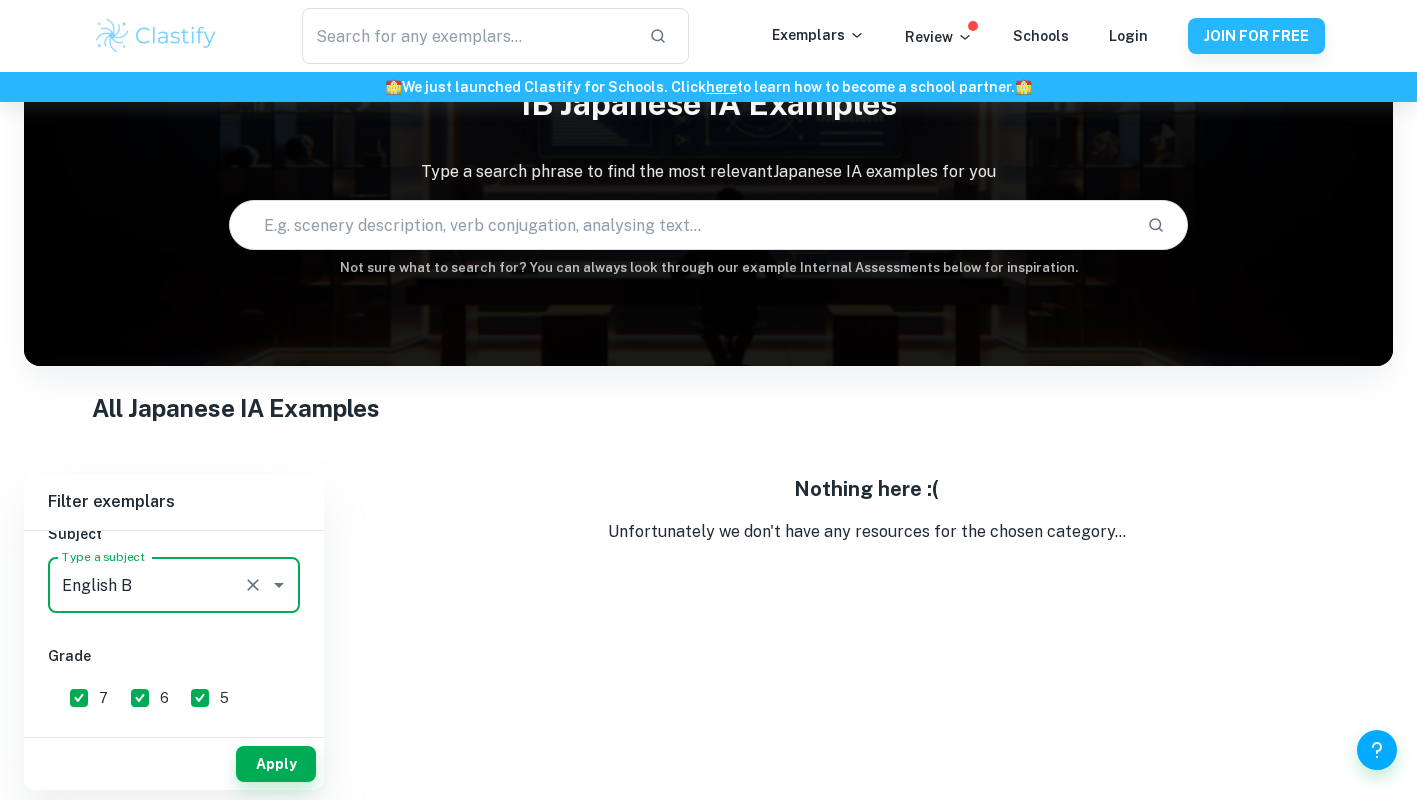 click on "Apply" at bounding box center (276, 764) 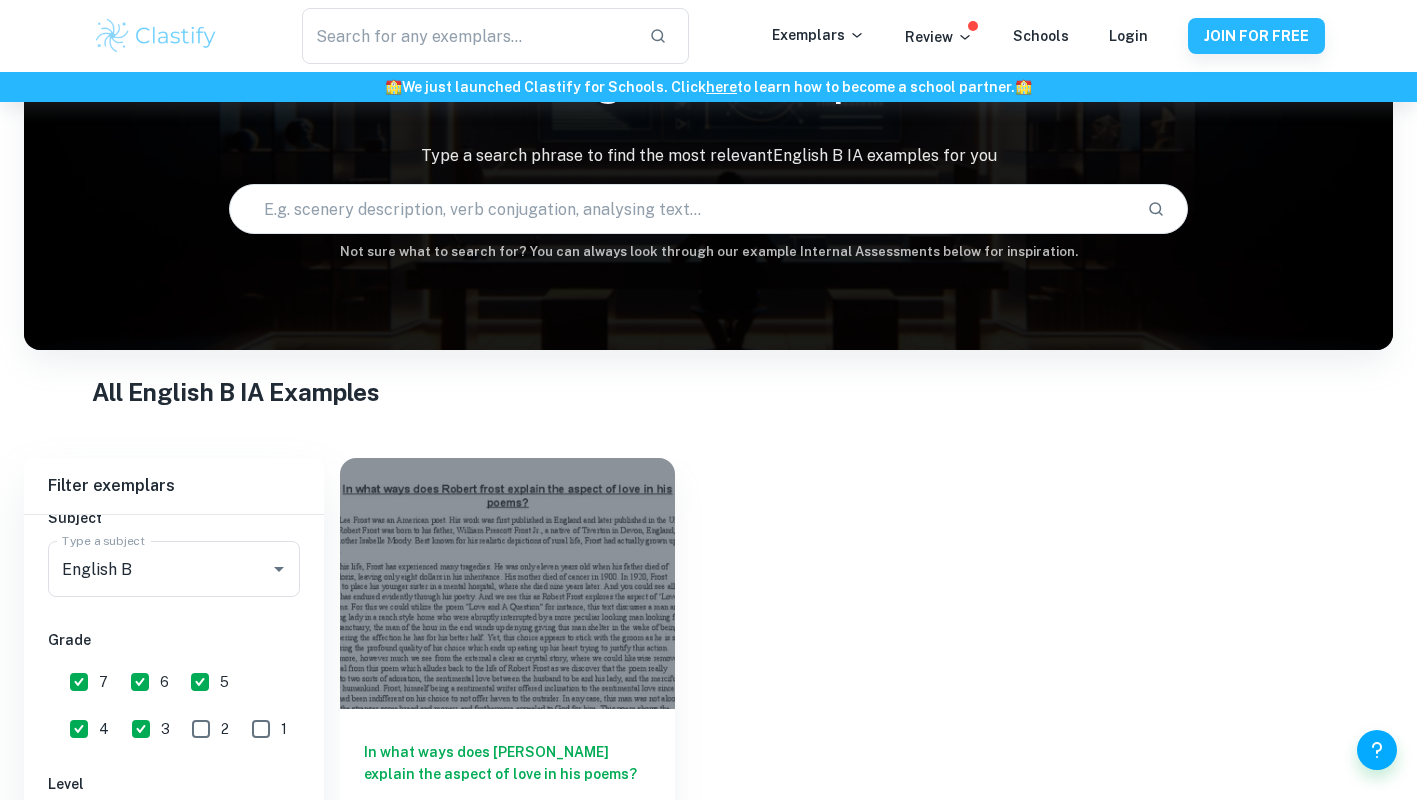 scroll, scrollTop: 207, scrollLeft: 0, axis: vertical 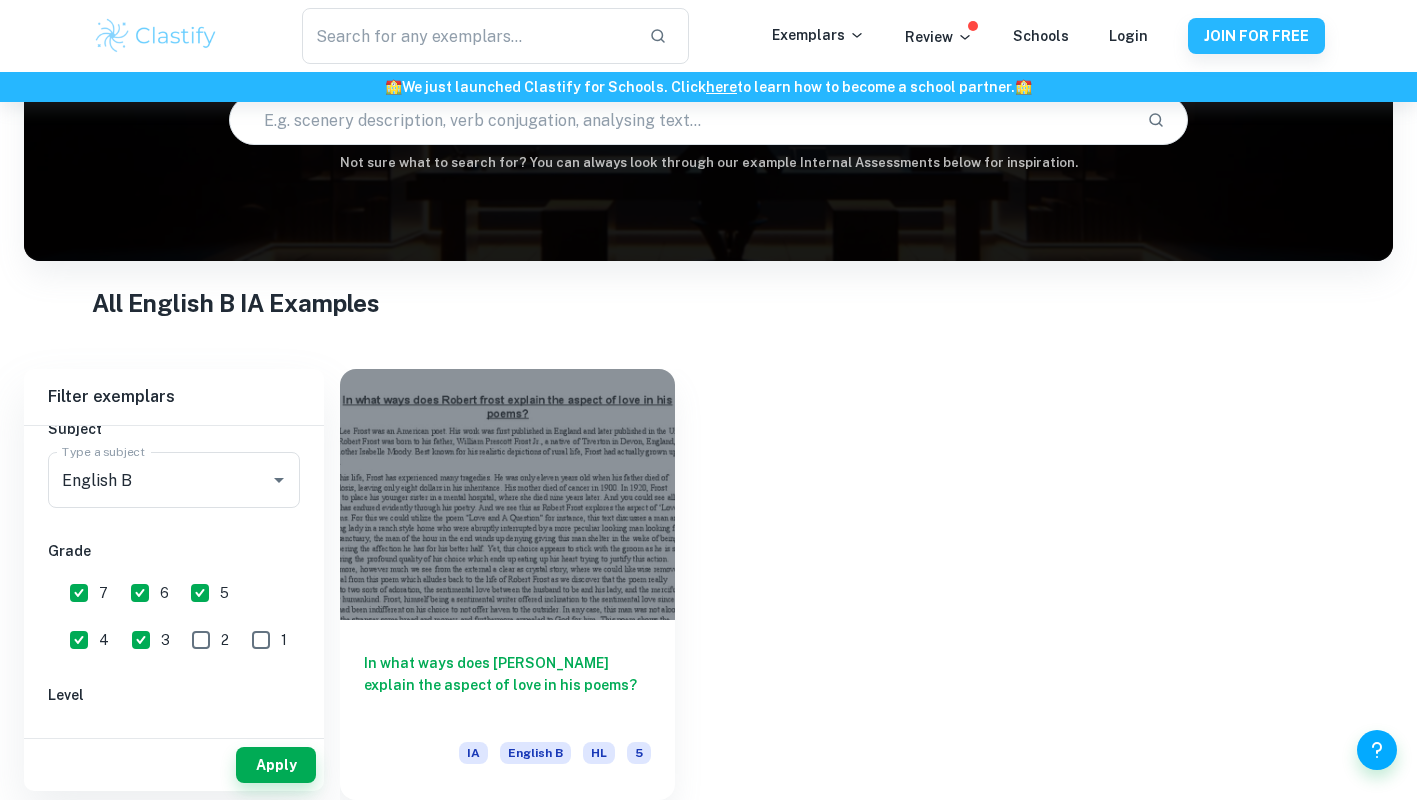 click on "In what ways does [PERSON_NAME] explain the aspect of love in his poems? IA English B HL 5" at bounding box center (507, 710) 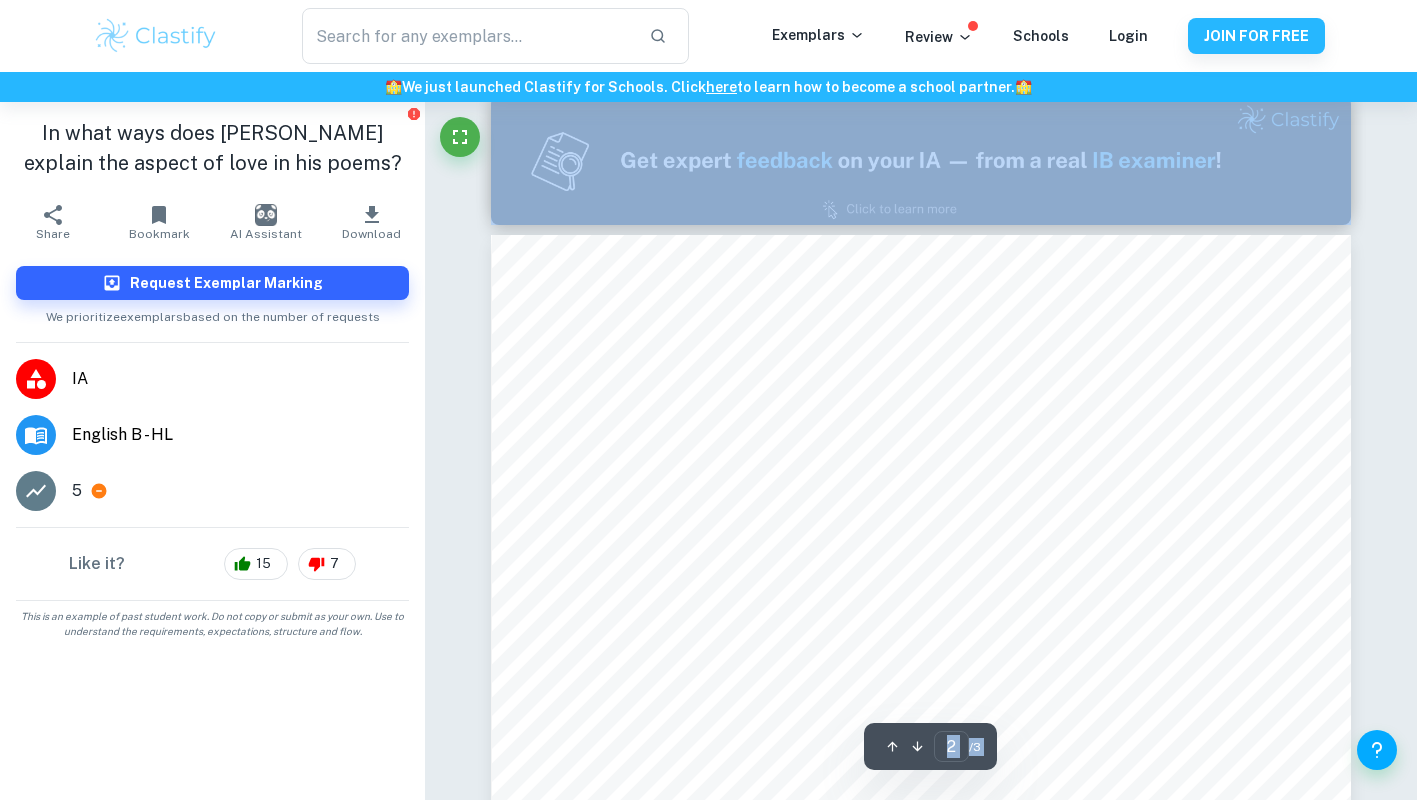type on "1" 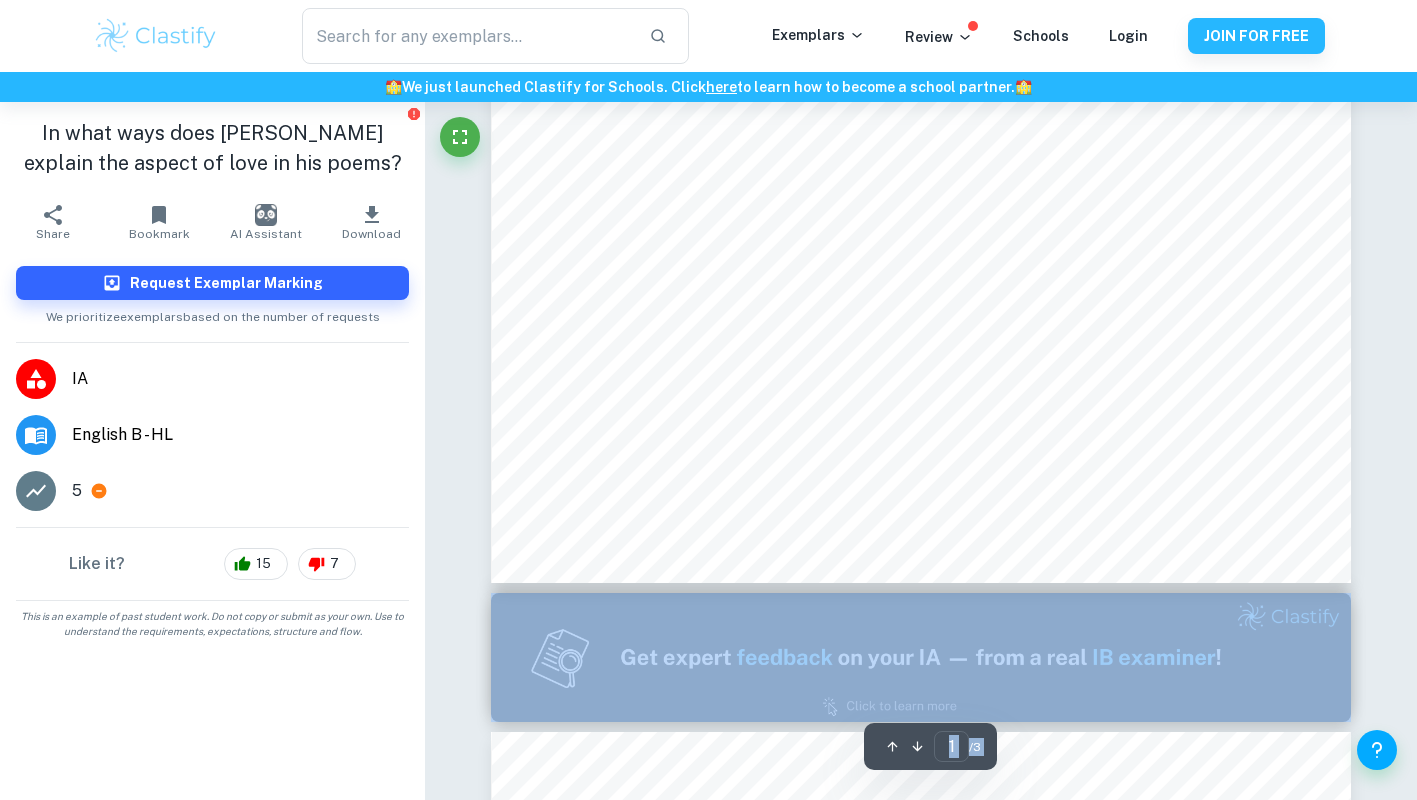 scroll, scrollTop: 0, scrollLeft: 0, axis: both 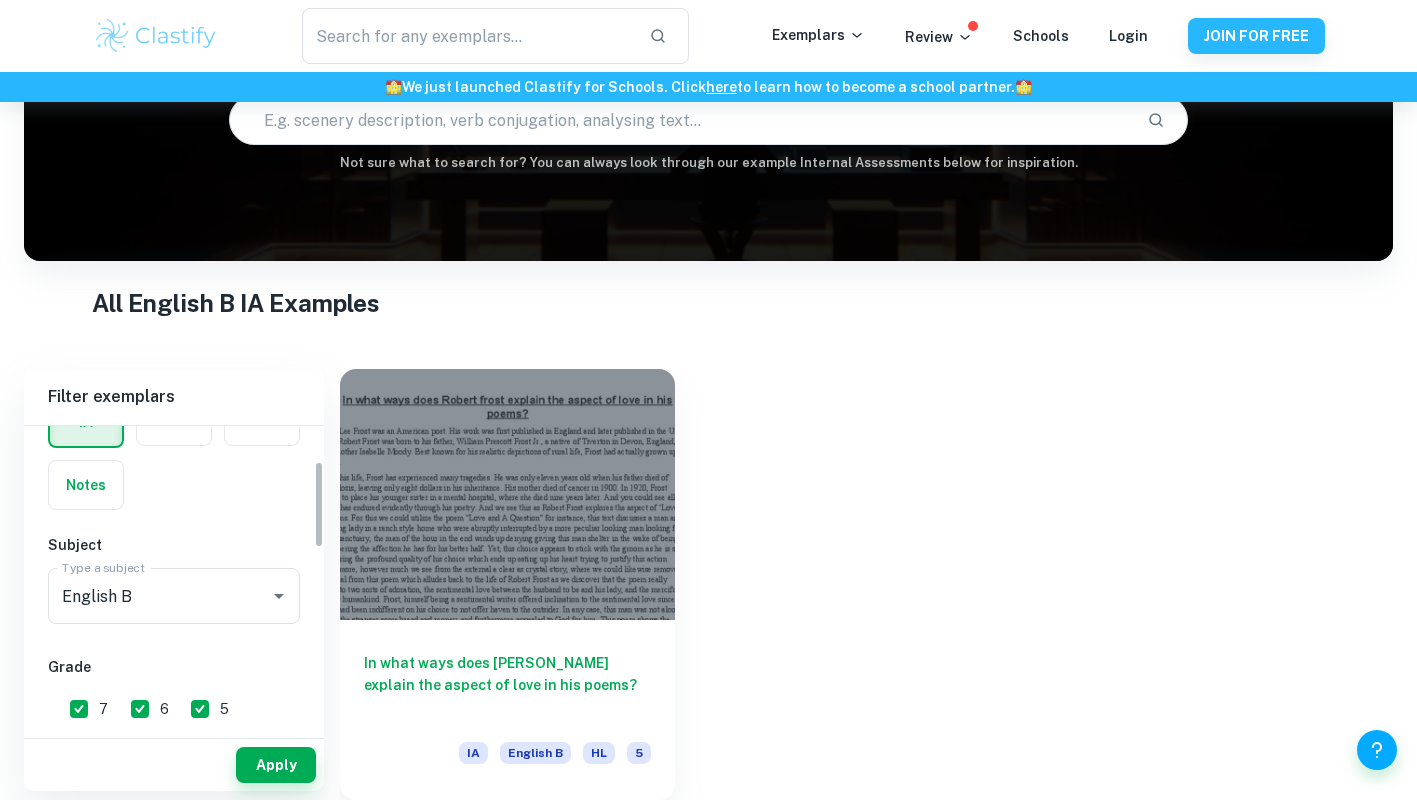 click 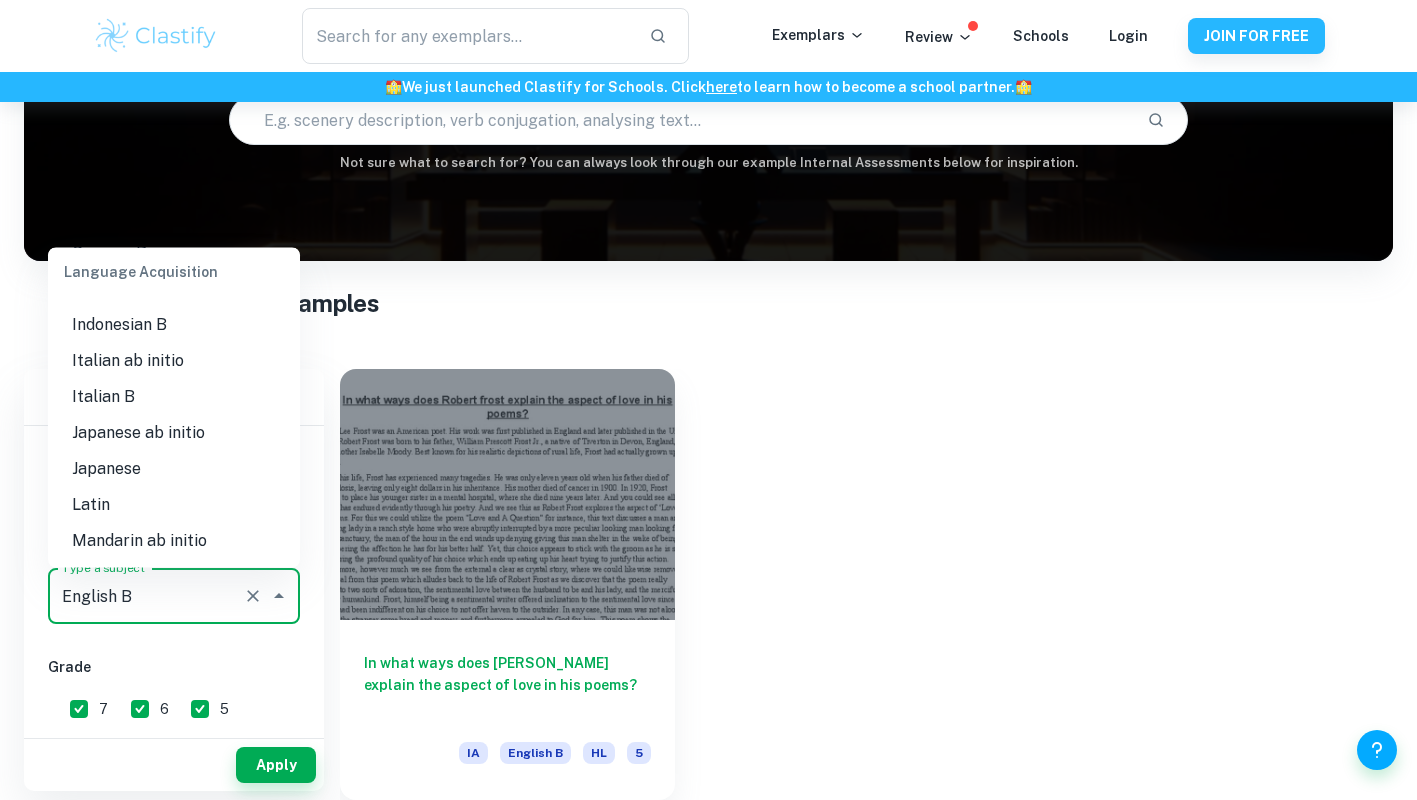 scroll, scrollTop: 1511, scrollLeft: 0, axis: vertical 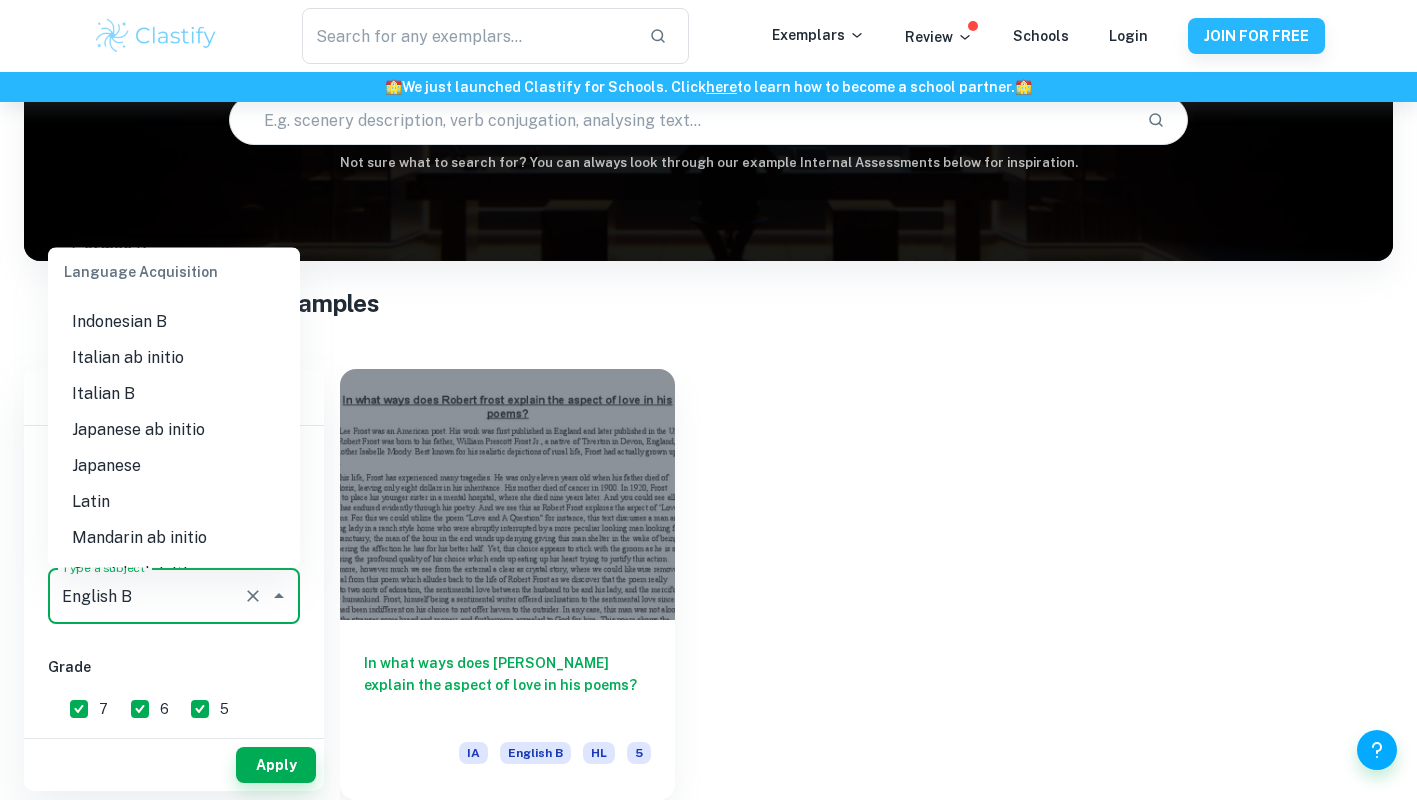 click on "Japanese" at bounding box center (174, 467) 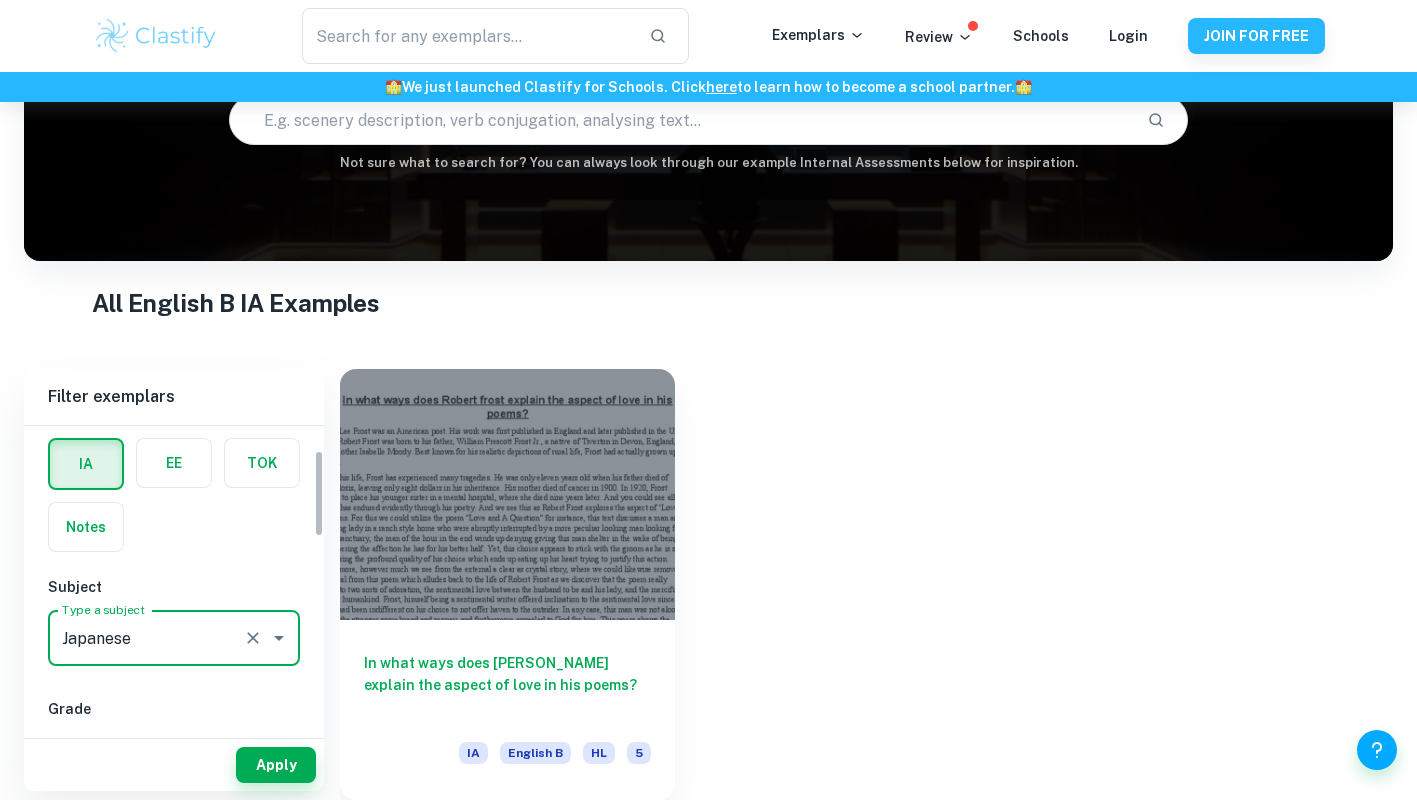 scroll, scrollTop: 67, scrollLeft: 0, axis: vertical 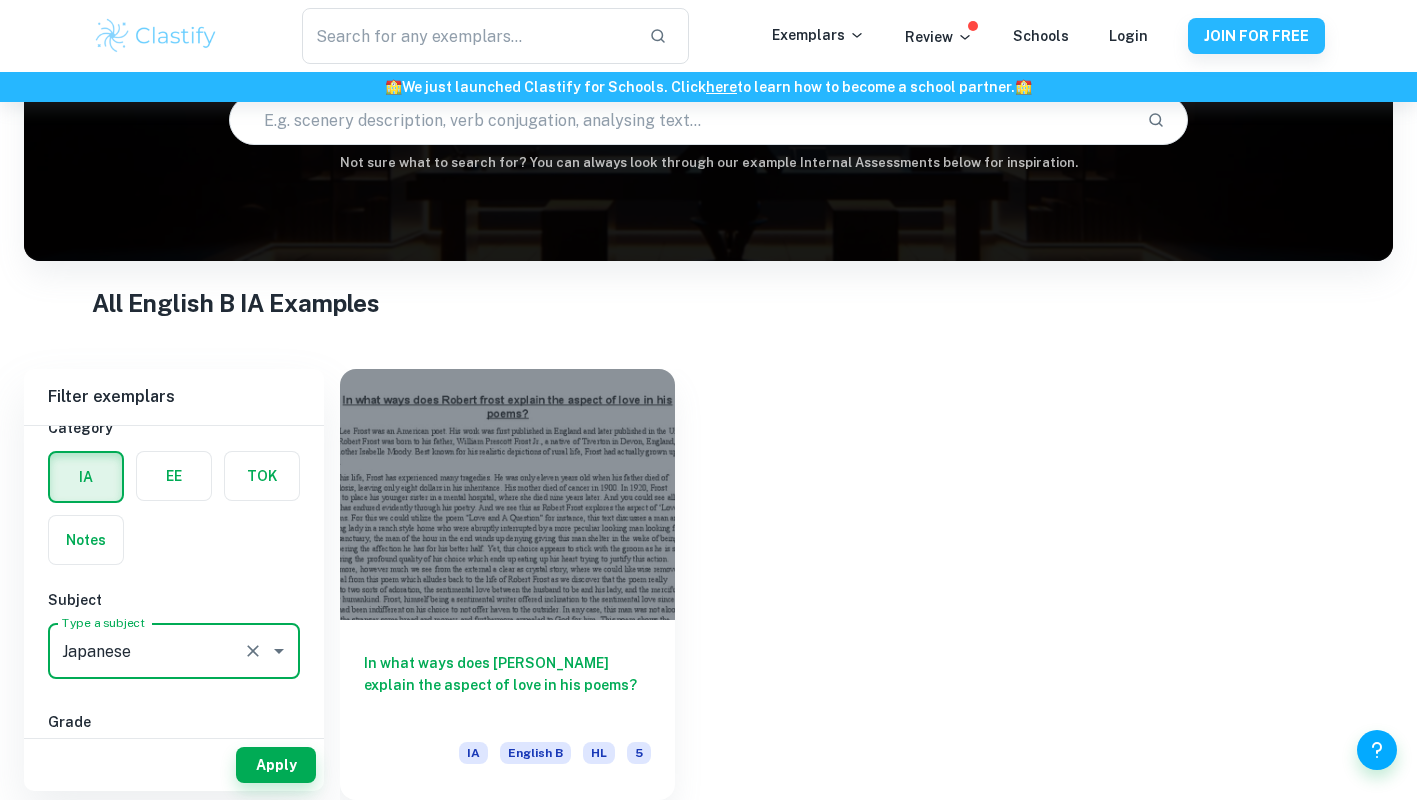 click at bounding box center (174, 476) 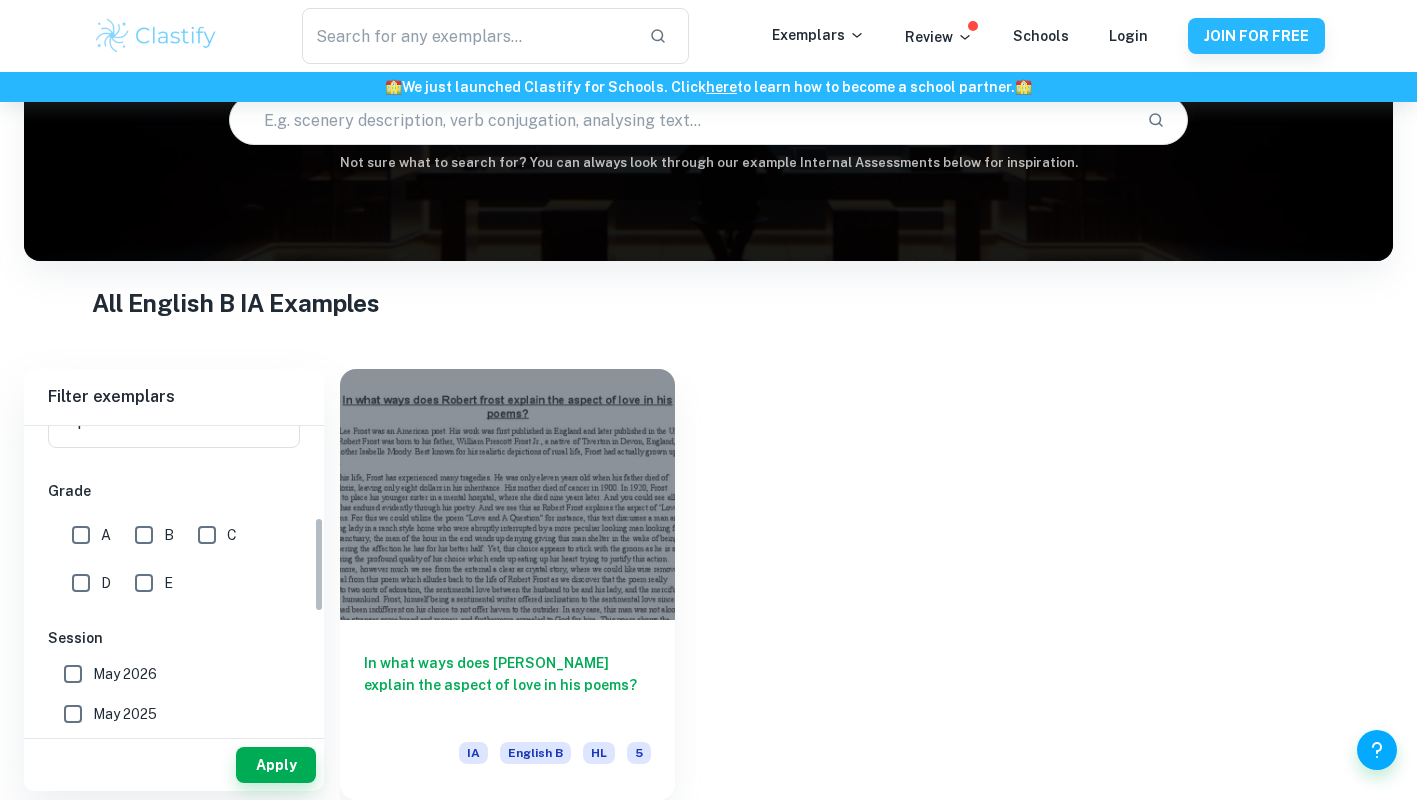 scroll, scrollTop: 308, scrollLeft: 0, axis: vertical 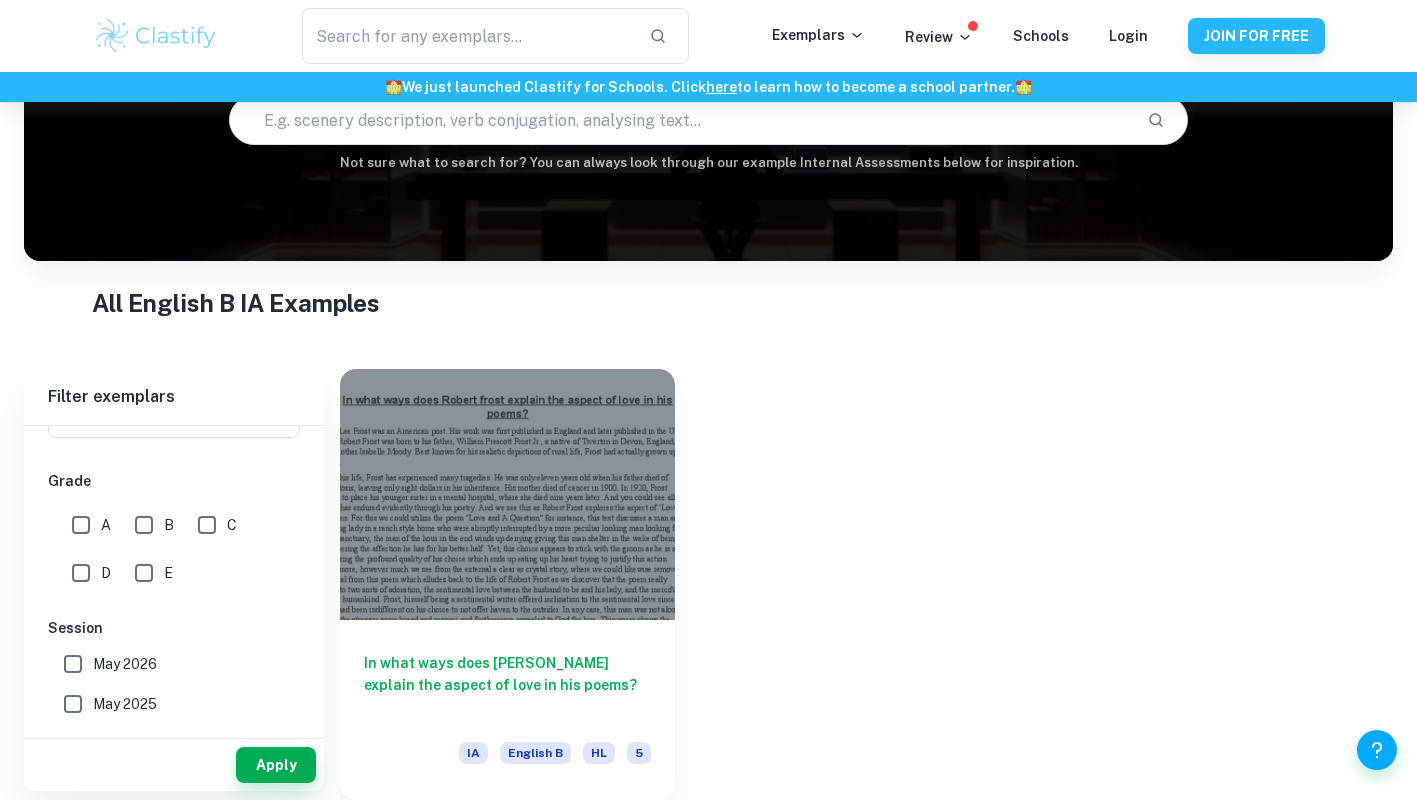 click on "Apply" at bounding box center [276, 765] 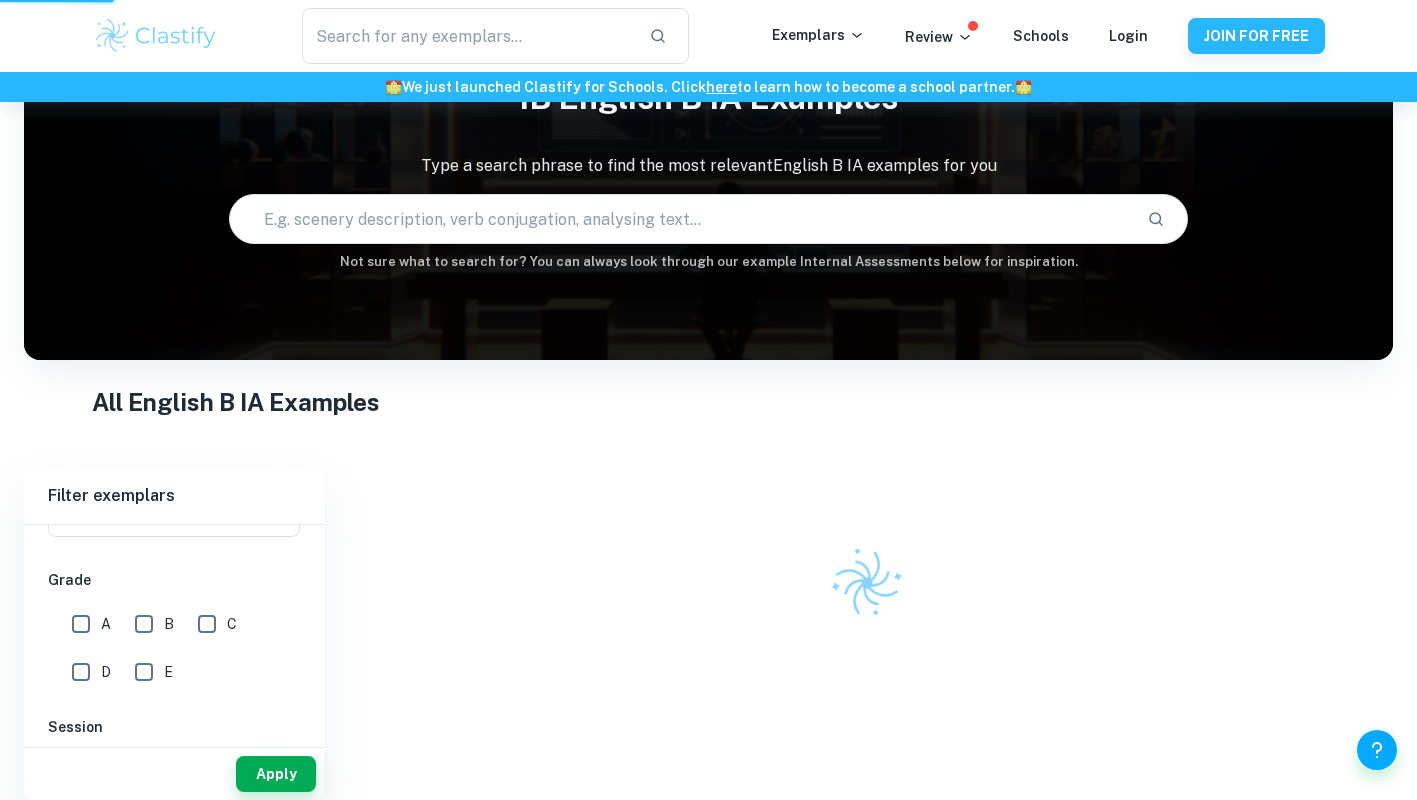 scroll, scrollTop: 102, scrollLeft: 0, axis: vertical 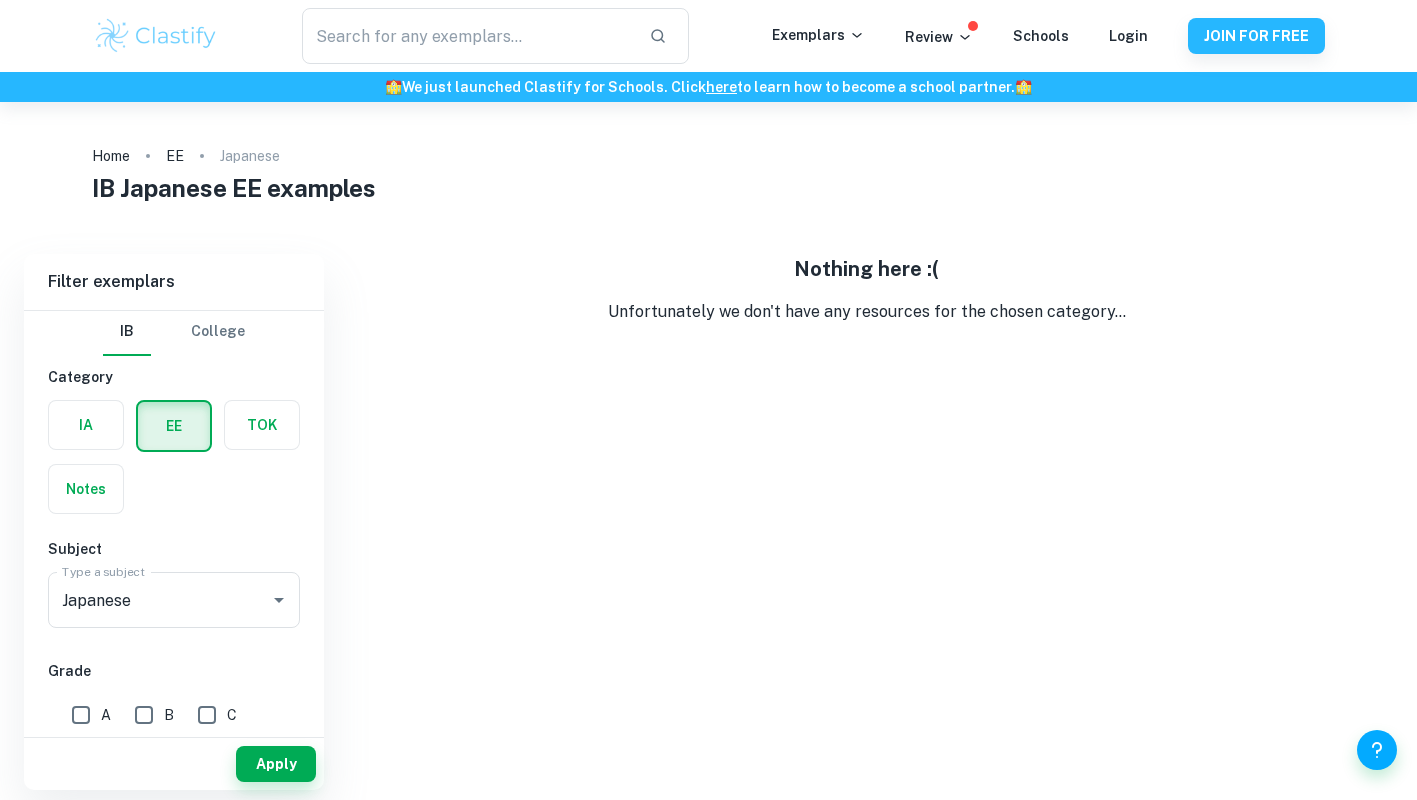 click at bounding box center (86, 489) 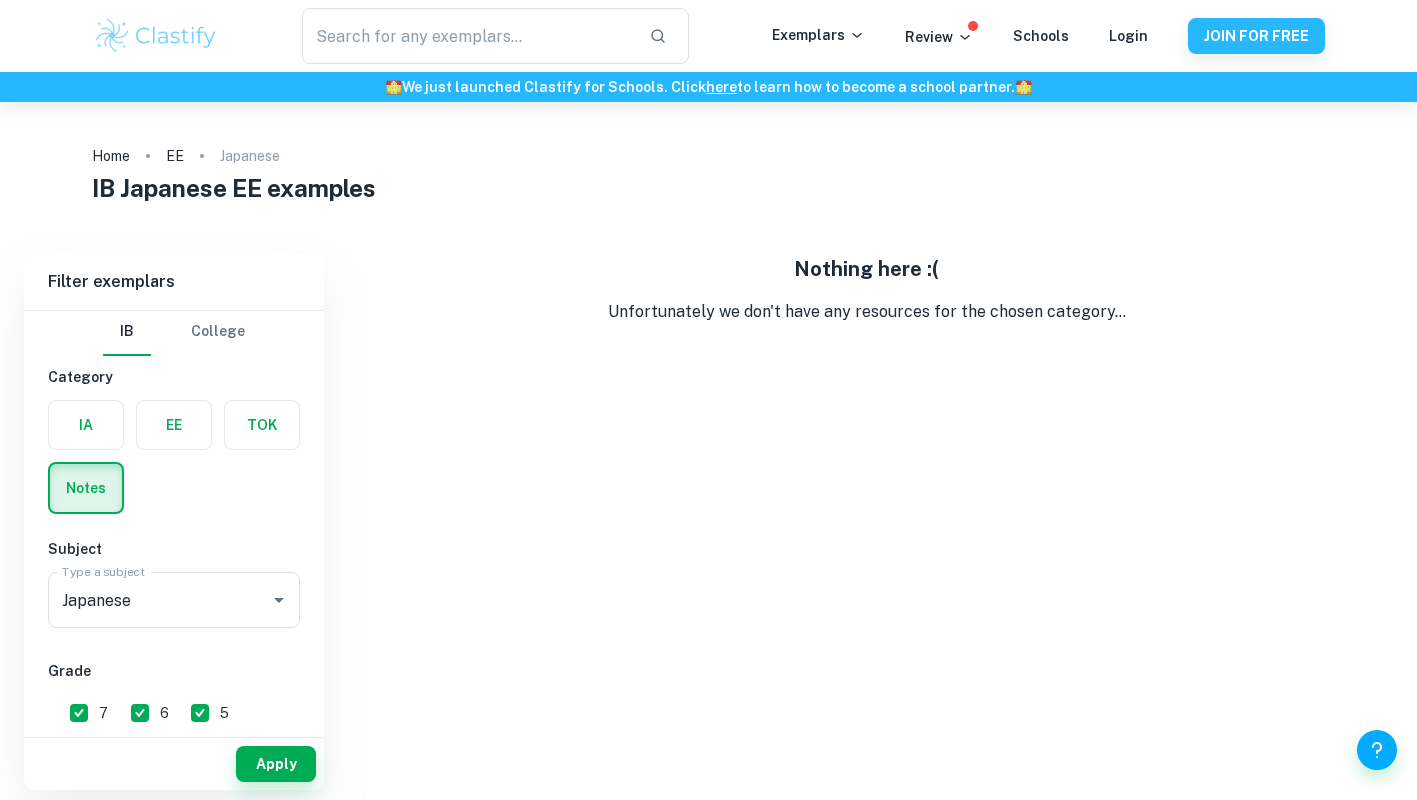 click on "Apply" at bounding box center (276, 764) 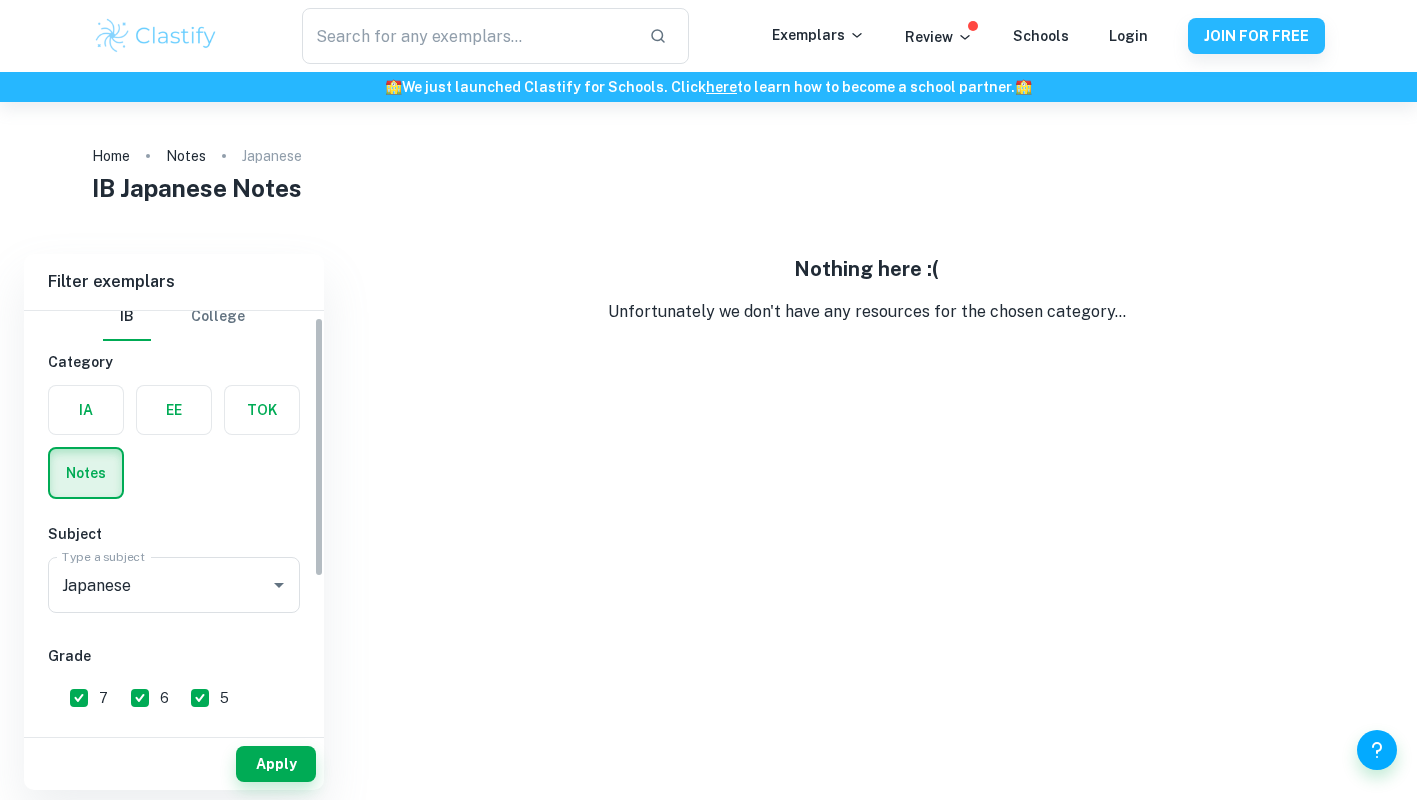 scroll, scrollTop: 8, scrollLeft: 0, axis: vertical 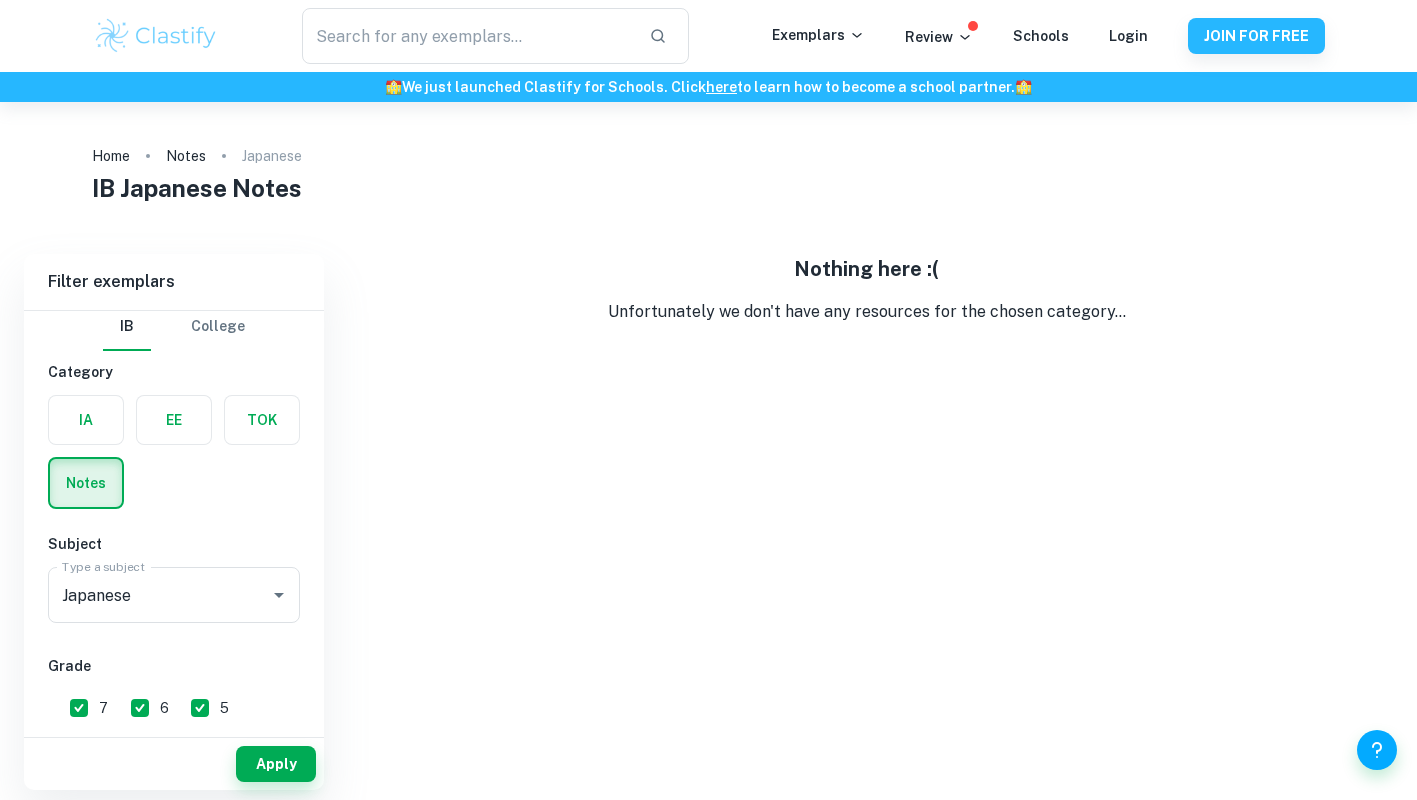 click at bounding box center [262, 420] 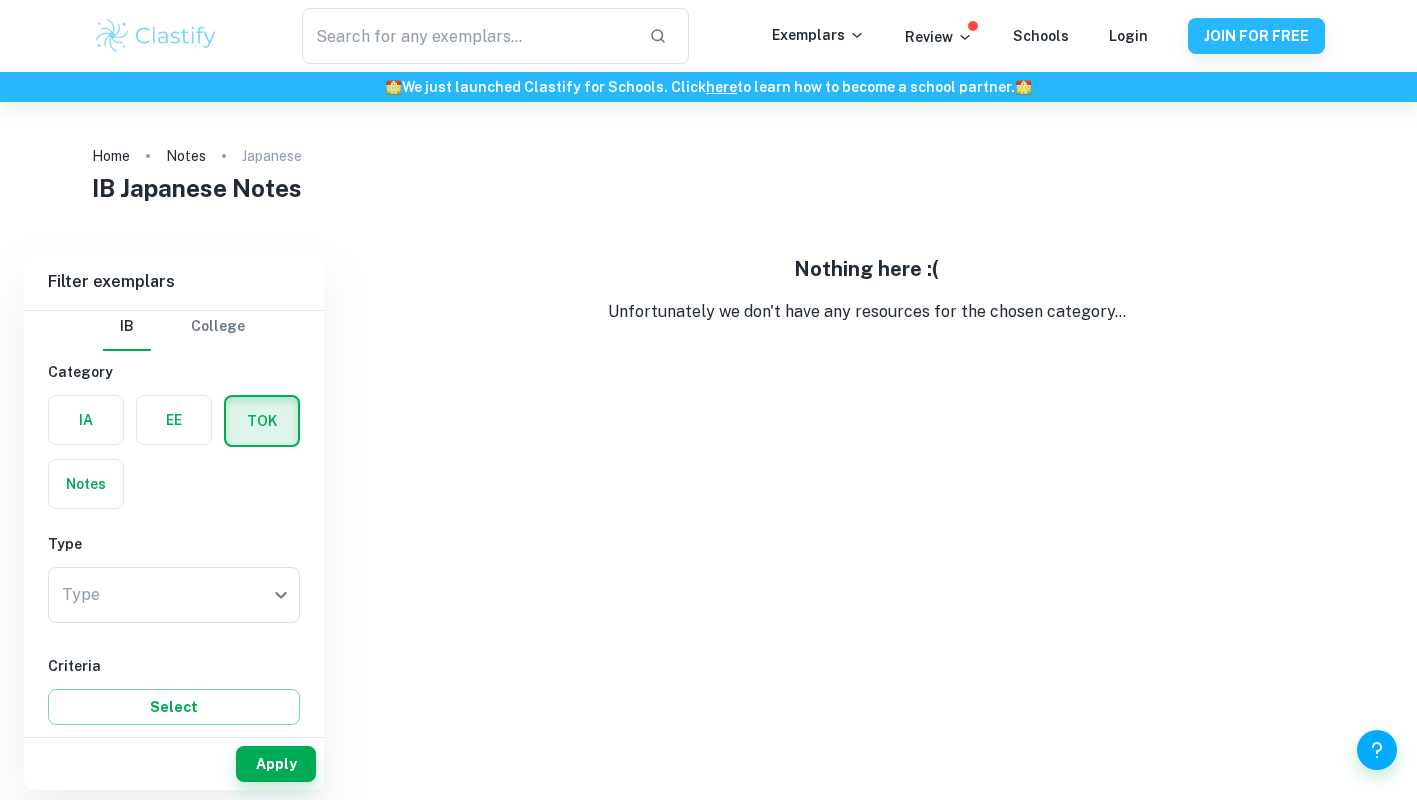 click on "We value your privacy We use cookies to enhance your browsing experience, serve personalised ads or content, and analyse our traffic. By clicking "Accept All", you consent to our use of cookies.   Cookie Policy Customise   Reject All   Accept All   Customise Consent Preferences   We use cookies to help you navigate efficiently and perform certain functions. You will find detailed information about all cookies under each consent category below. The cookies that are categorised as "Necessary" are stored on your browser as they are essential for enabling the basic functionalities of the site. ...  Show more For more information on how Google's third-party cookies operate and handle your data, see:   Google Privacy Policy Necessary Always Active Necessary cookies are required to enable the basic features of this site, such as providing secure log-in or adjusting your consent preferences. These cookies do not store any personally identifiable data. Functional Analytics Performance Advertisement Uncategorised" at bounding box center (708, 502) 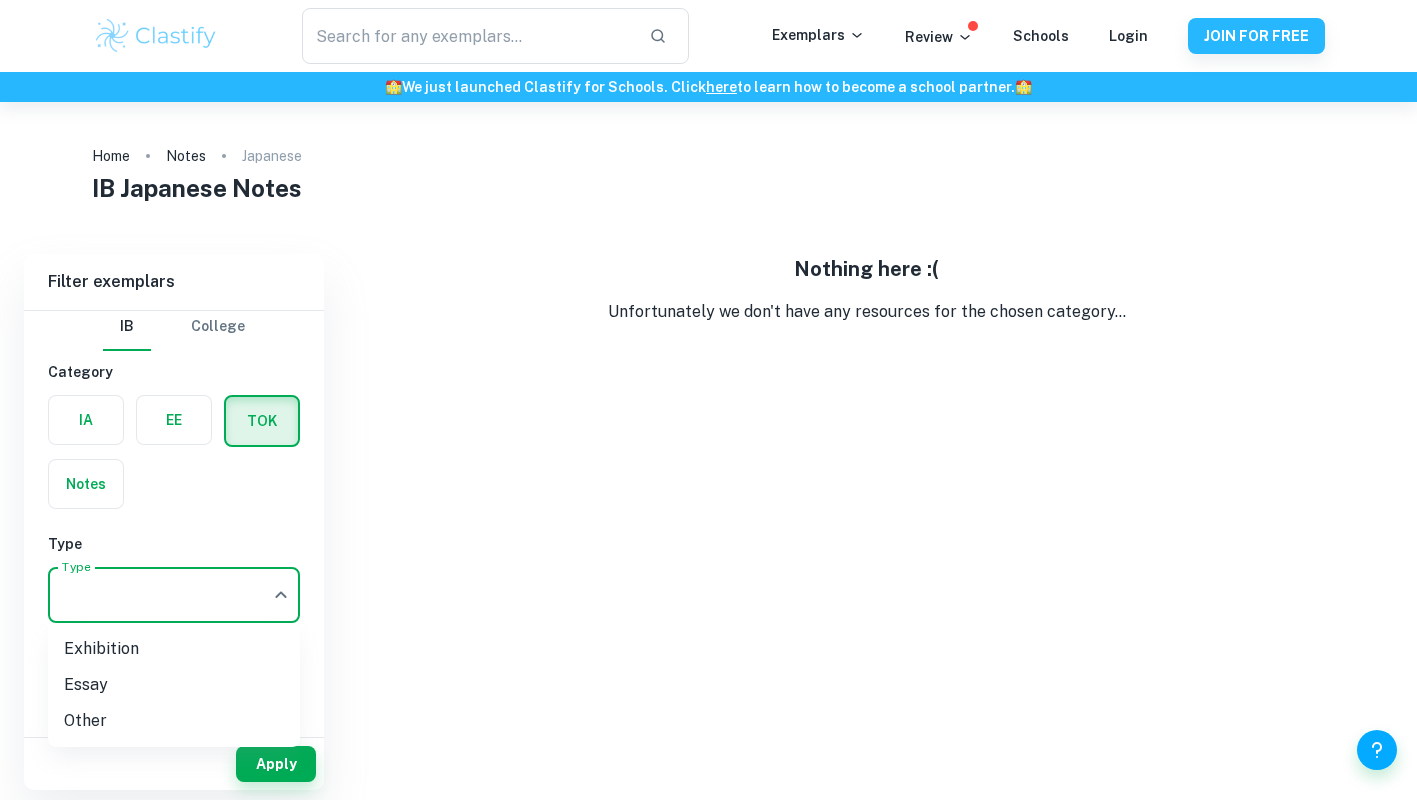 click on "Essay" at bounding box center (174, 685) 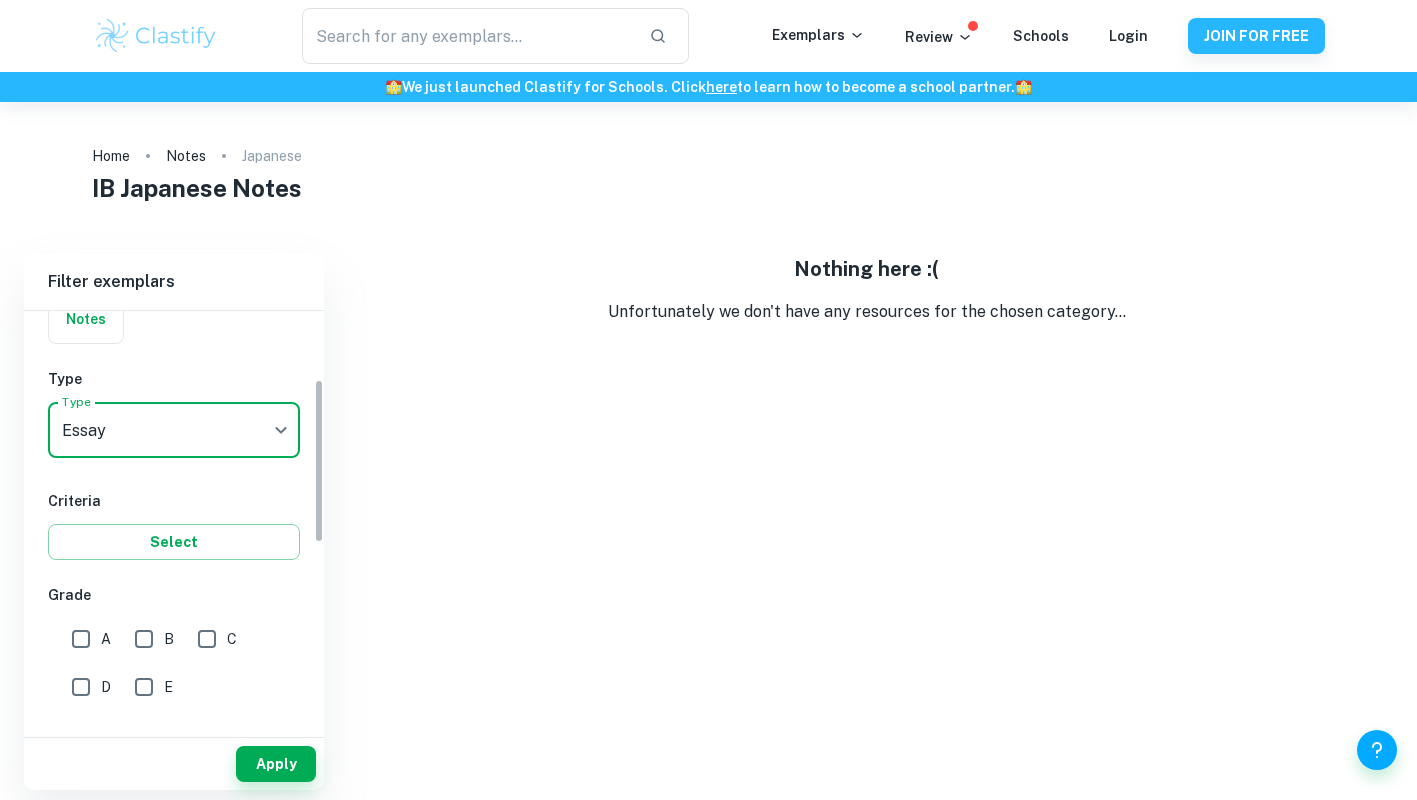 scroll, scrollTop: 173, scrollLeft: 0, axis: vertical 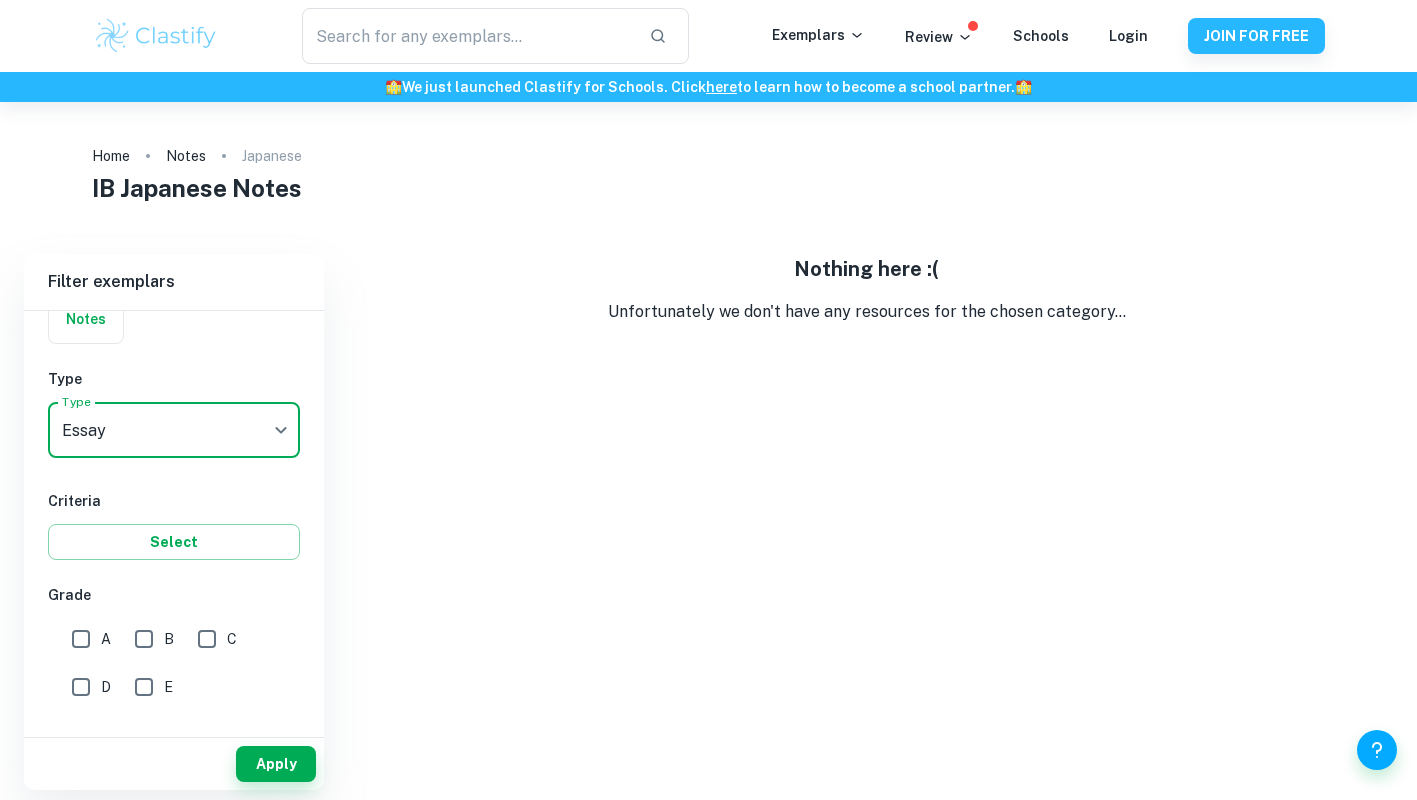 click on "Select" at bounding box center [174, 542] 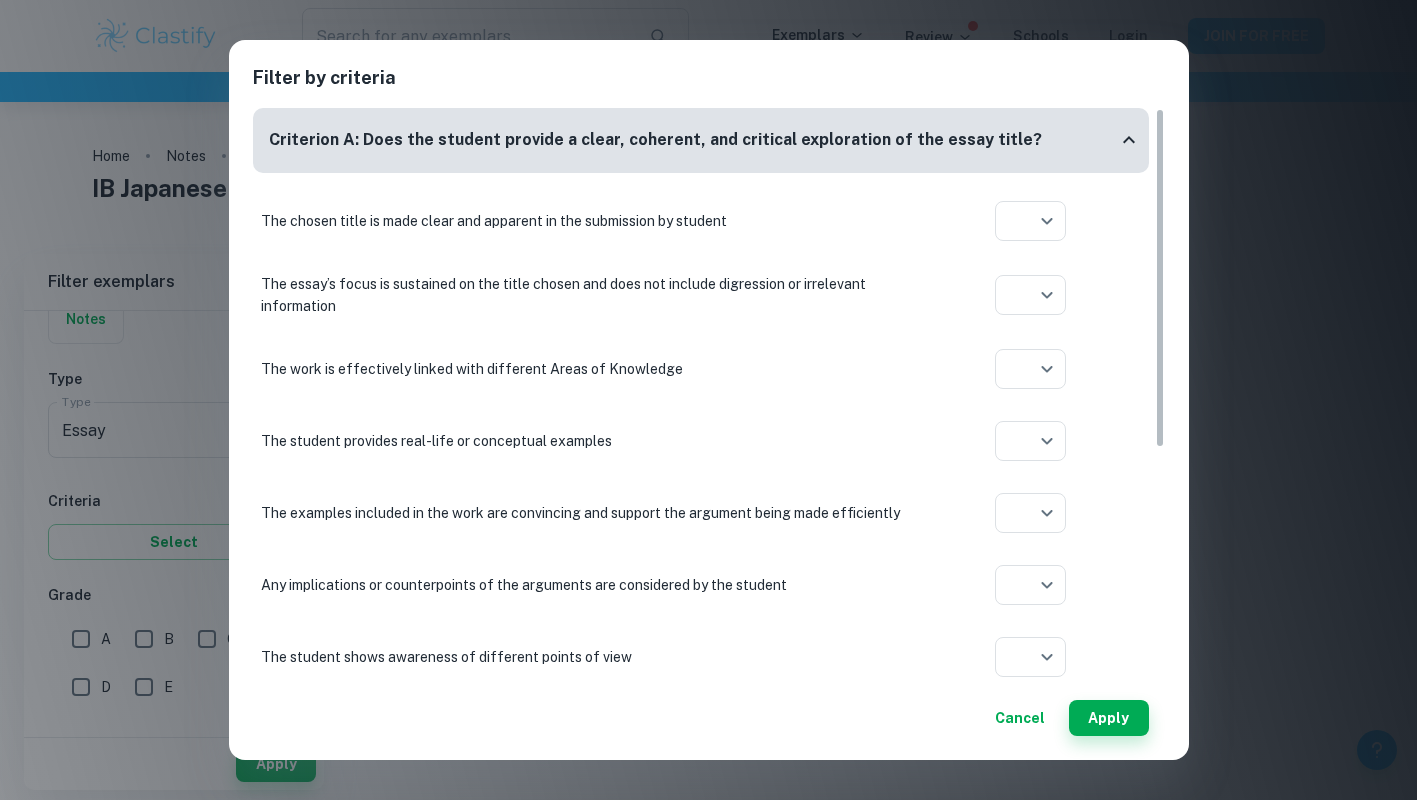 click on "Cancel" at bounding box center [1020, 718] 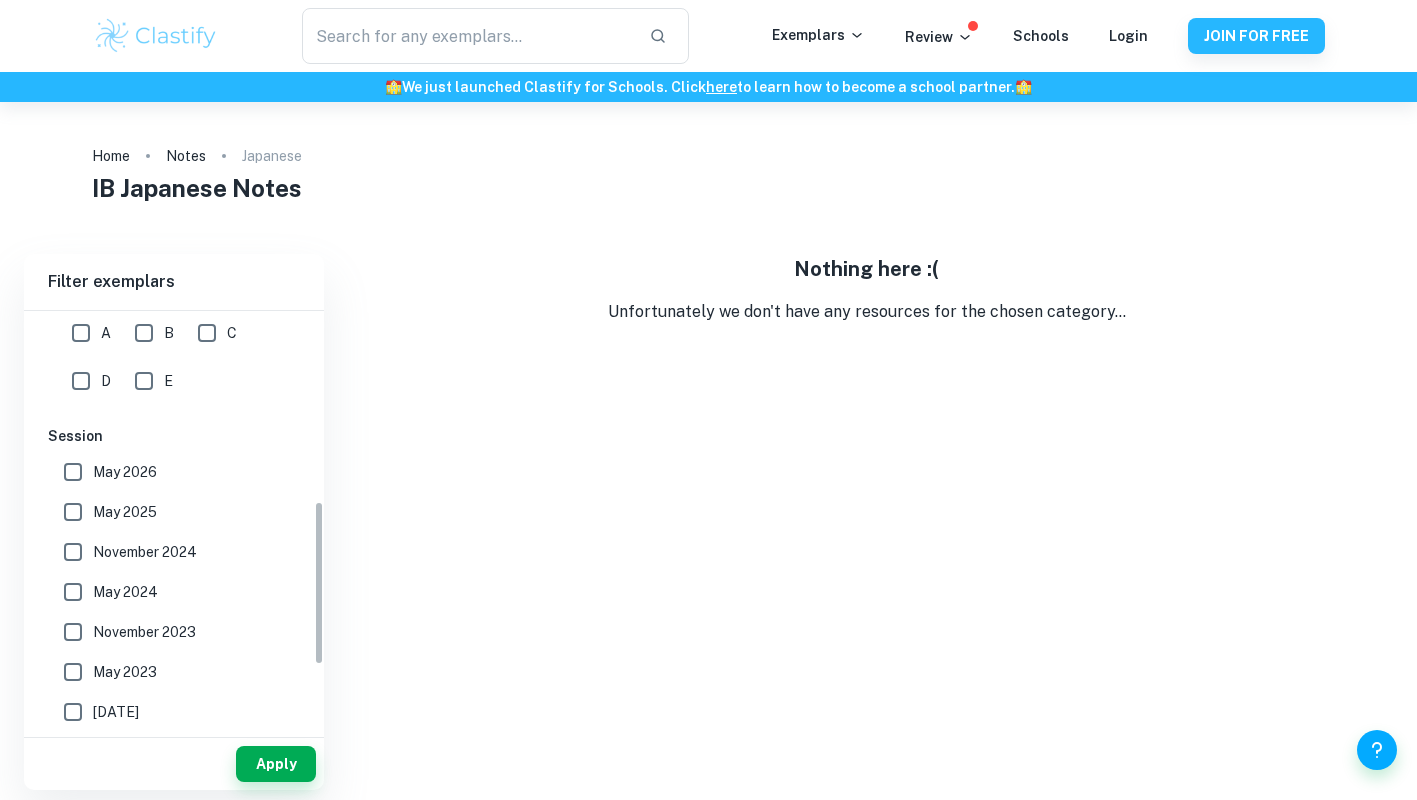 scroll, scrollTop: 482, scrollLeft: 0, axis: vertical 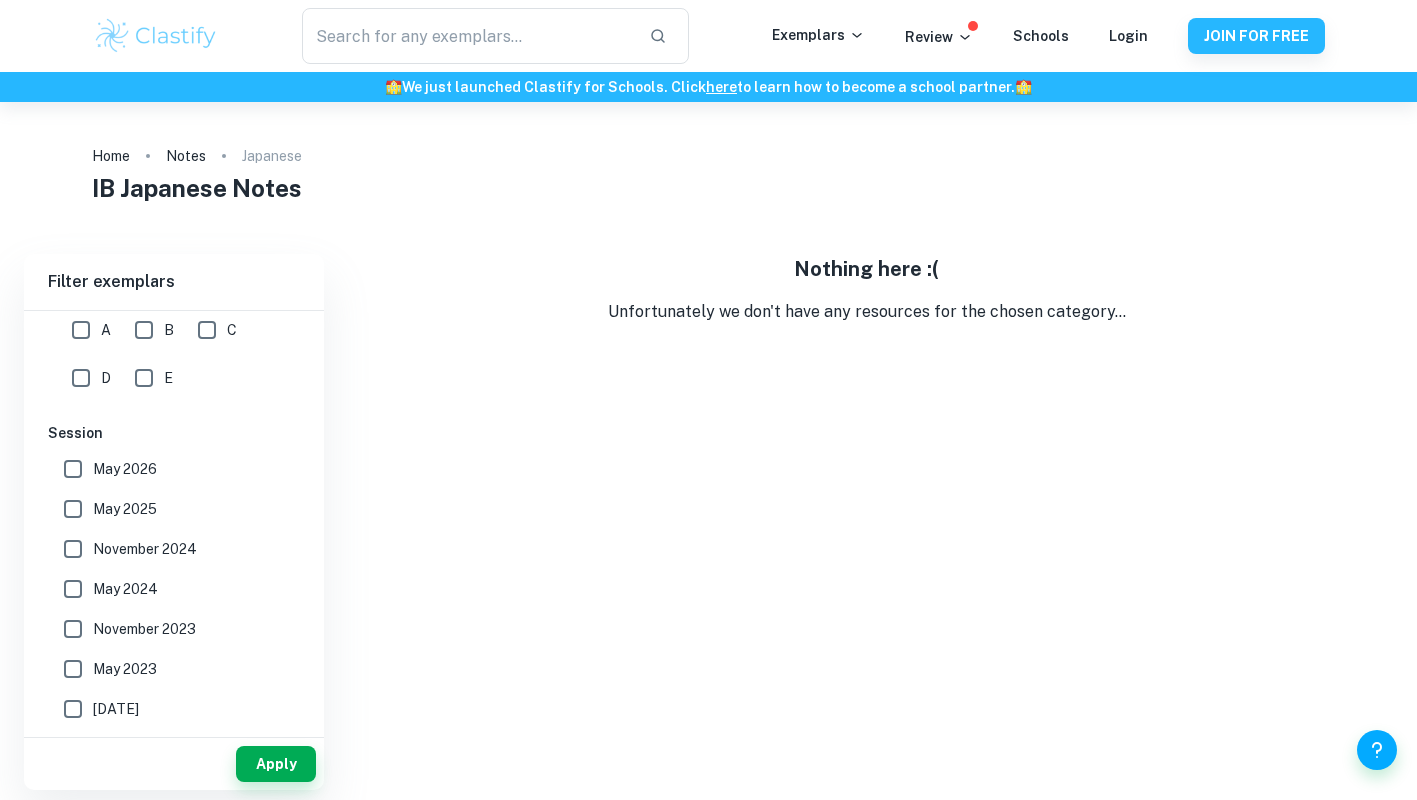 click on "Apply" at bounding box center (276, 764) 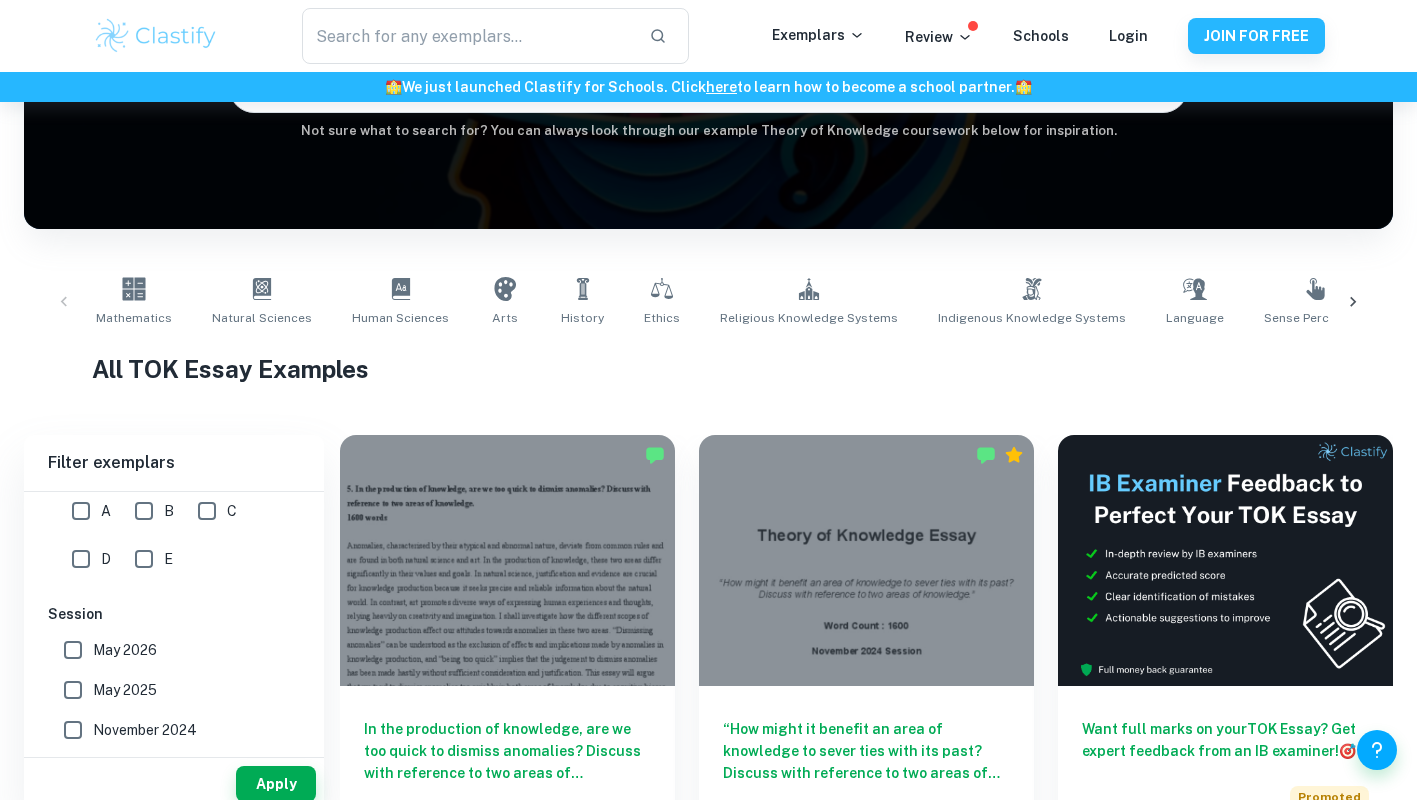 scroll, scrollTop: 259, scrollLeft: 0, axis: vertical 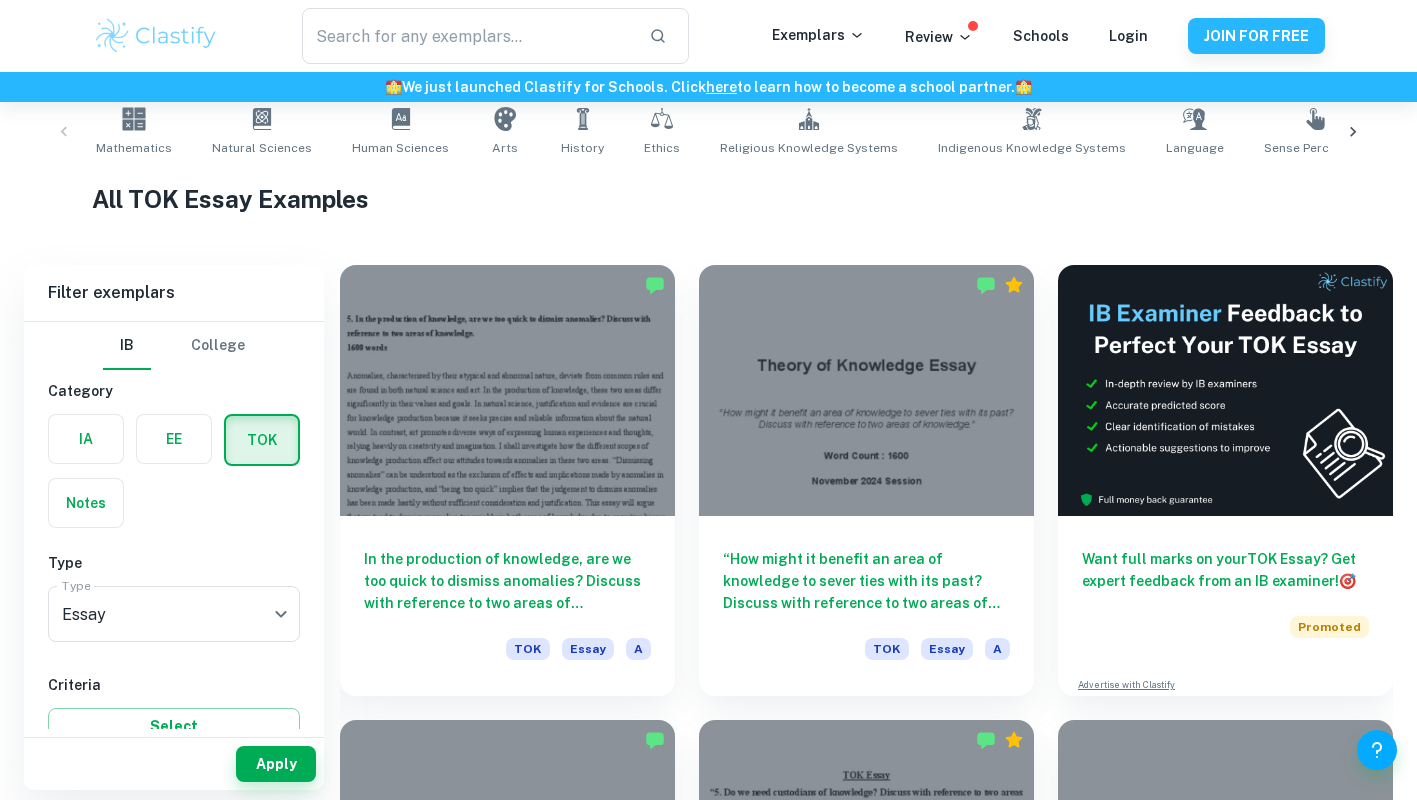 click at bounding box center (866, 390) 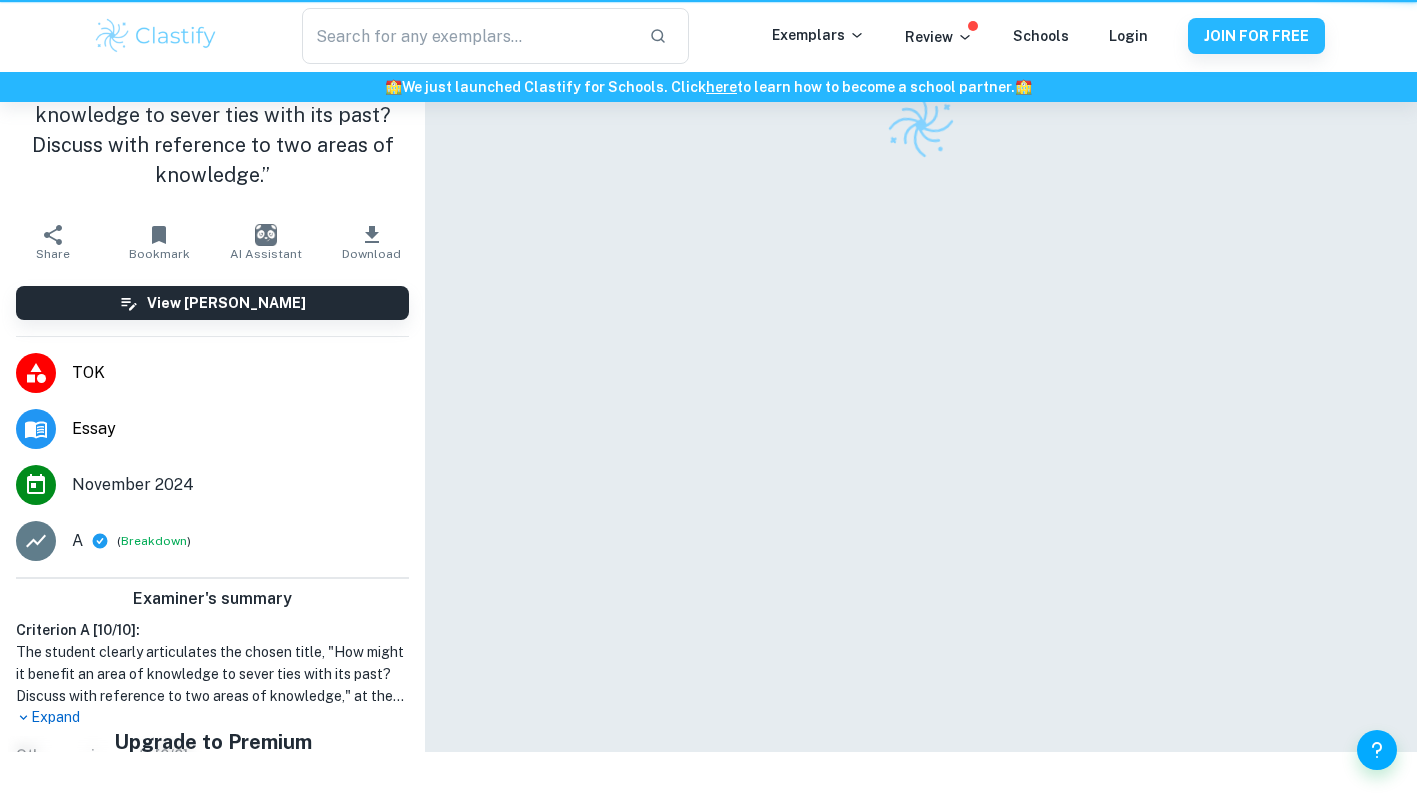 scroll, scrollTop: 0, scrollLeft: 0, axis: both 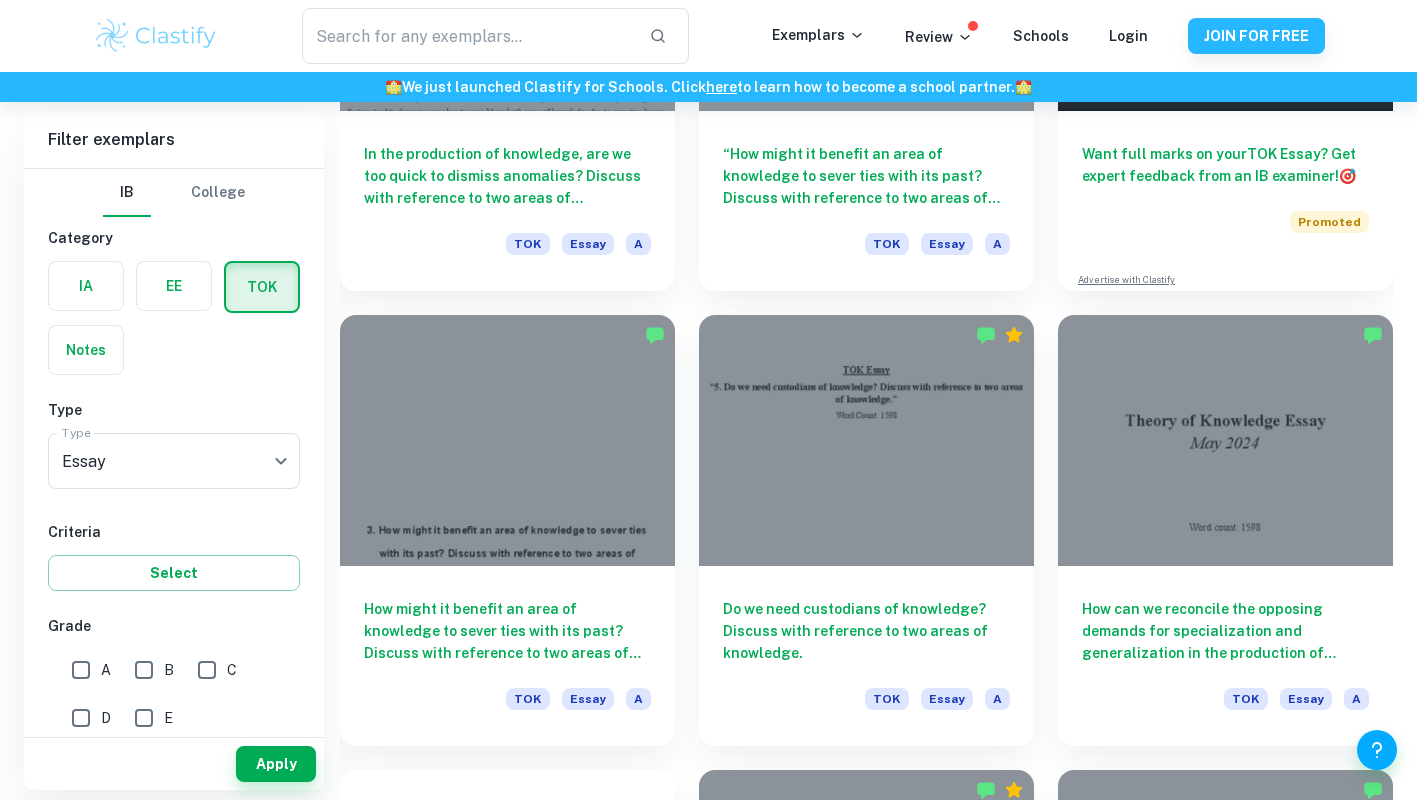 click at bounding box center (1225, 440) 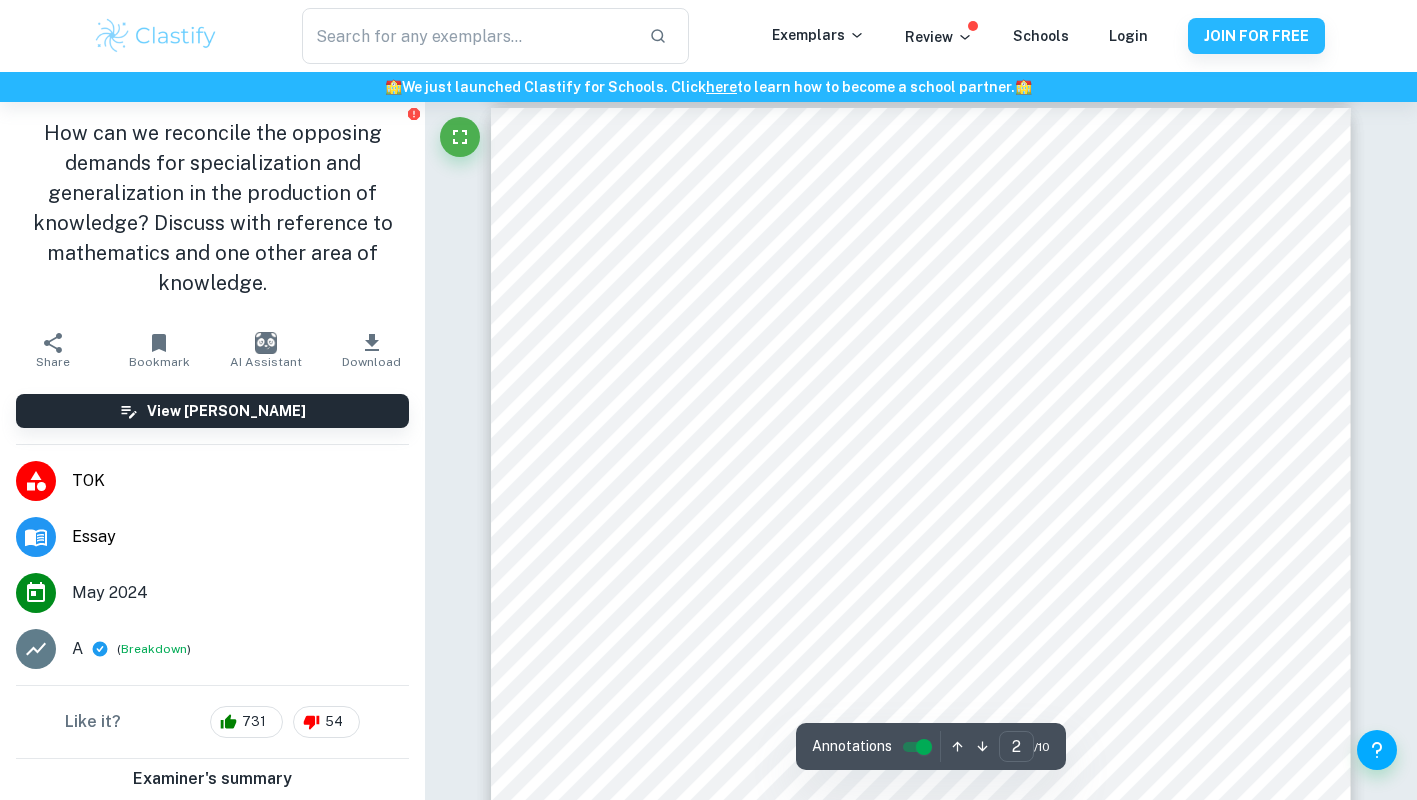 scroll, scrollTop: 1406, scrollLeft: 0, axis: vertical 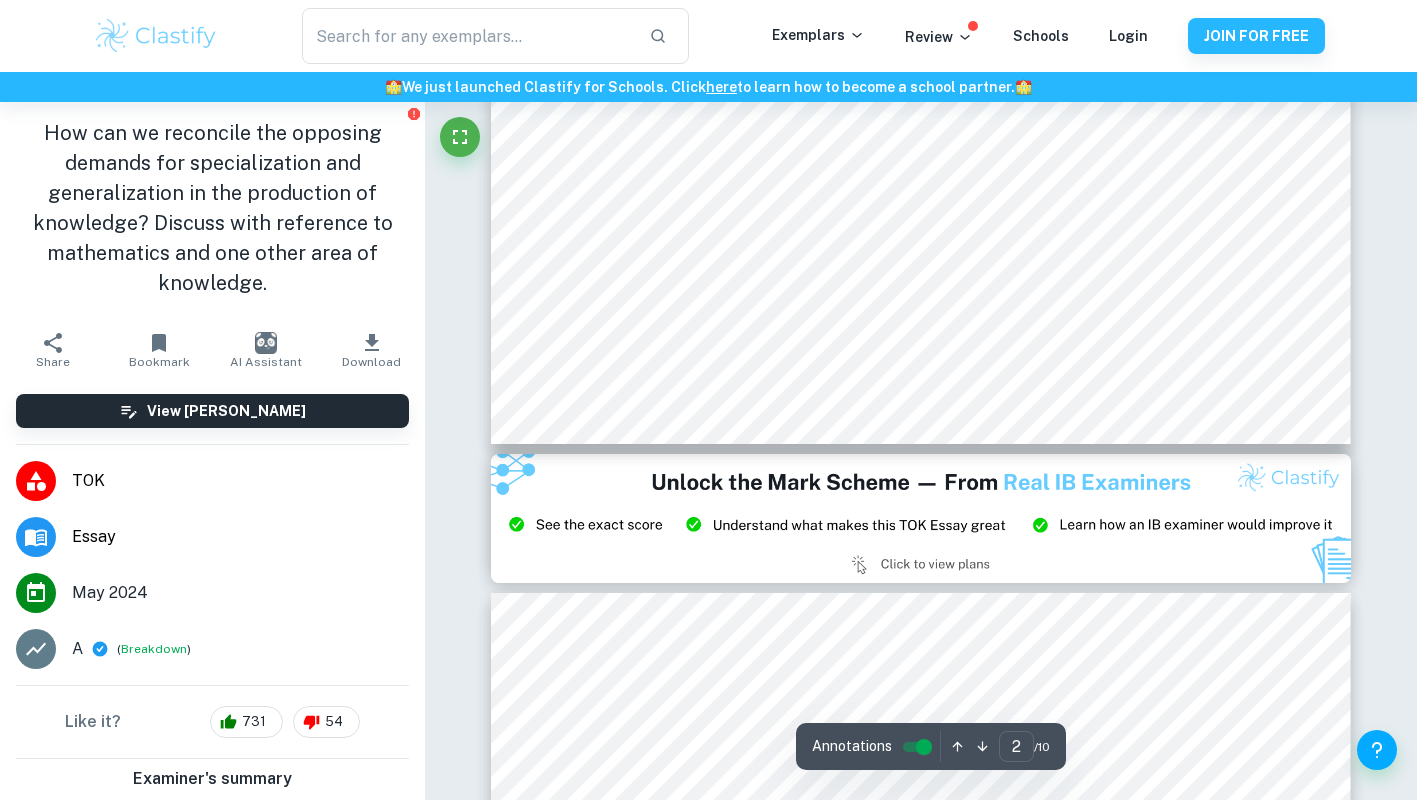 type on "3" 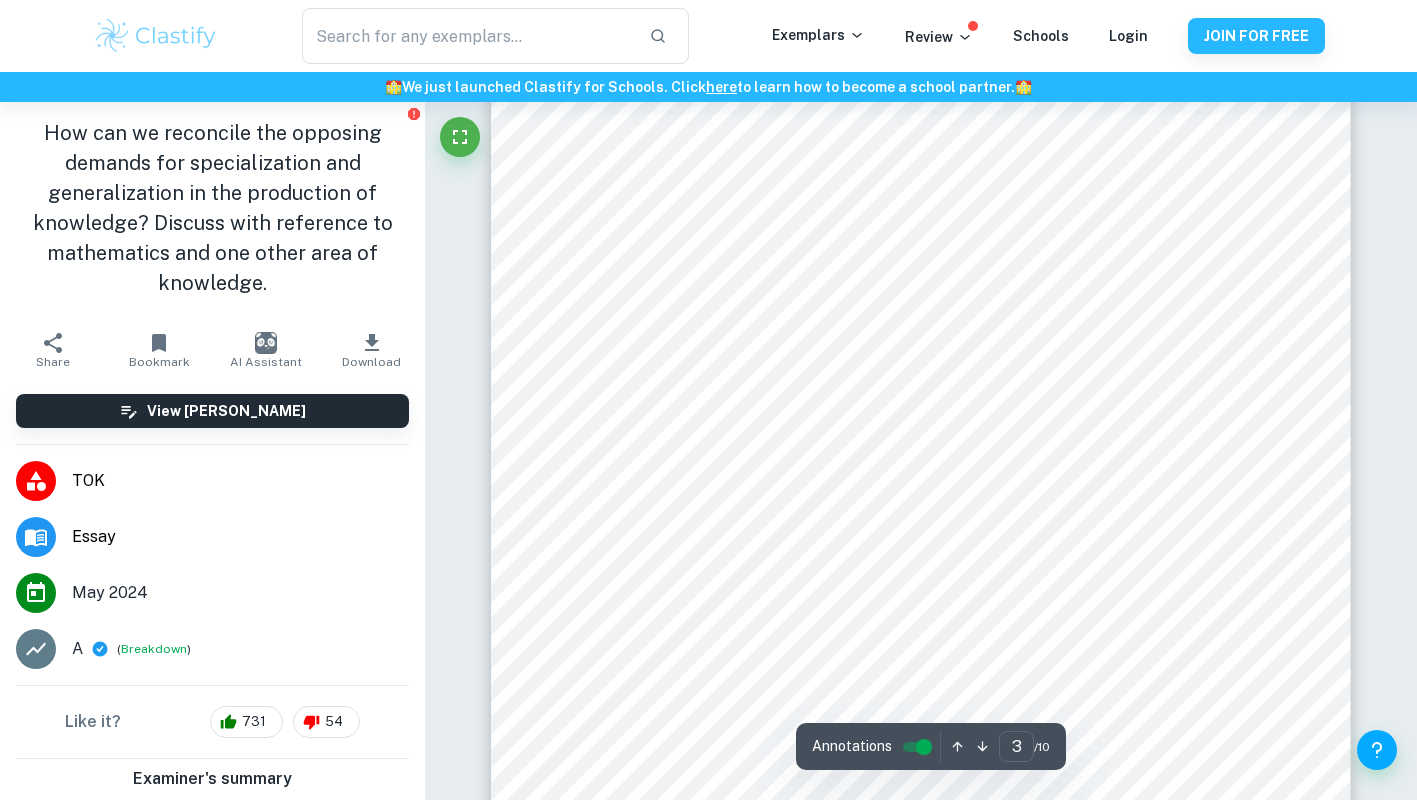 scroll, scrollTop: 3220, scrollLeft: 0, axis: vertical 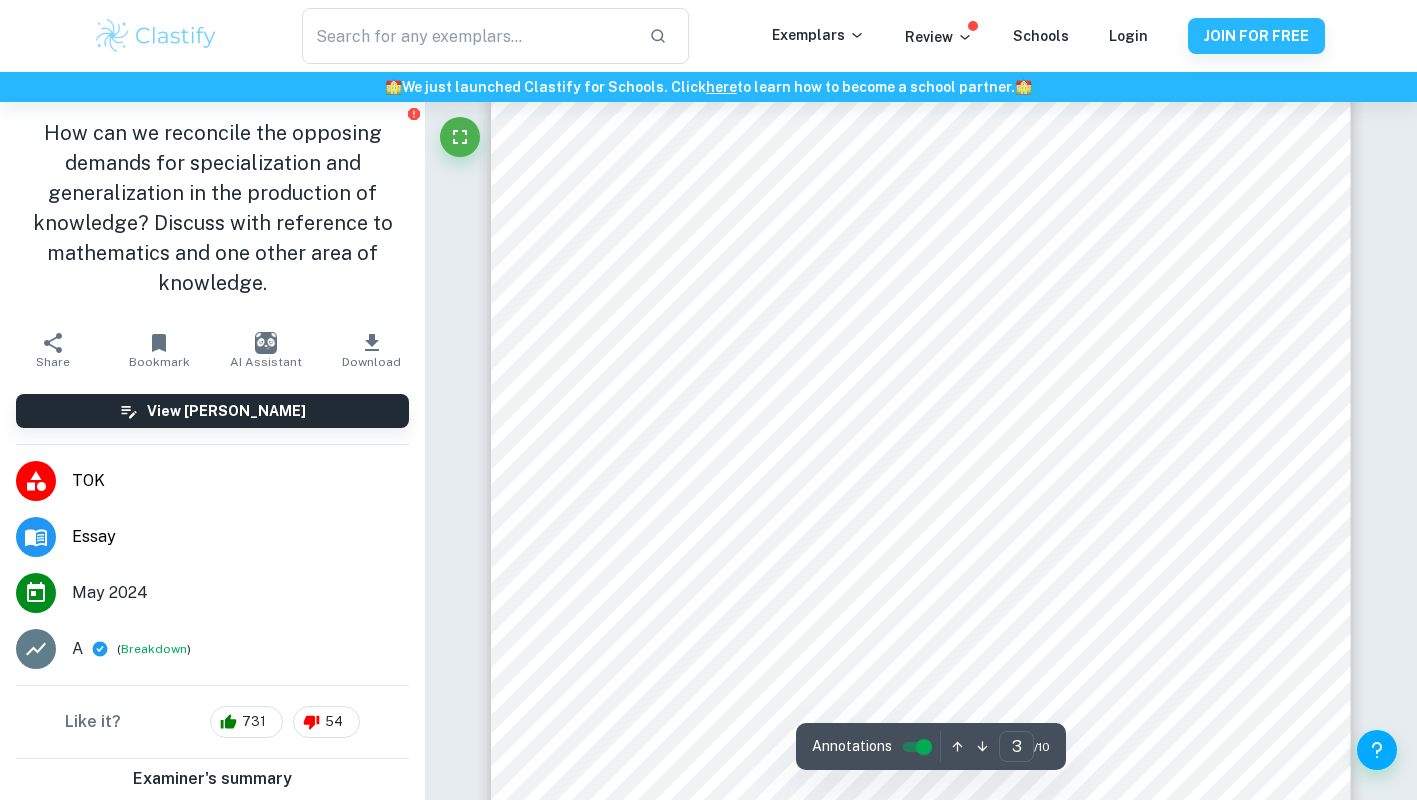 click at bounding box center [425, -3118] 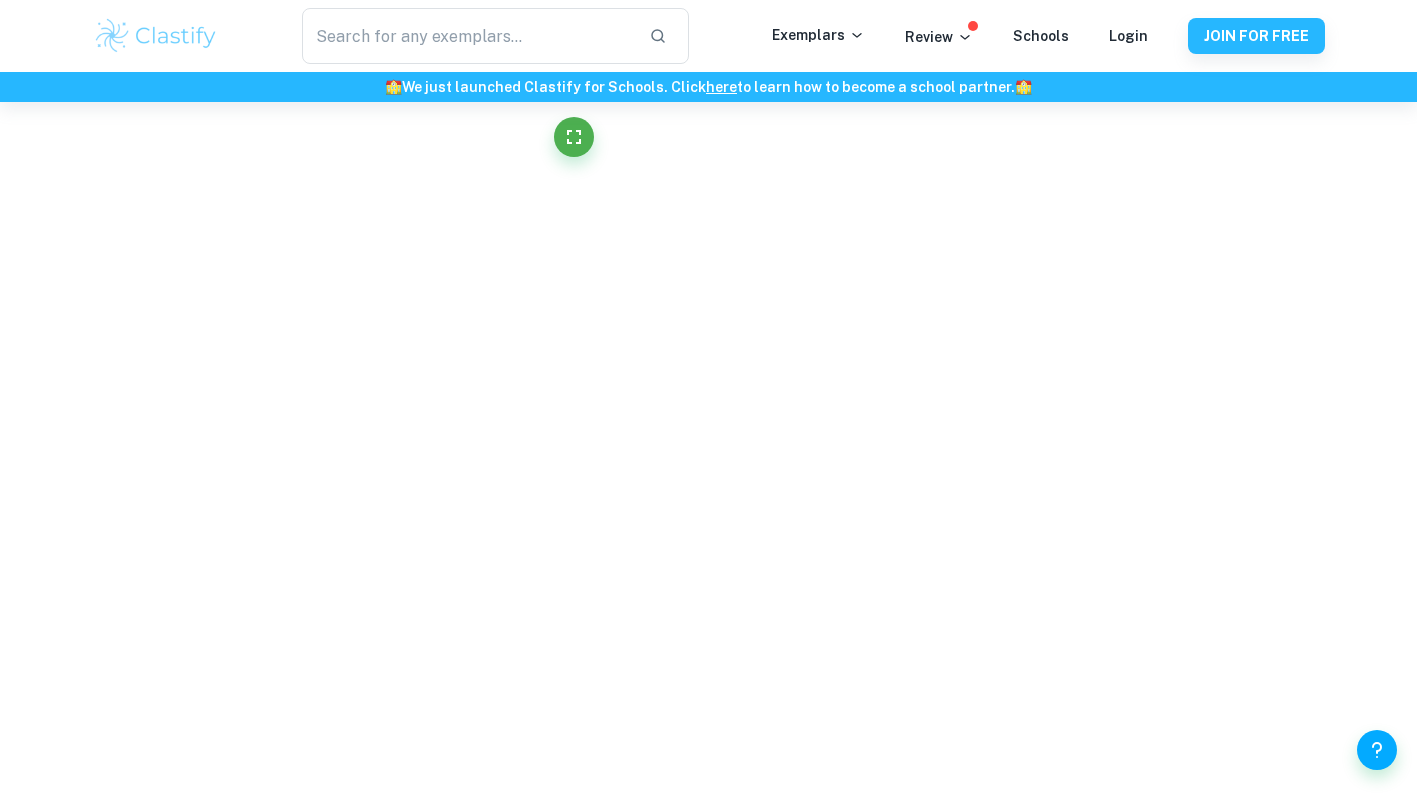 scroll, scrollTop: 3160, scrollLeft: 0, axis: vertical 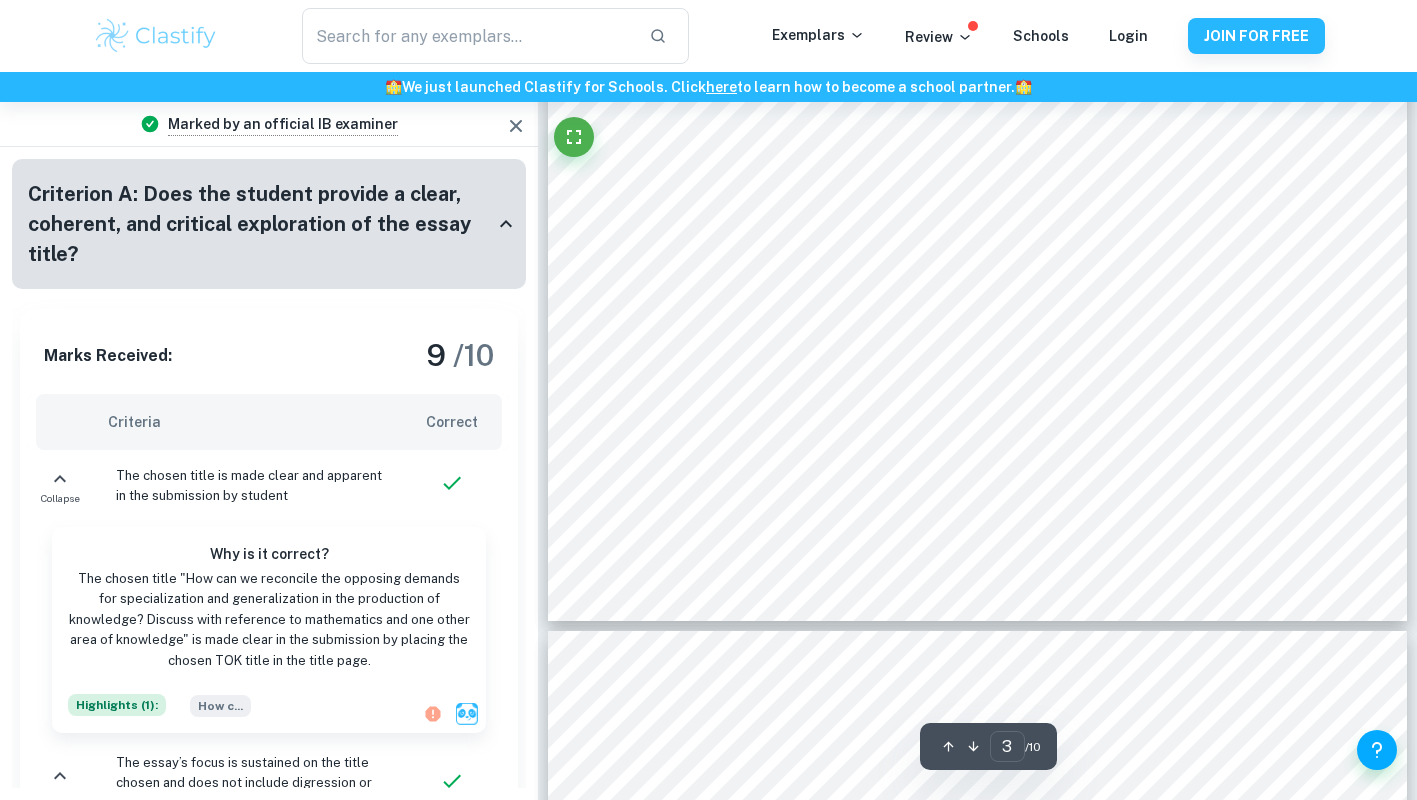 click 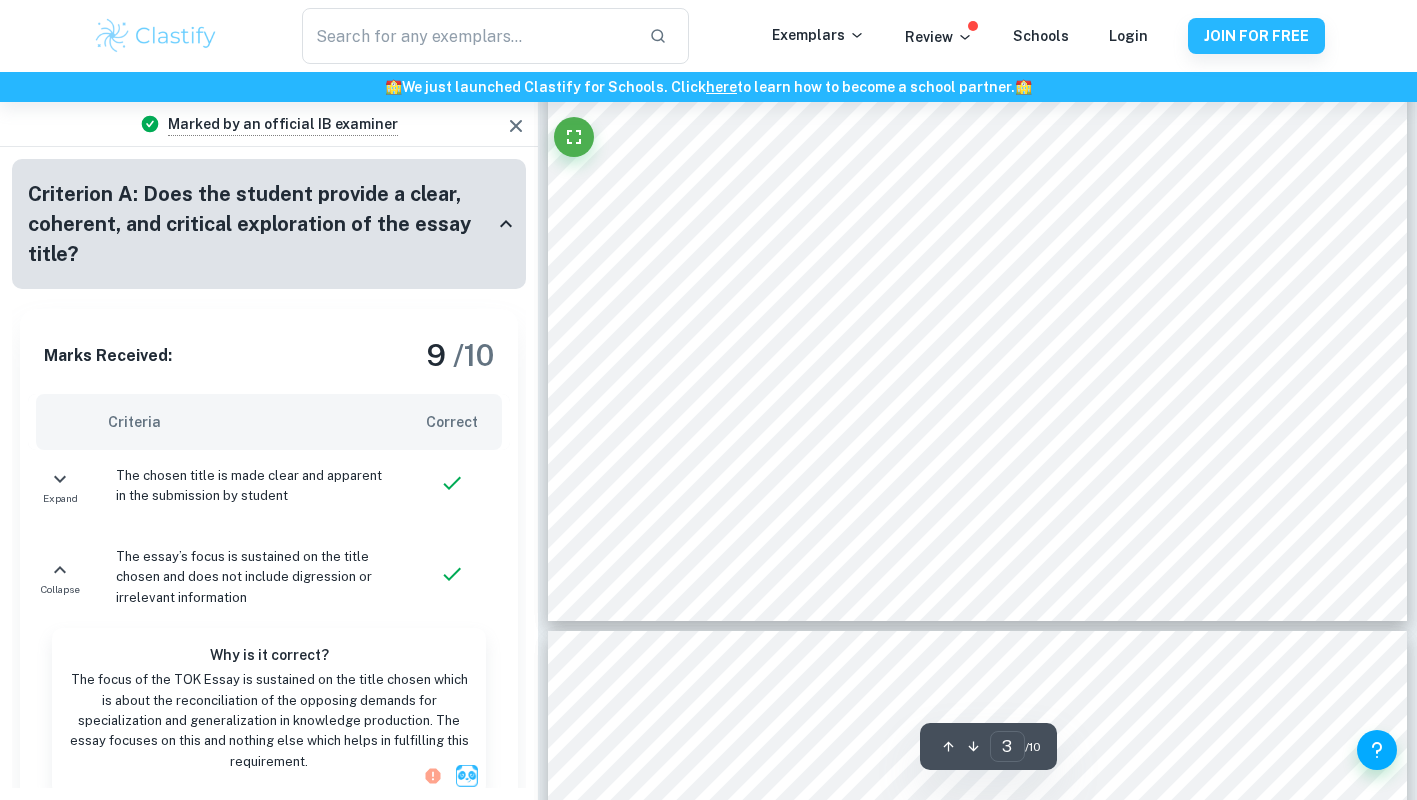 click on "Collapse" at bounding box center (60, 589) 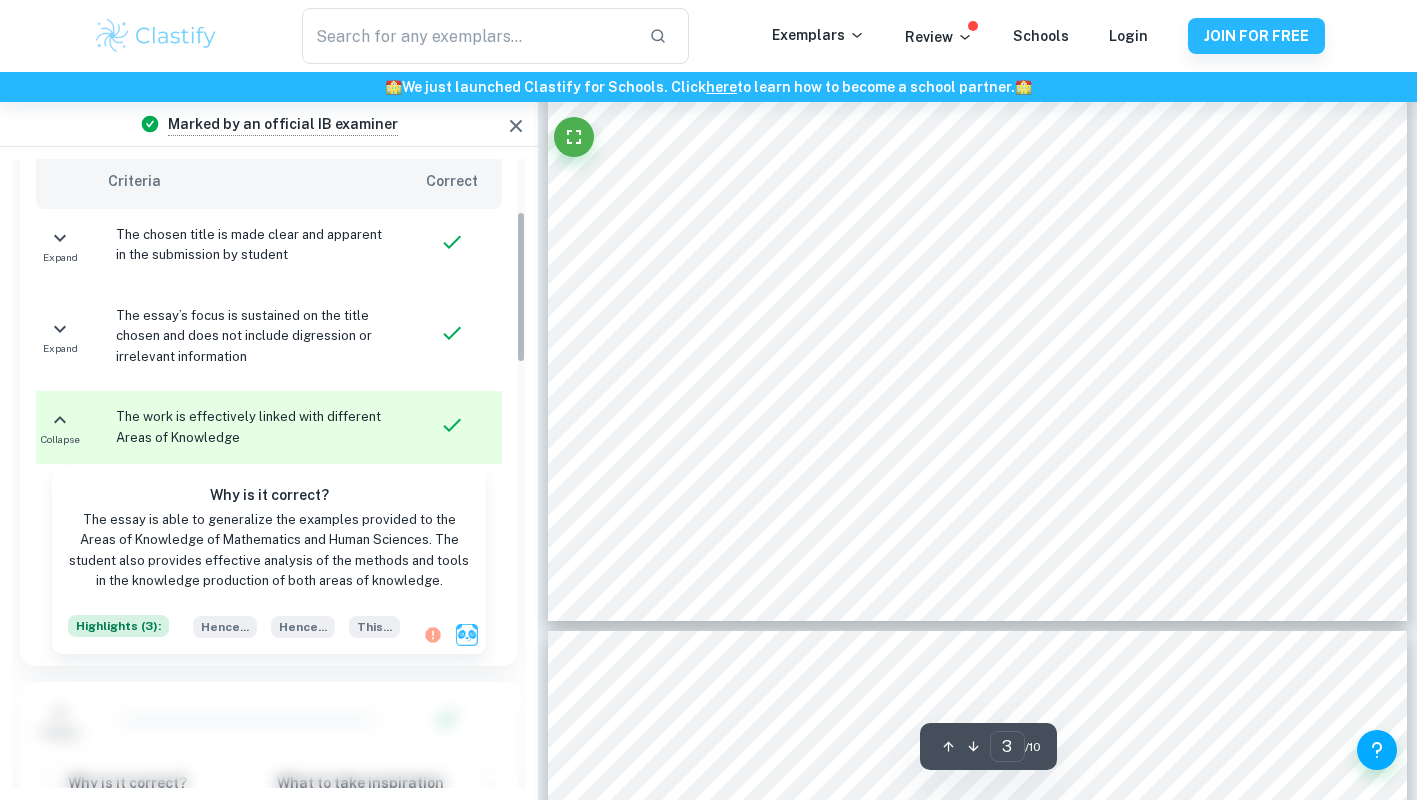 scroll, scrollTop: 238, scrollLeft: 0, axis: vertical 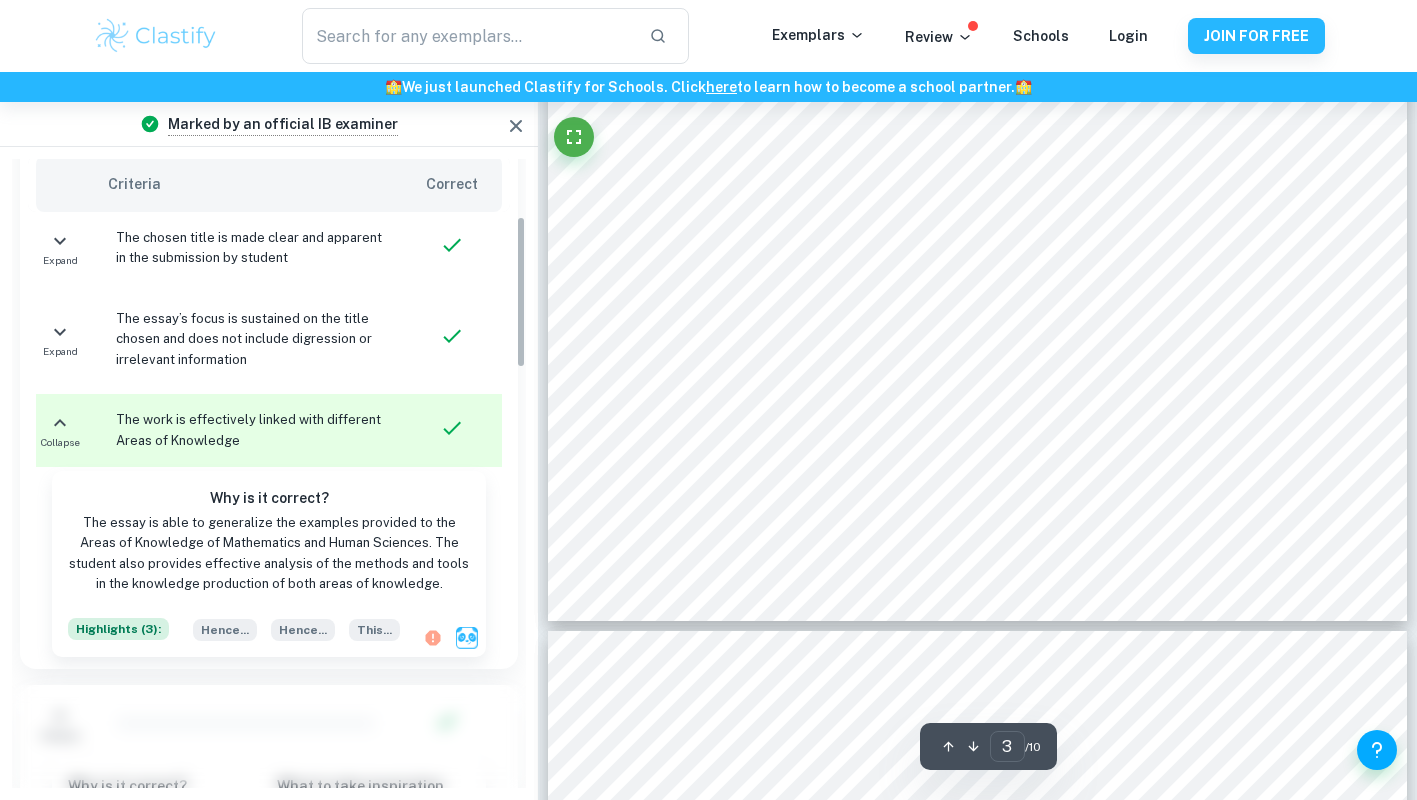click 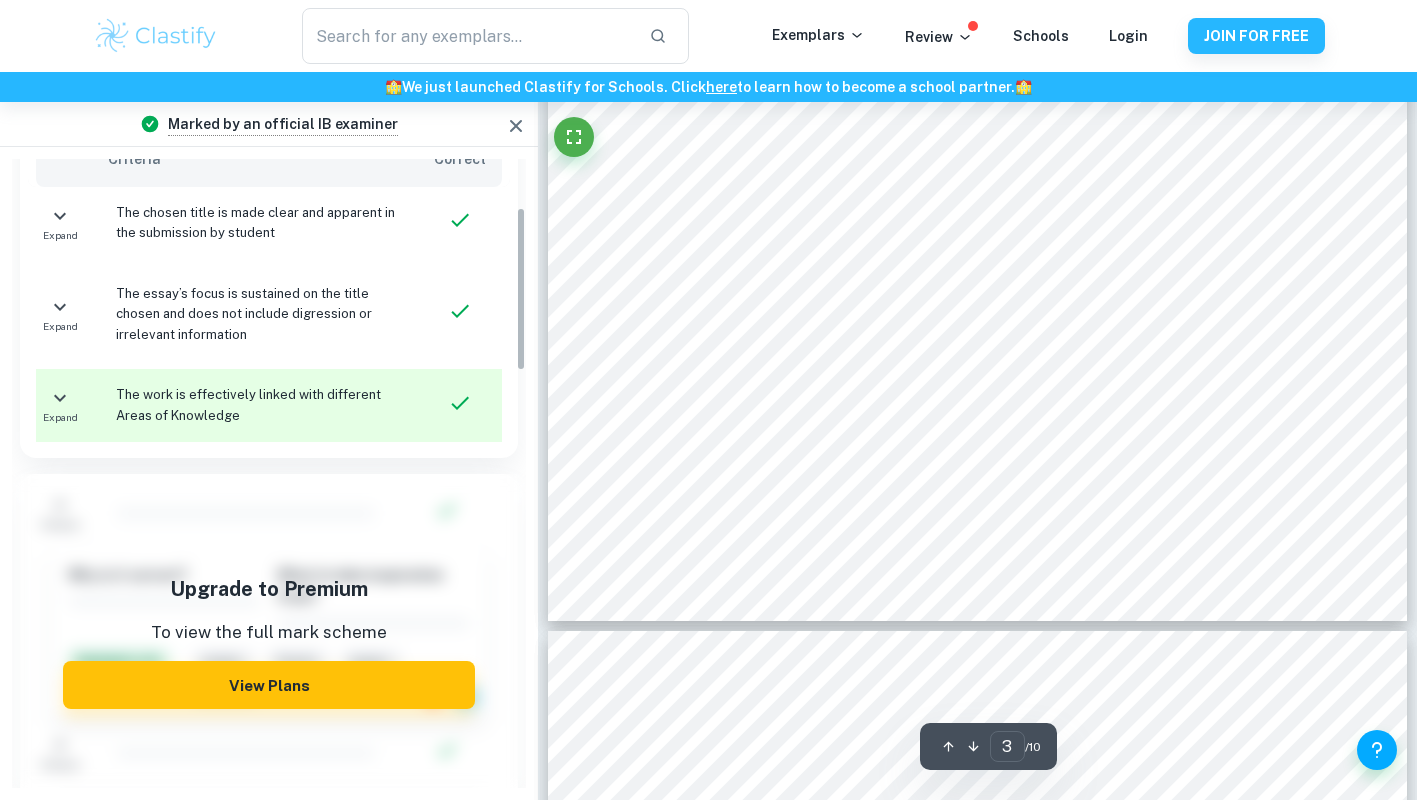 scroll, scrollTop: 0, scrollLeft: 0, axis: both 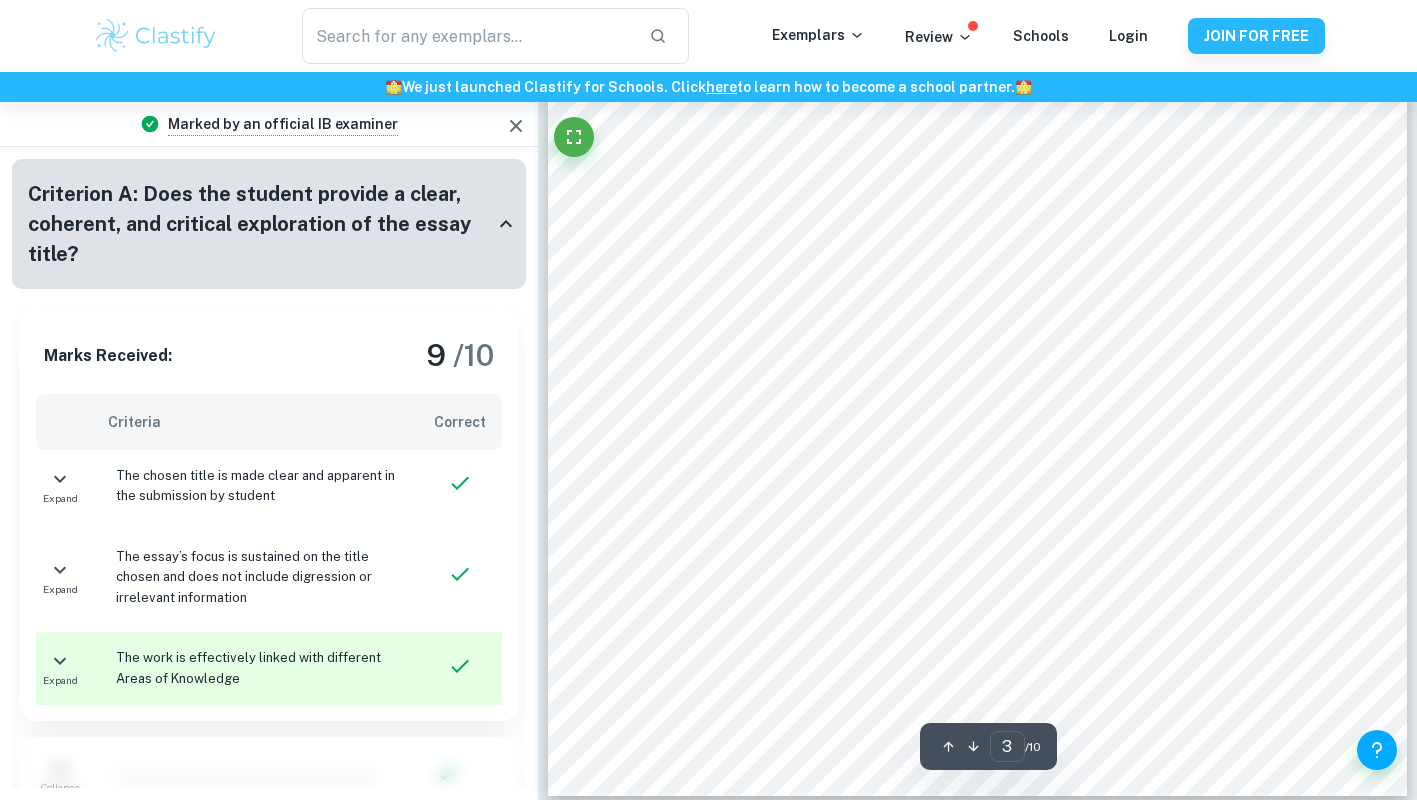 click on "Criterion A: Does the student provide a clear, coherent, and critical exploration of the essay title? Marks Received:  9   / 10 Criteria Correct Expand   The chosen title is made clear and apparent in the submission by student Expand   The essay’s focus is sustained on the title chosen and does not include digression or irrelevant information Expand   The work is effectively linked with different Areas of Knowledge Collapse   Why is it correct?   What to take inspiration from? Highlights ( 4 ):      stand ... The B ... squar ... Herzb ... Collapse   Why is it correct?   What to take inspiration from? Highlights ( 4 ):      stand ... The B ... squar ... Herzb ... Collapse   Why is it correct?   What to take inspiration from? Highlights ( 1 ):      it ca ... Collapse   Why is it correct?   What to take inspiration from? Highlights ( 2 ):      The d ... Howev ... Collapse   Highlights ( 1 ):      Comment ... Collapse   Why is it correct?   What to take inspiration from? Collapse   Why is it correct?   Collapse" at bounding box center [269, 473] 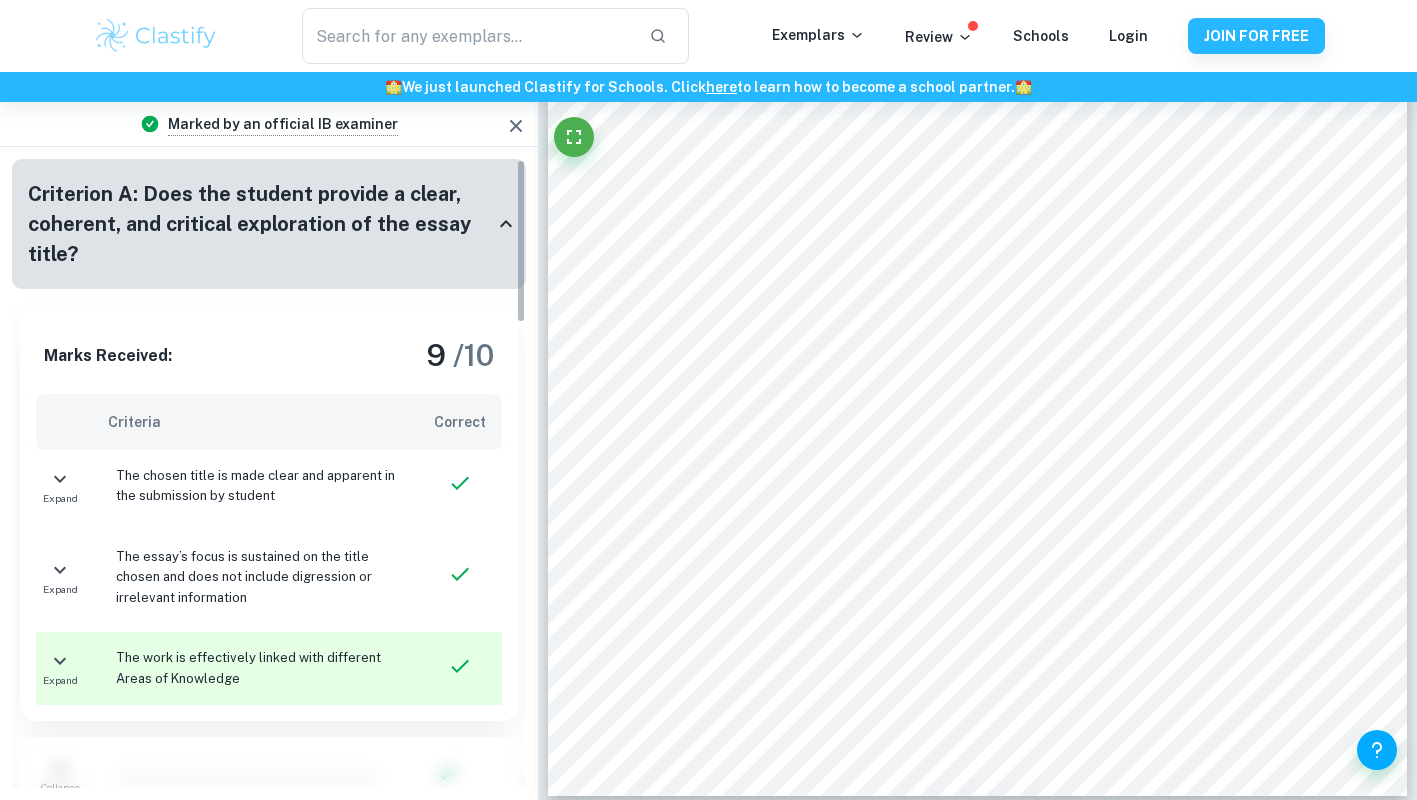 click 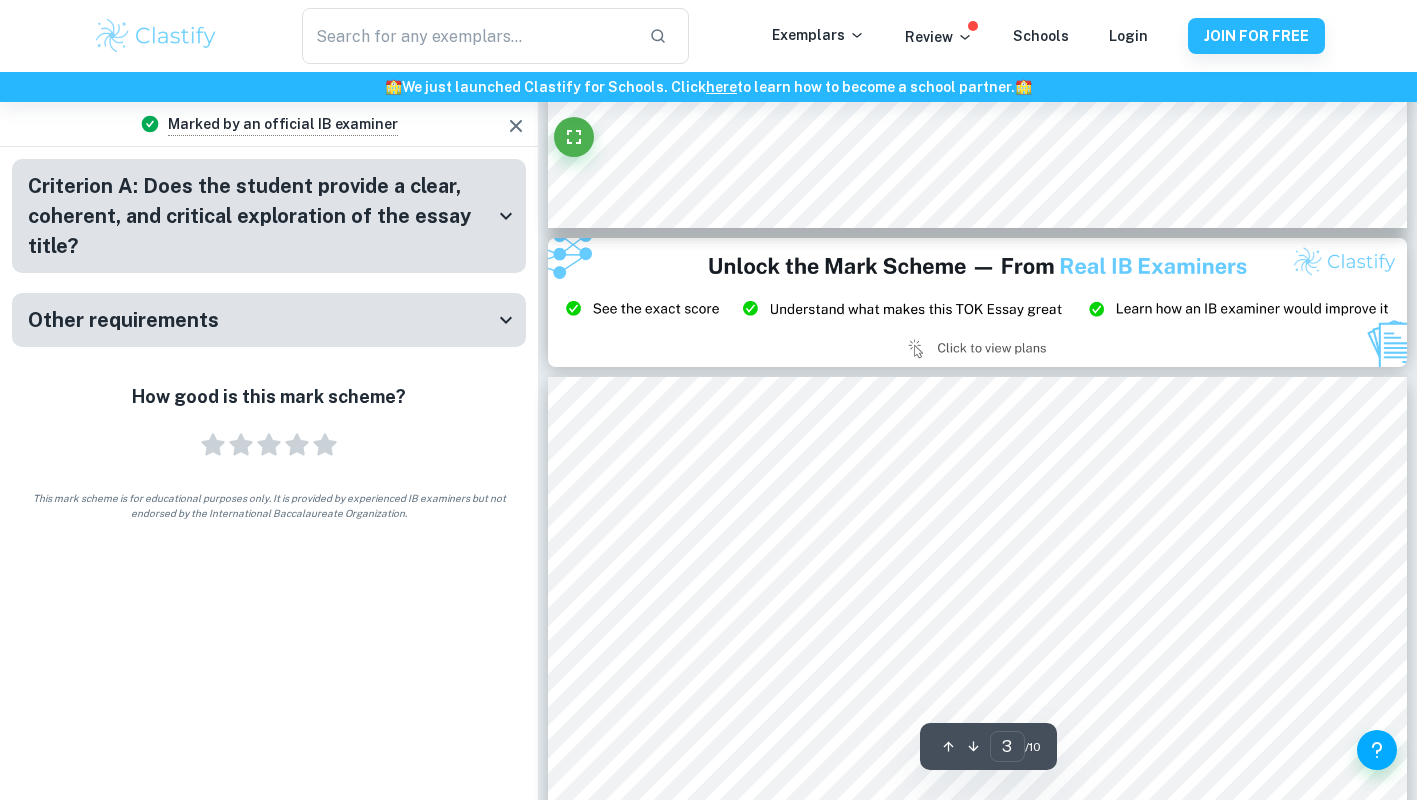 type on "2" 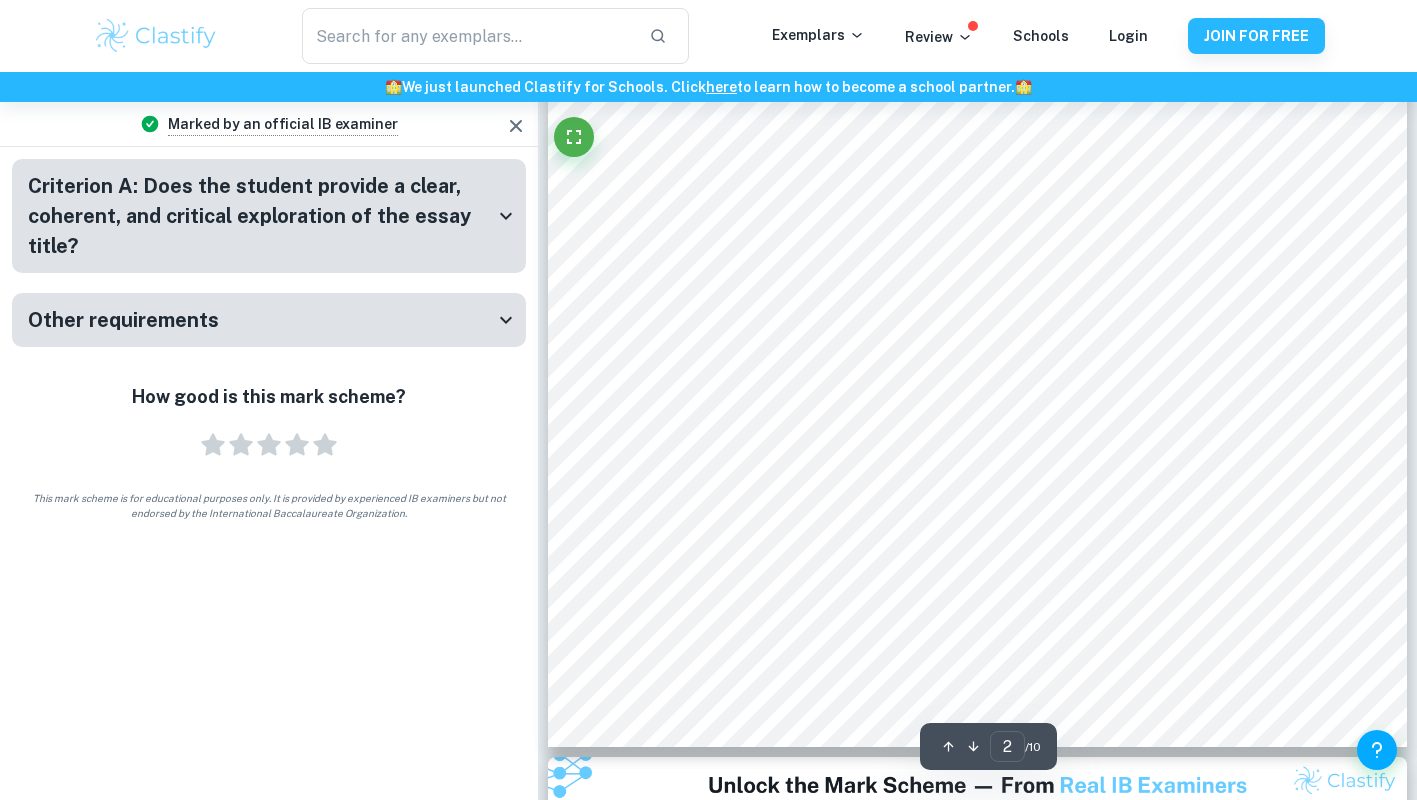 scroll, scrollTop: 1810, scrollLeft: 0, axis: vertical 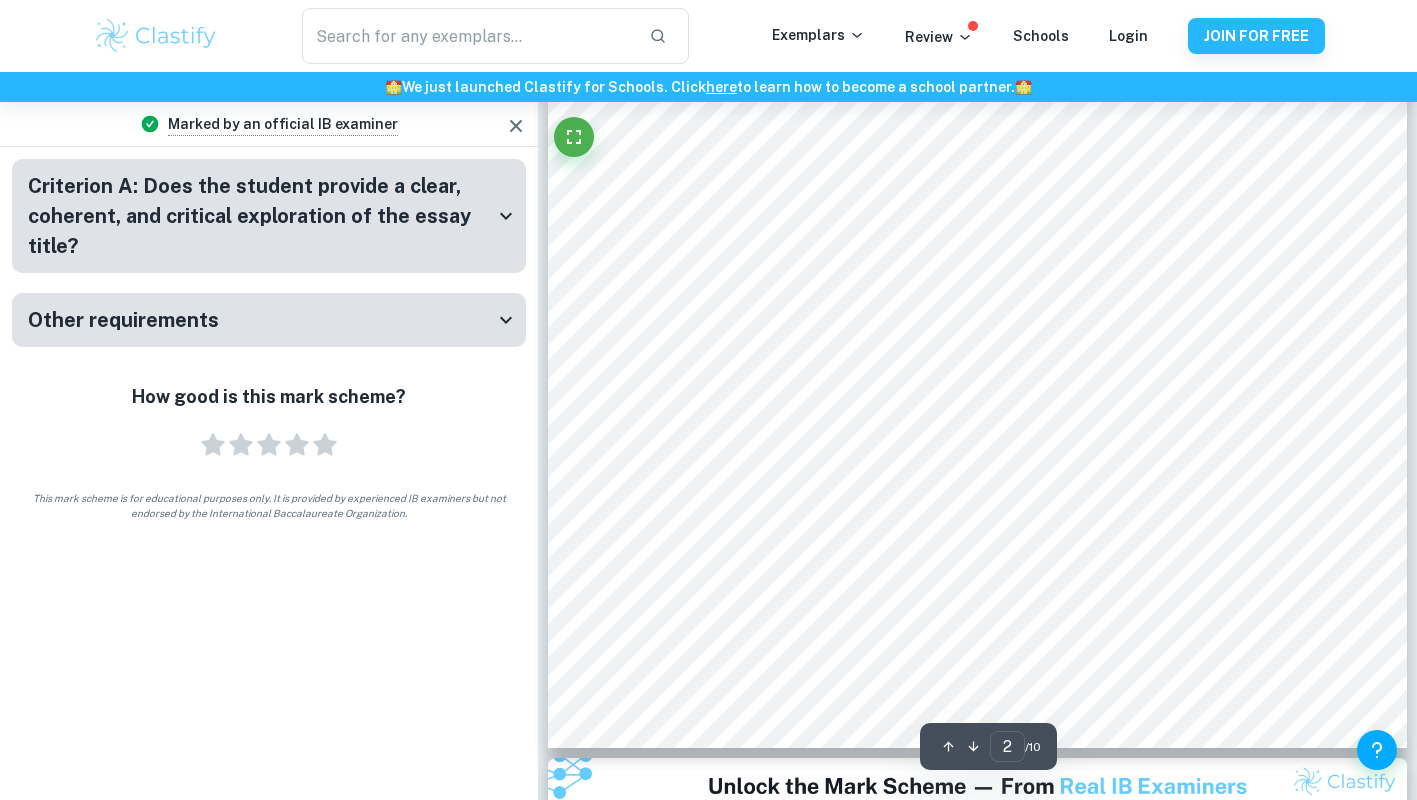 click on "Criterion A: Does the student provide a clear, coherent, and critical exploration of the essay title?" at bounding box center [261, 216] 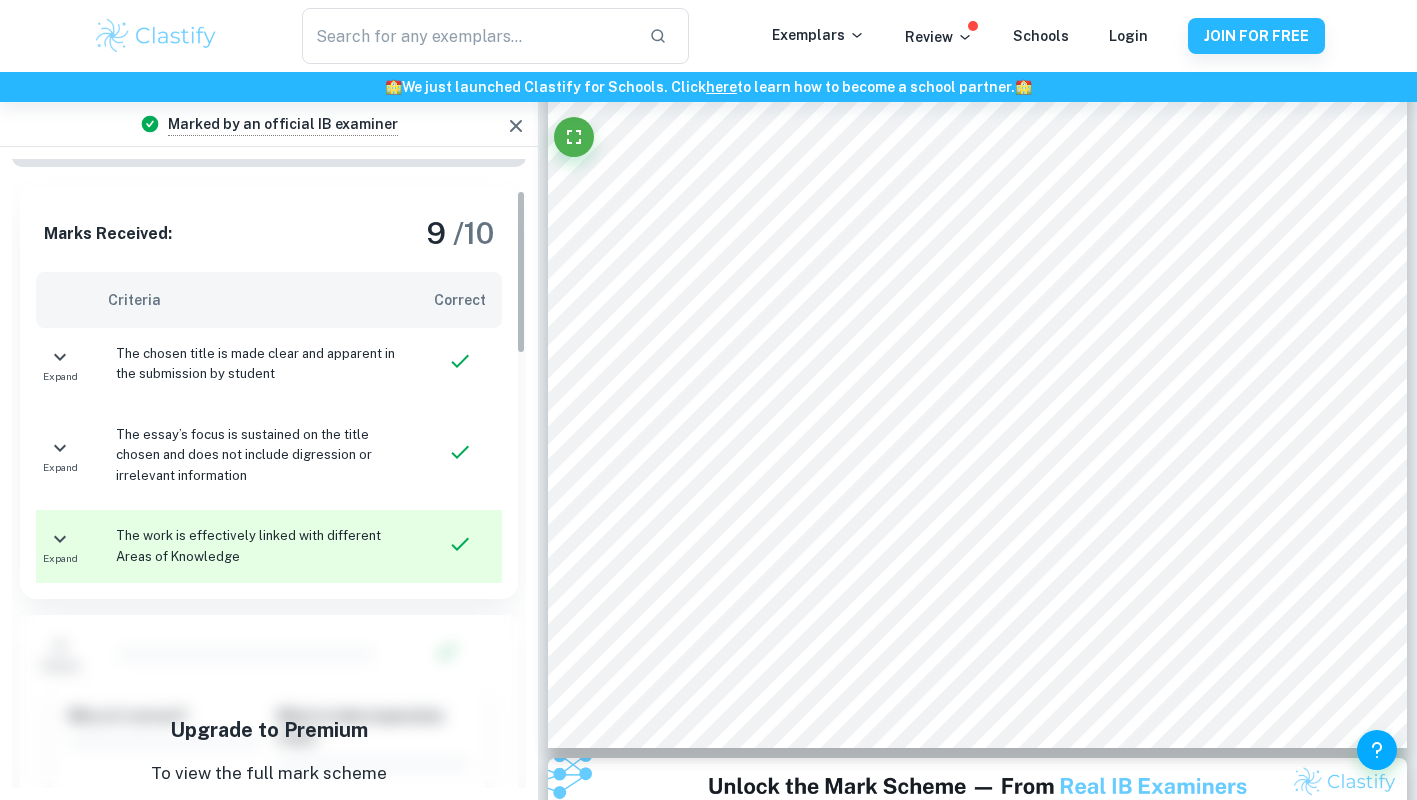 scroll, scrollTop: 0, scrollLeft: 0, axis: both 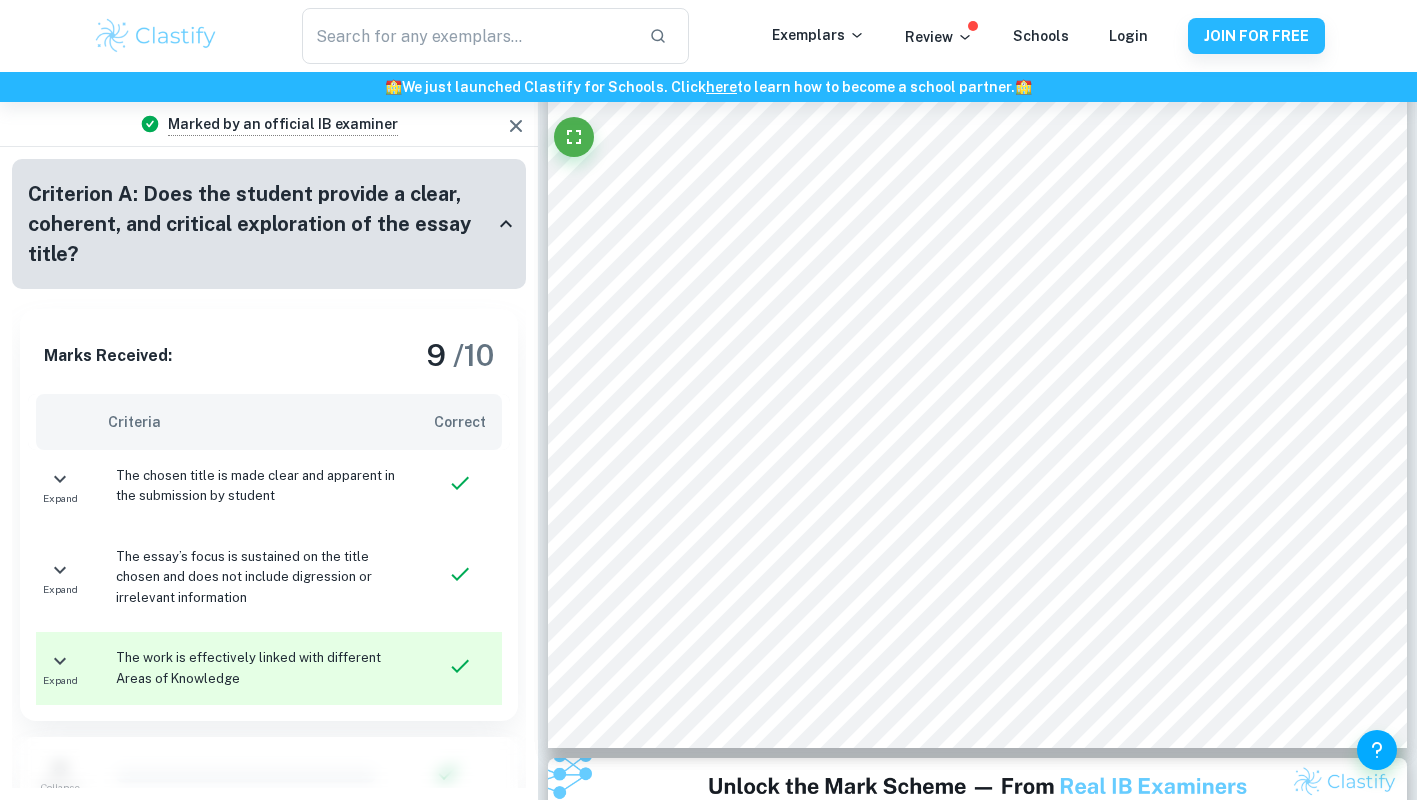 click on "Criterion A: Does the student provide a clear, coherent, and critical exploration of the essay title?" at bounding box center (261, 224) 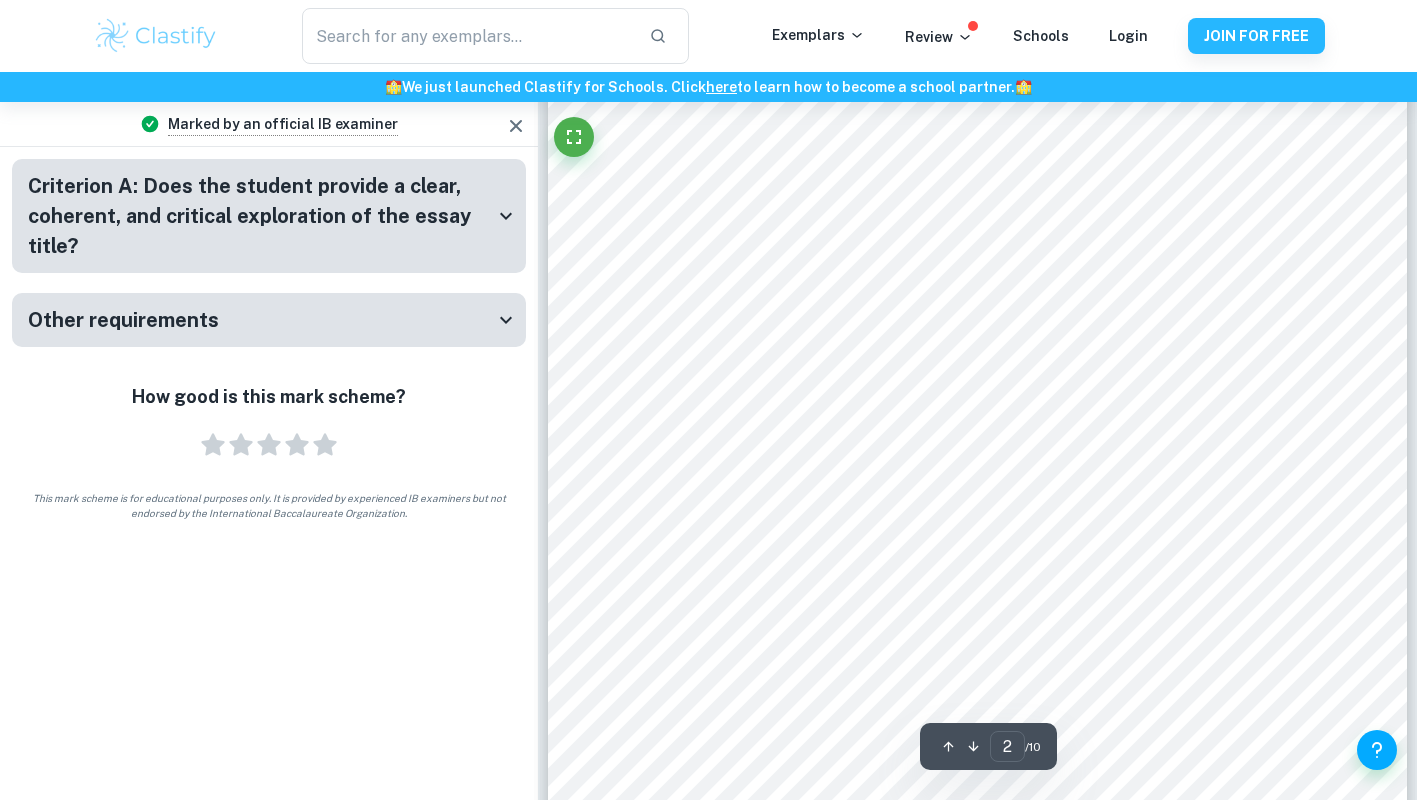 scroll, scrollTop: 1632, scrollLeft: 0, axis: vertical 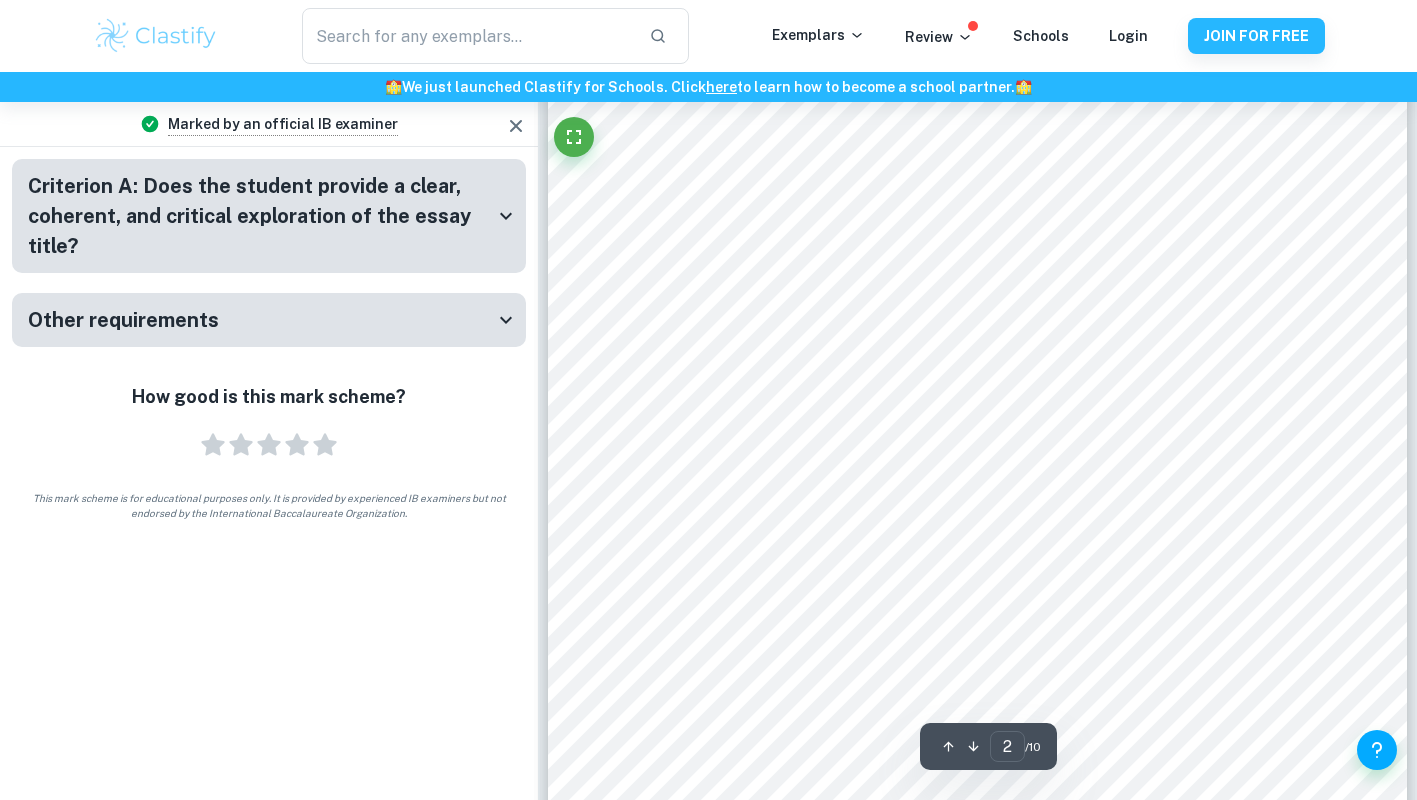 click 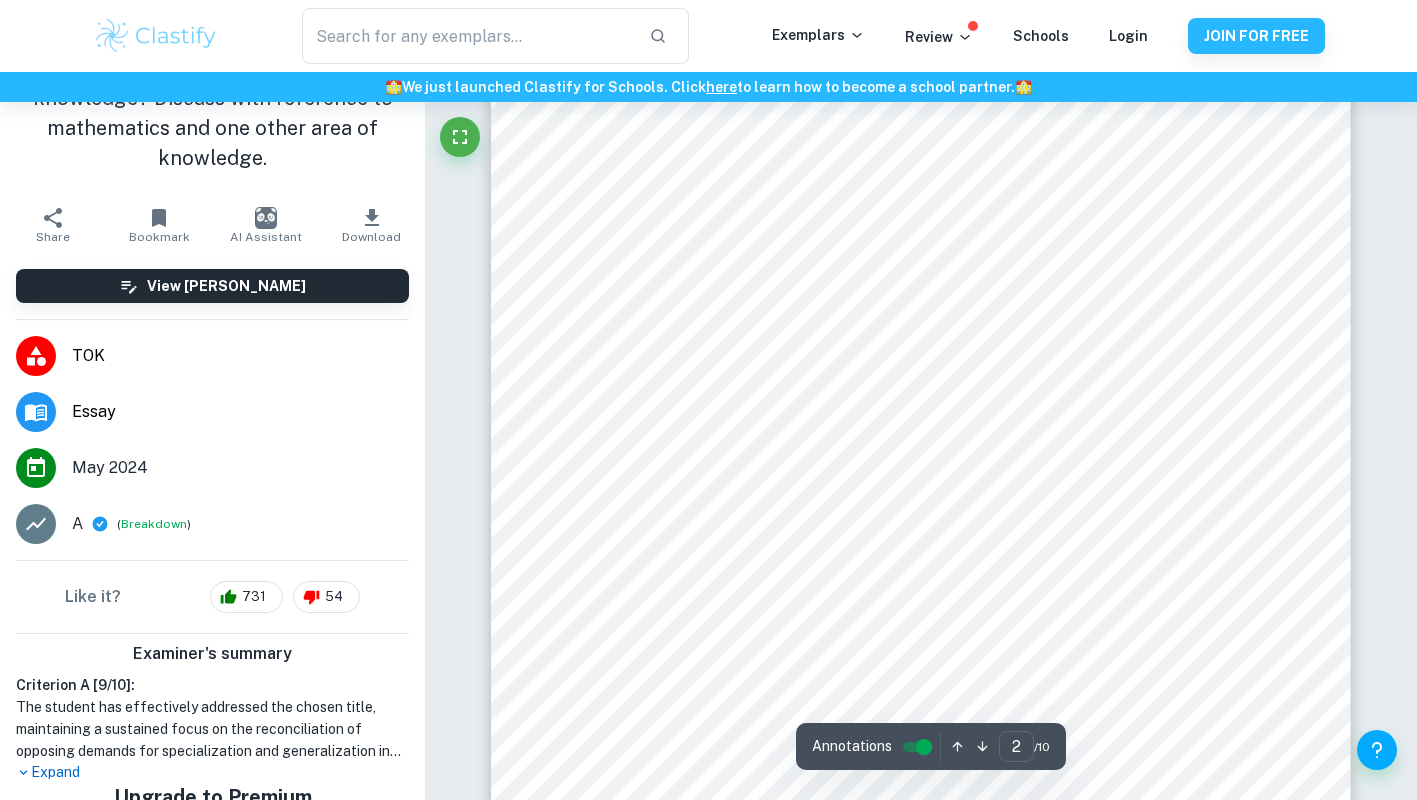scroll, scrollTop: 287, scrollLeft: 0, axis: vertical 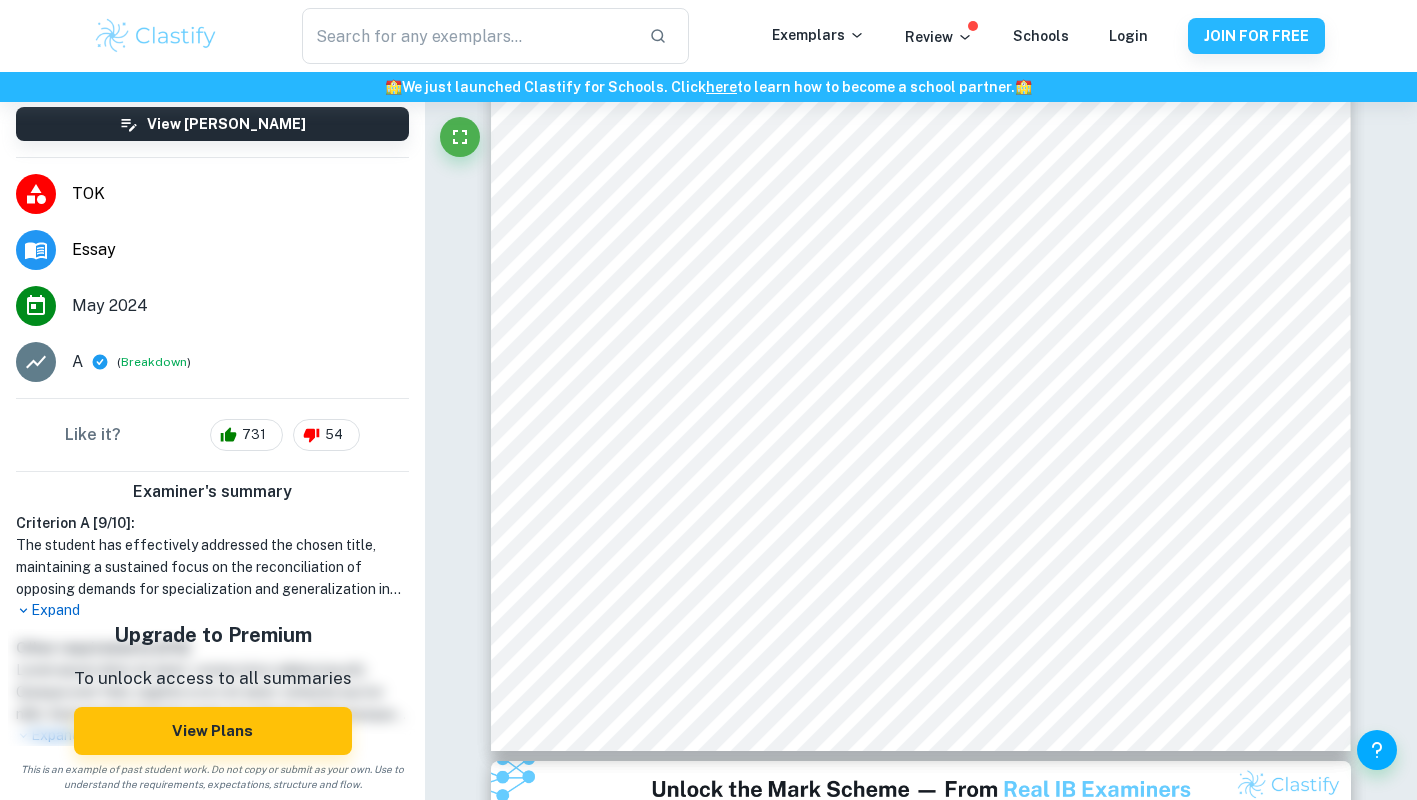 click on "Expand" at bounding box center [212, 610] 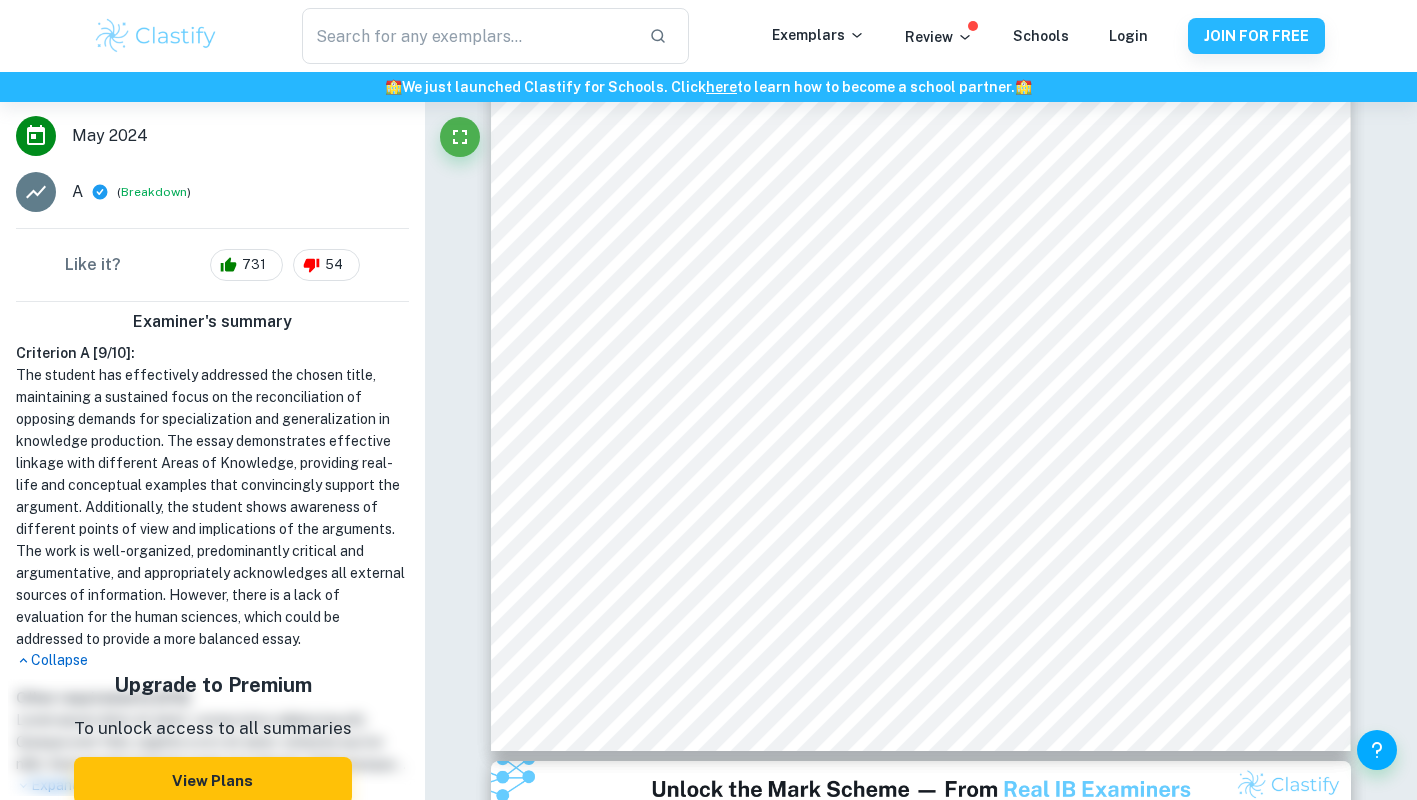 scroll, scrollTop: 529, scrollLeft: 0, axis: vertical 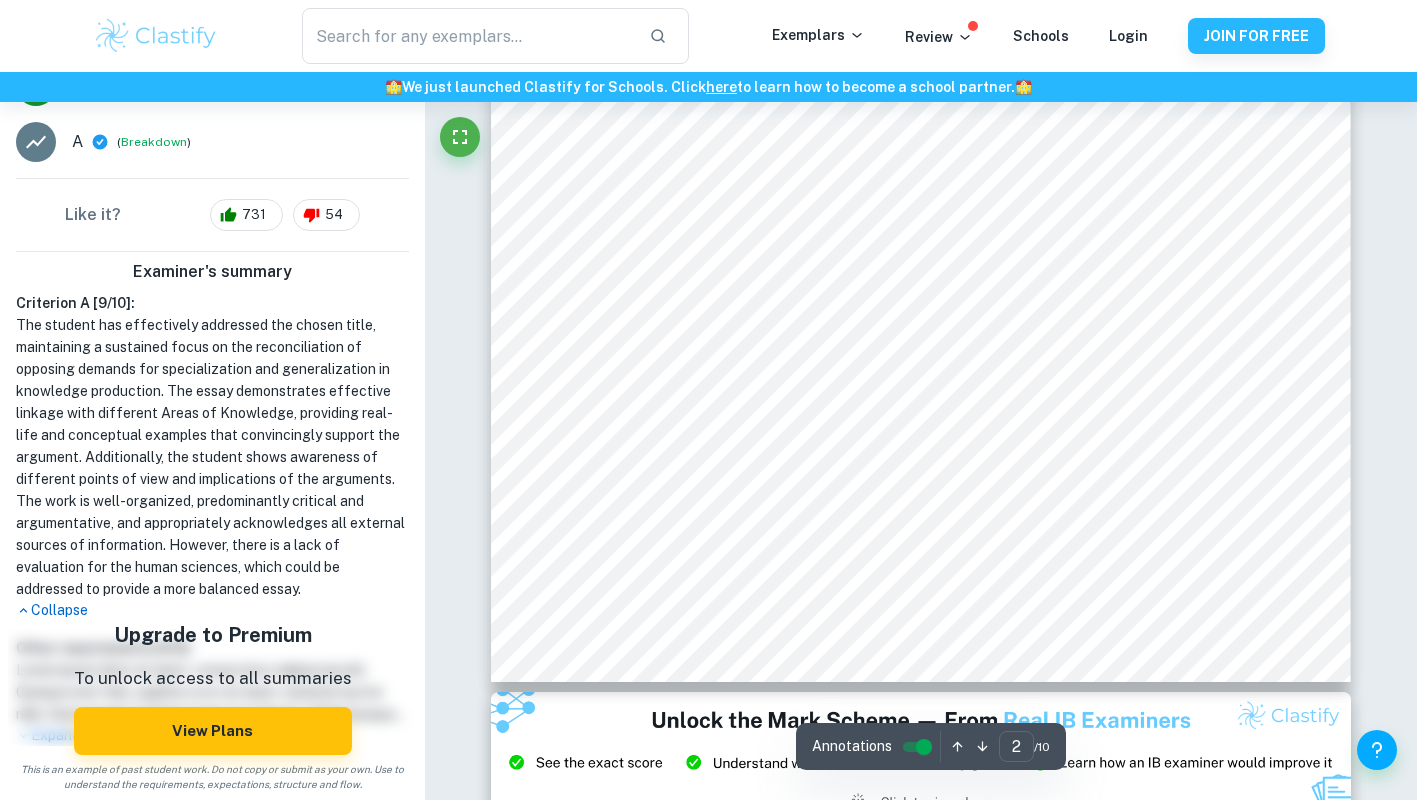 click on "Collapse" at bounding box center [212, 610] 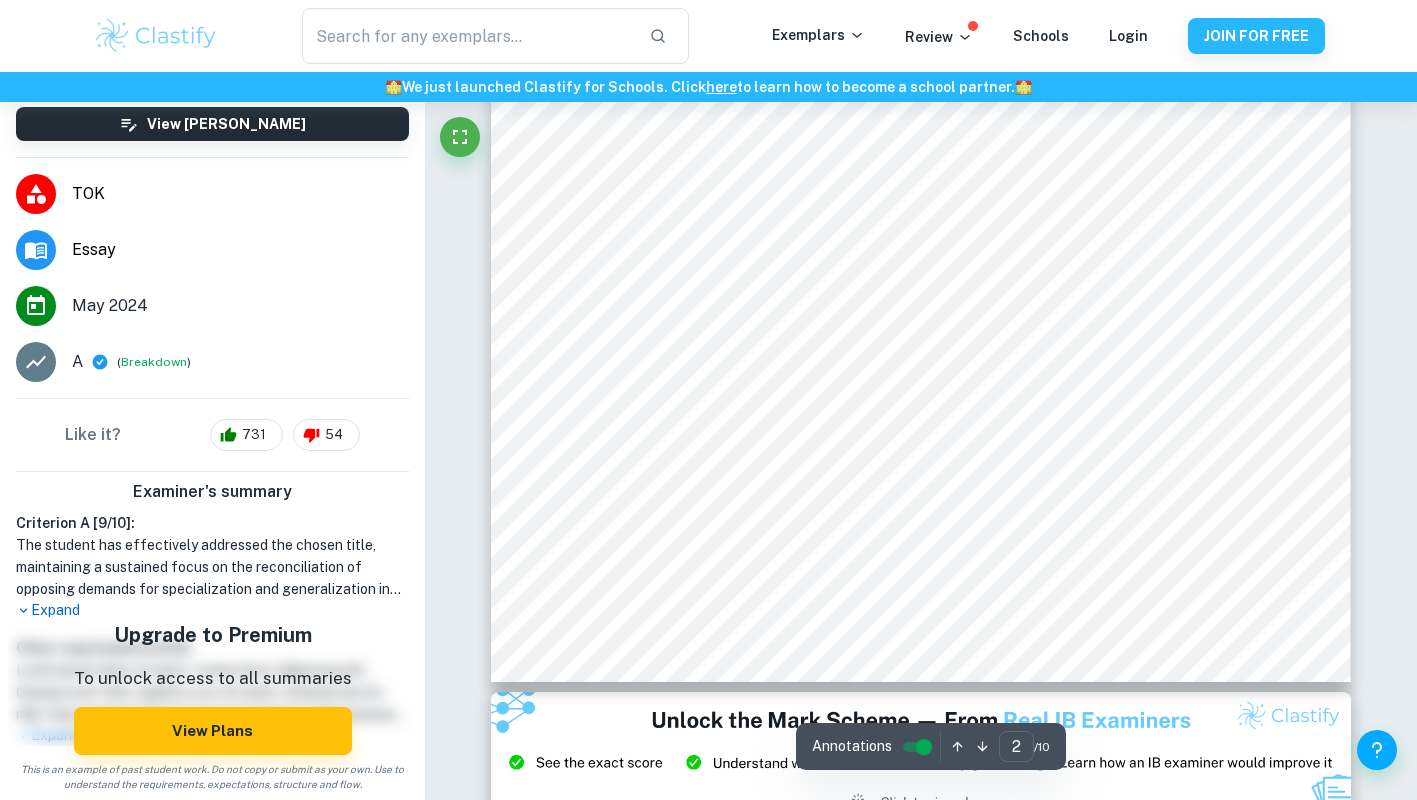 scroll, scrollTop: 287, scrollLeft: 0, axis: vertical 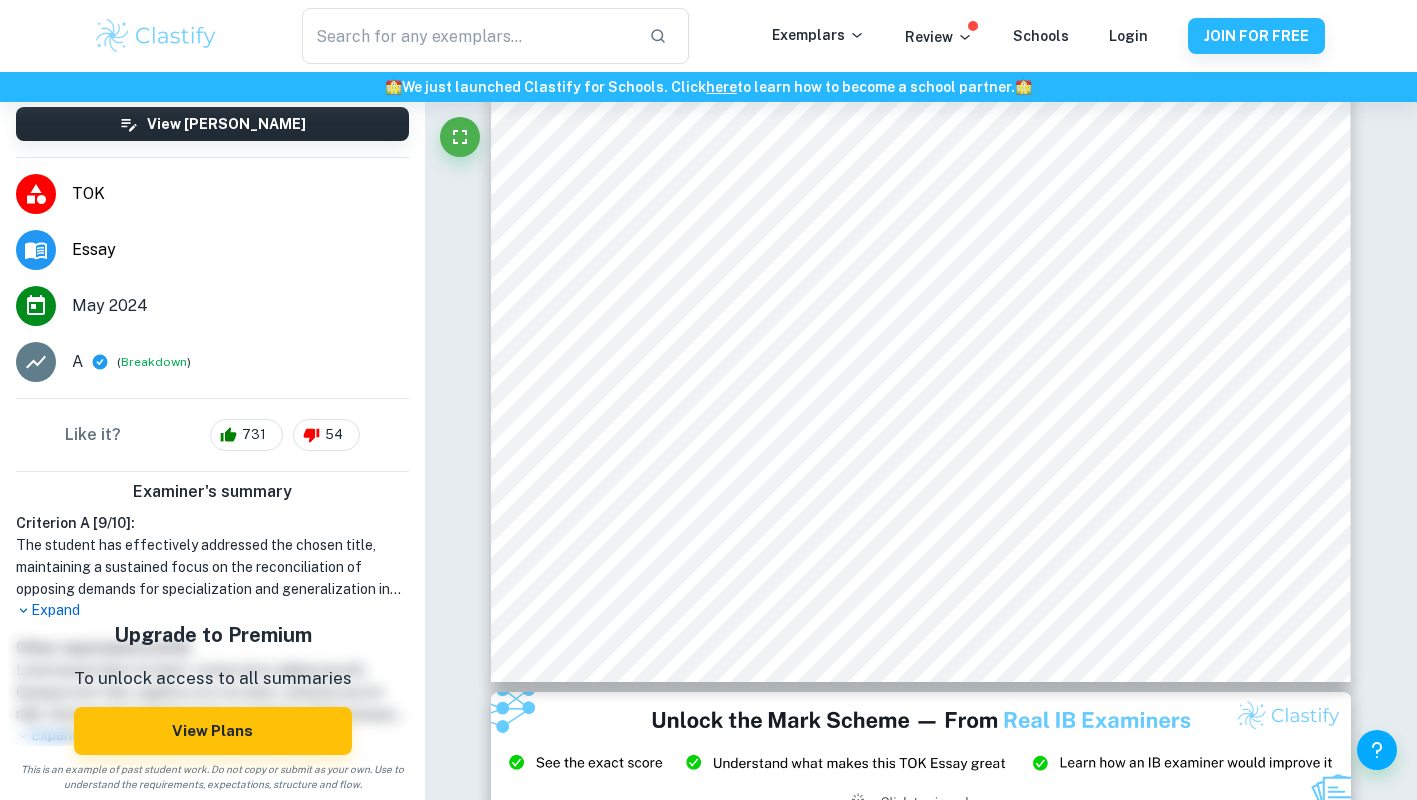 click on "​" at bounding box center (495, 36) 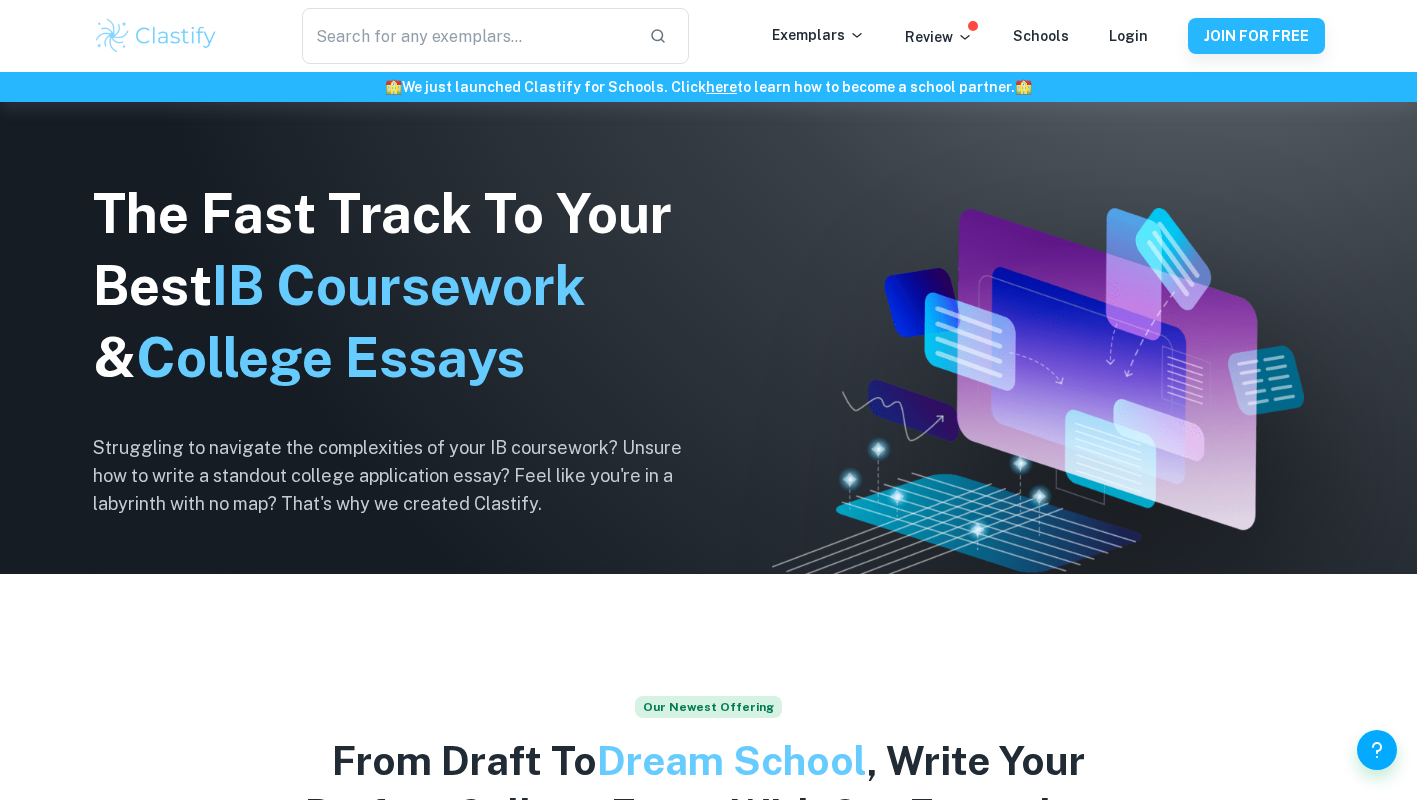 scroll, scrollTop: 0, scrollLeft: 0, axis: both 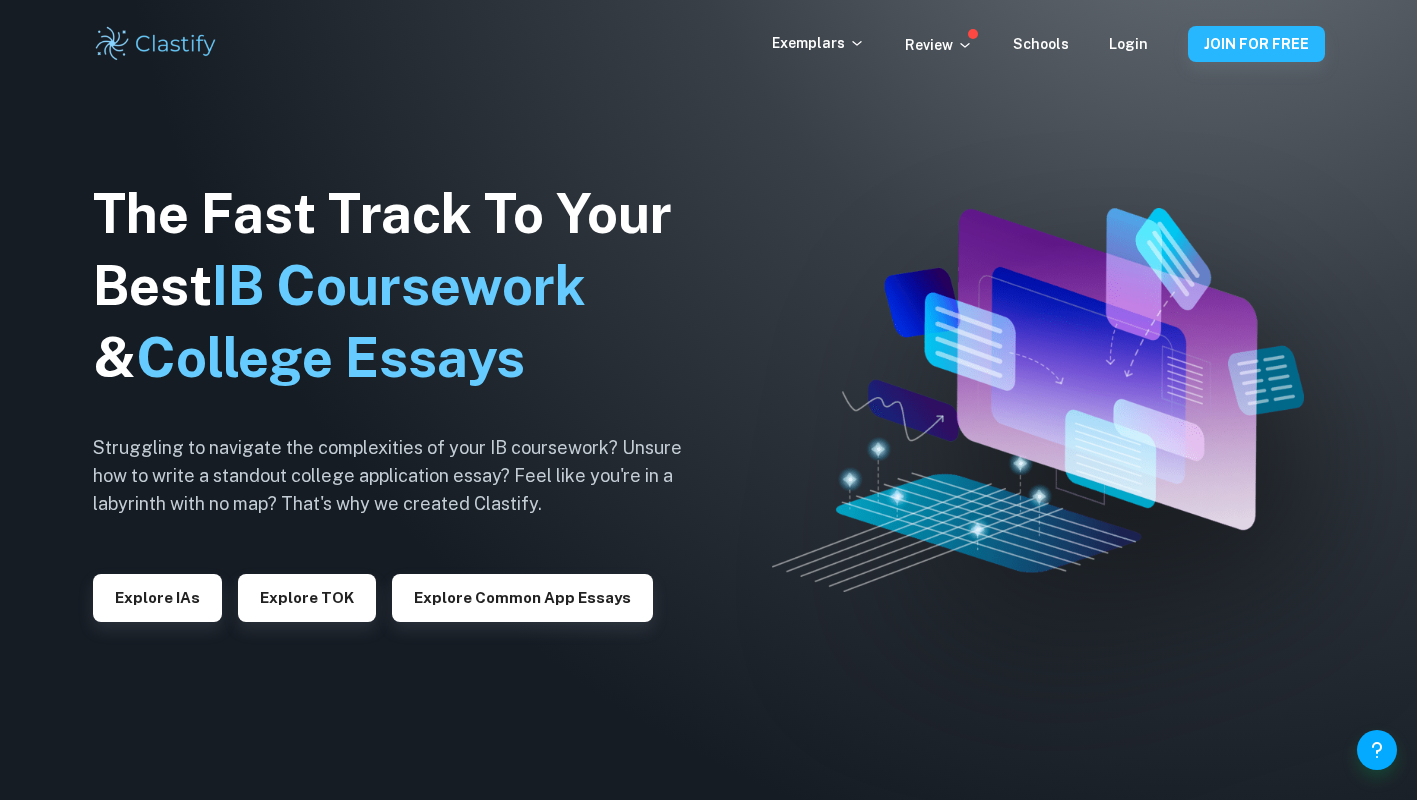click on "Review" at bounding box center [939, 45] 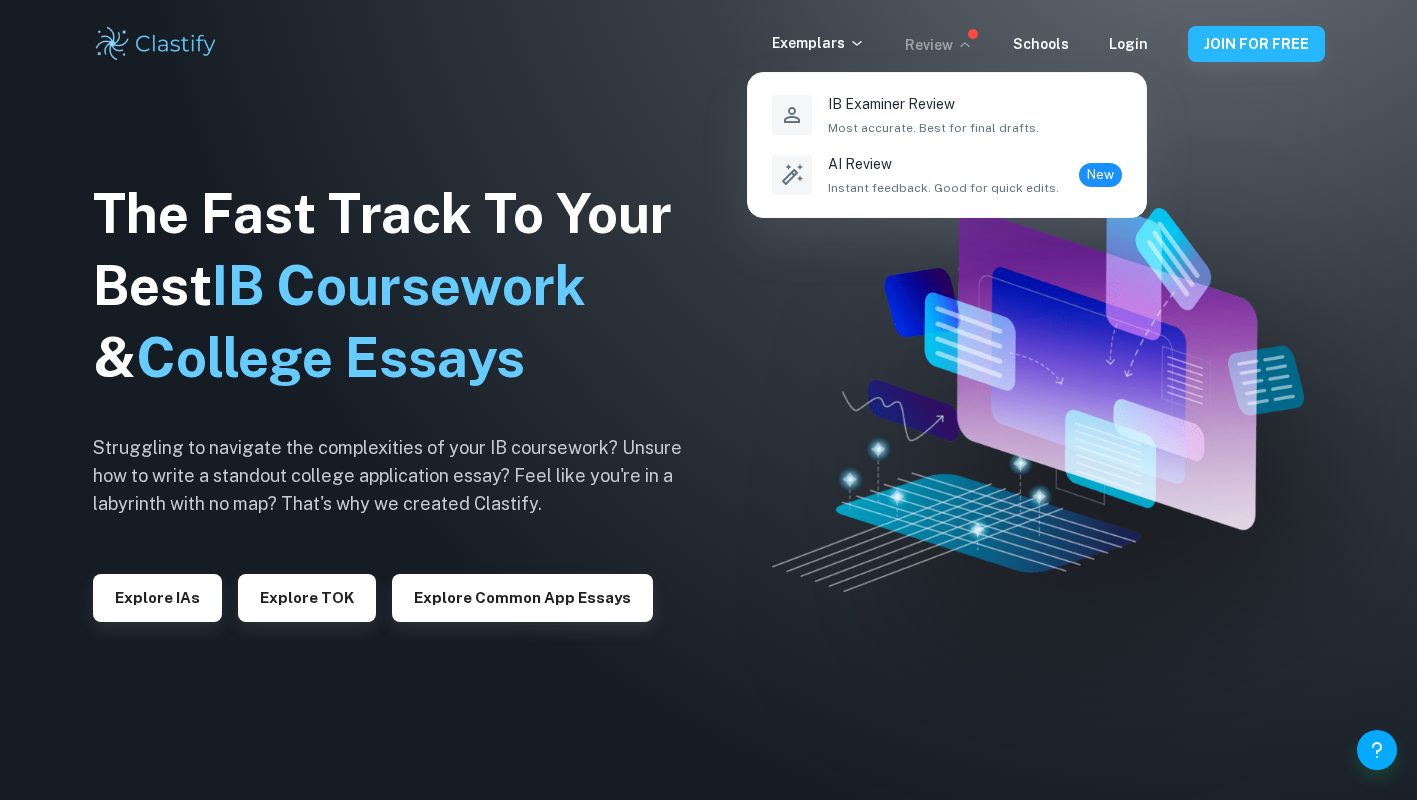 click at bounding box center [708, 400] 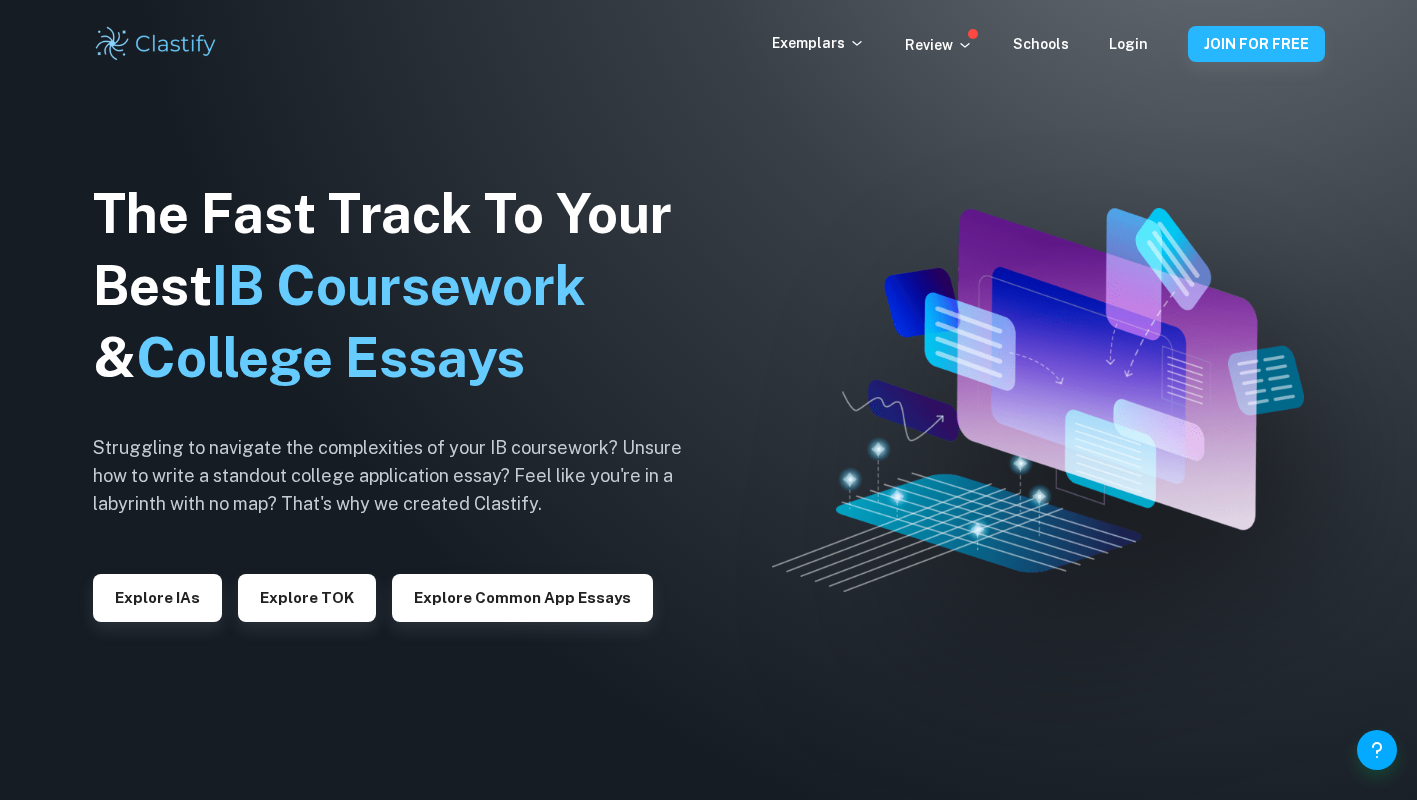 click on "Review" at bounding box center (939, 45) 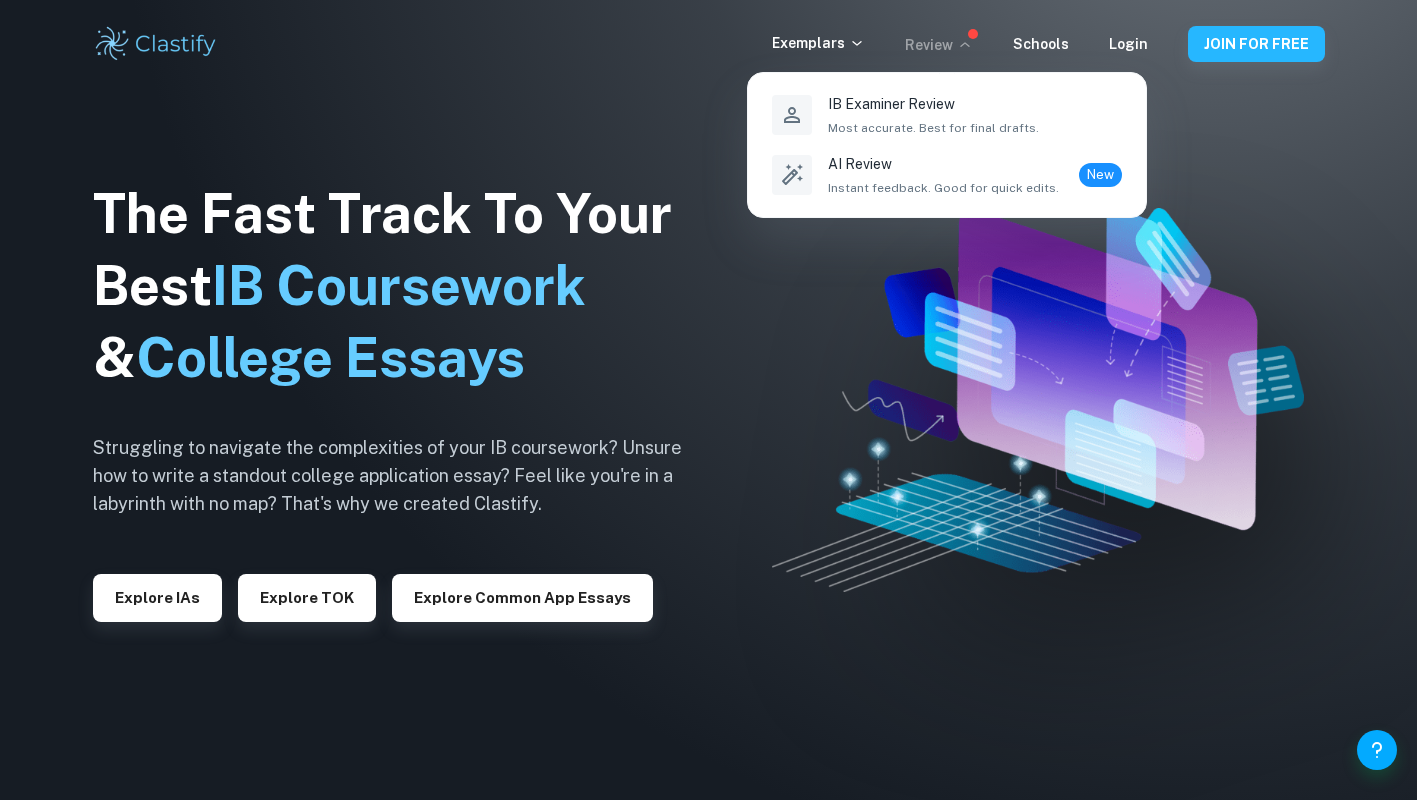 click at bounding box center (708, 400) 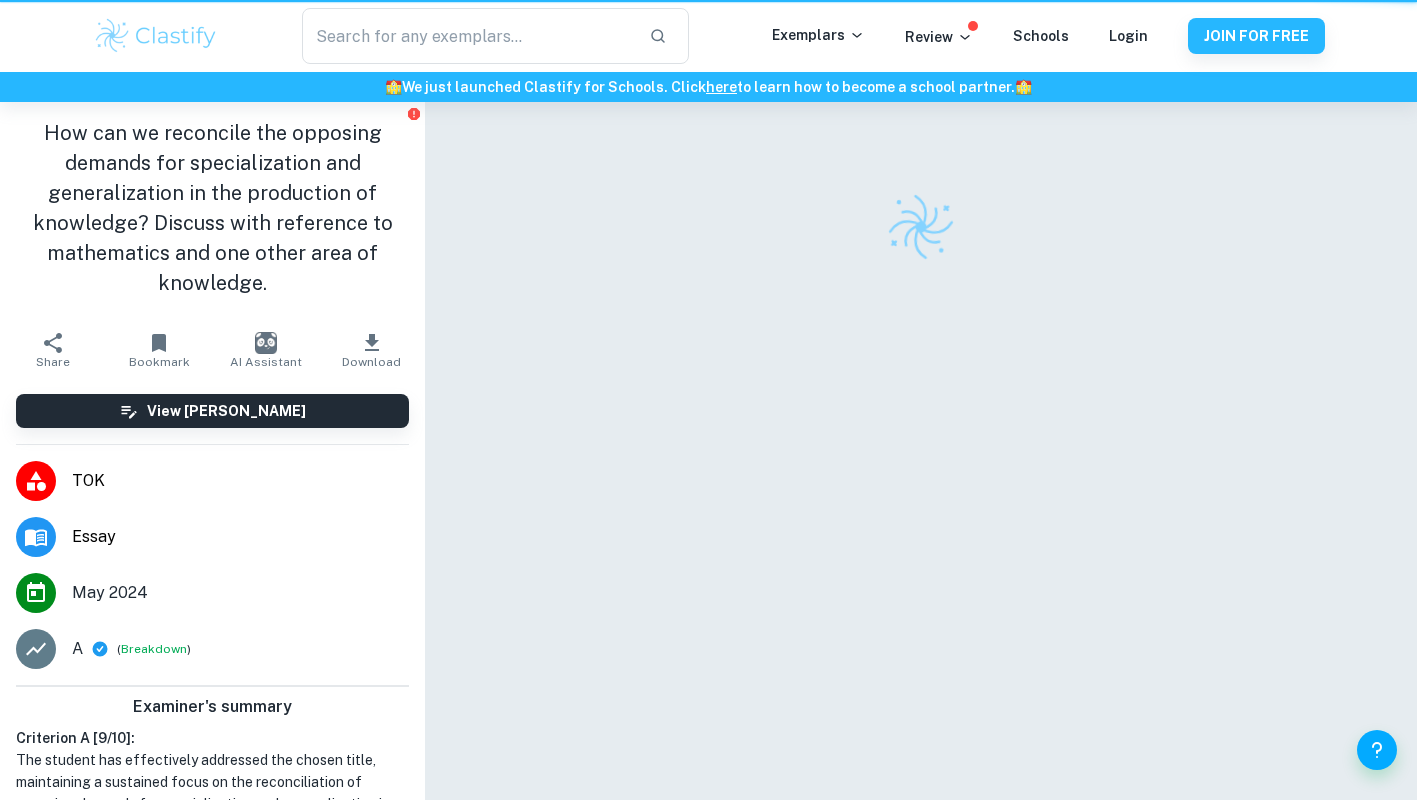 scroll, scrollTop: 102, scrollLeft: 0, axis: vertical 